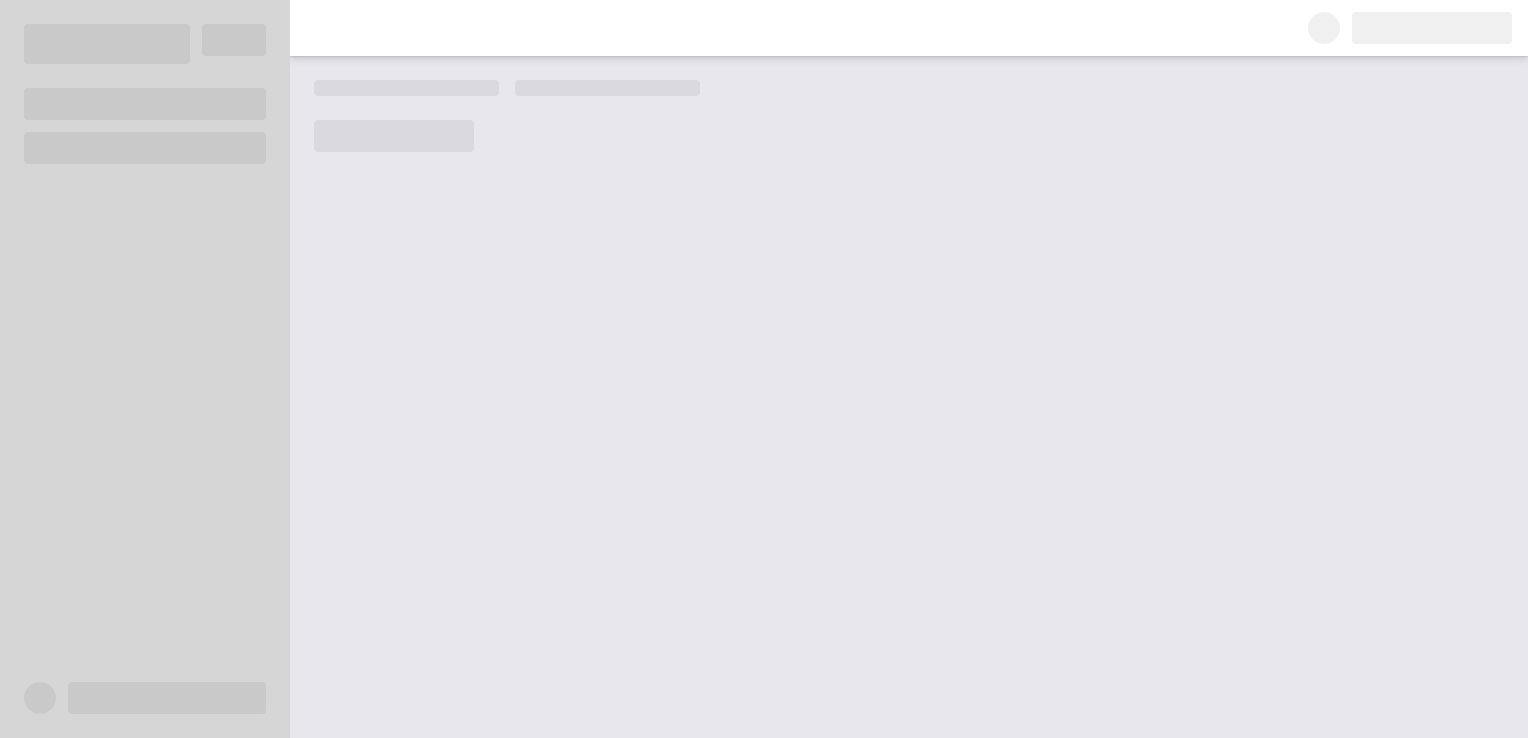 scroll, scrollTop: 0, scrollLeft: 0, axis: both 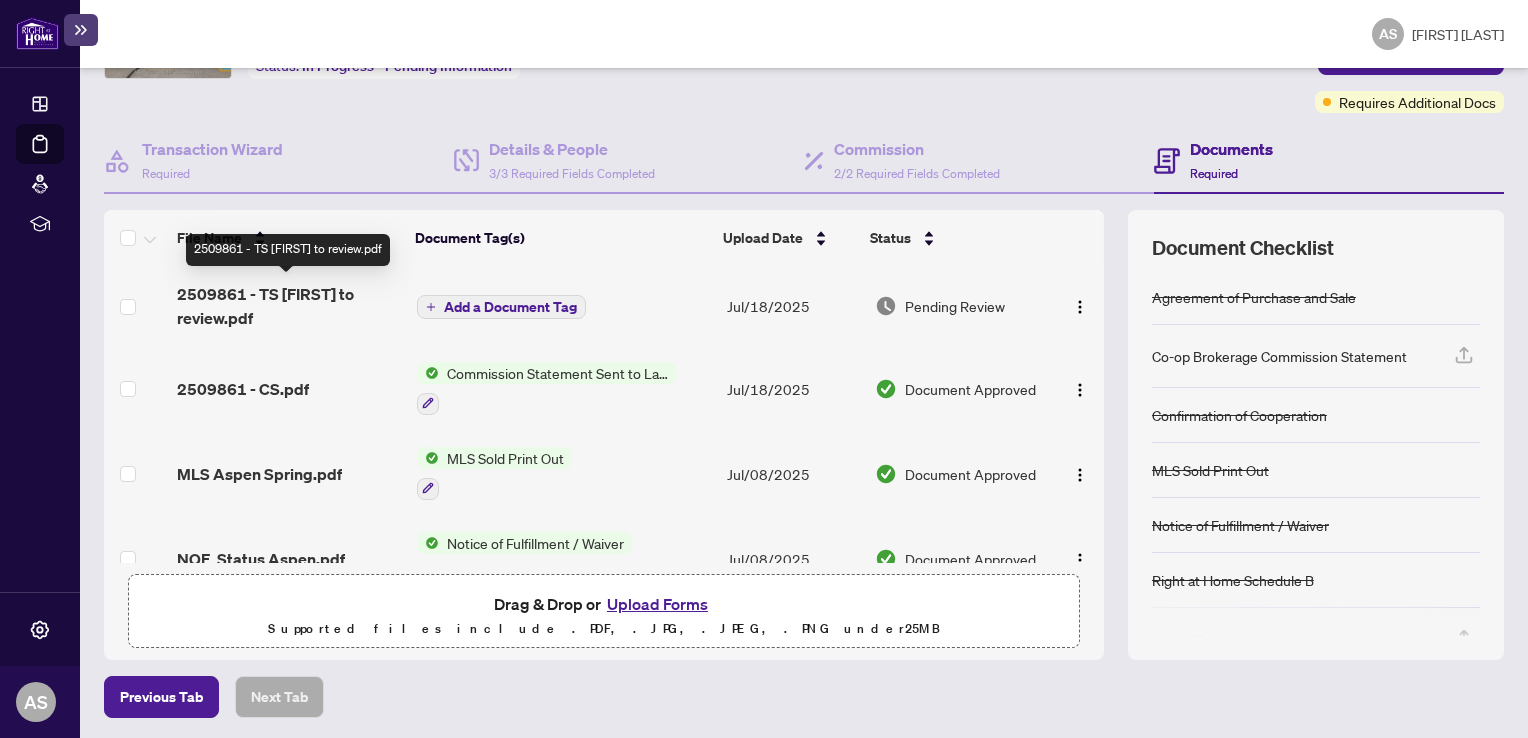 click on "2509861 - TS Ashley to review.pdf" at bounding box center [288, 306] 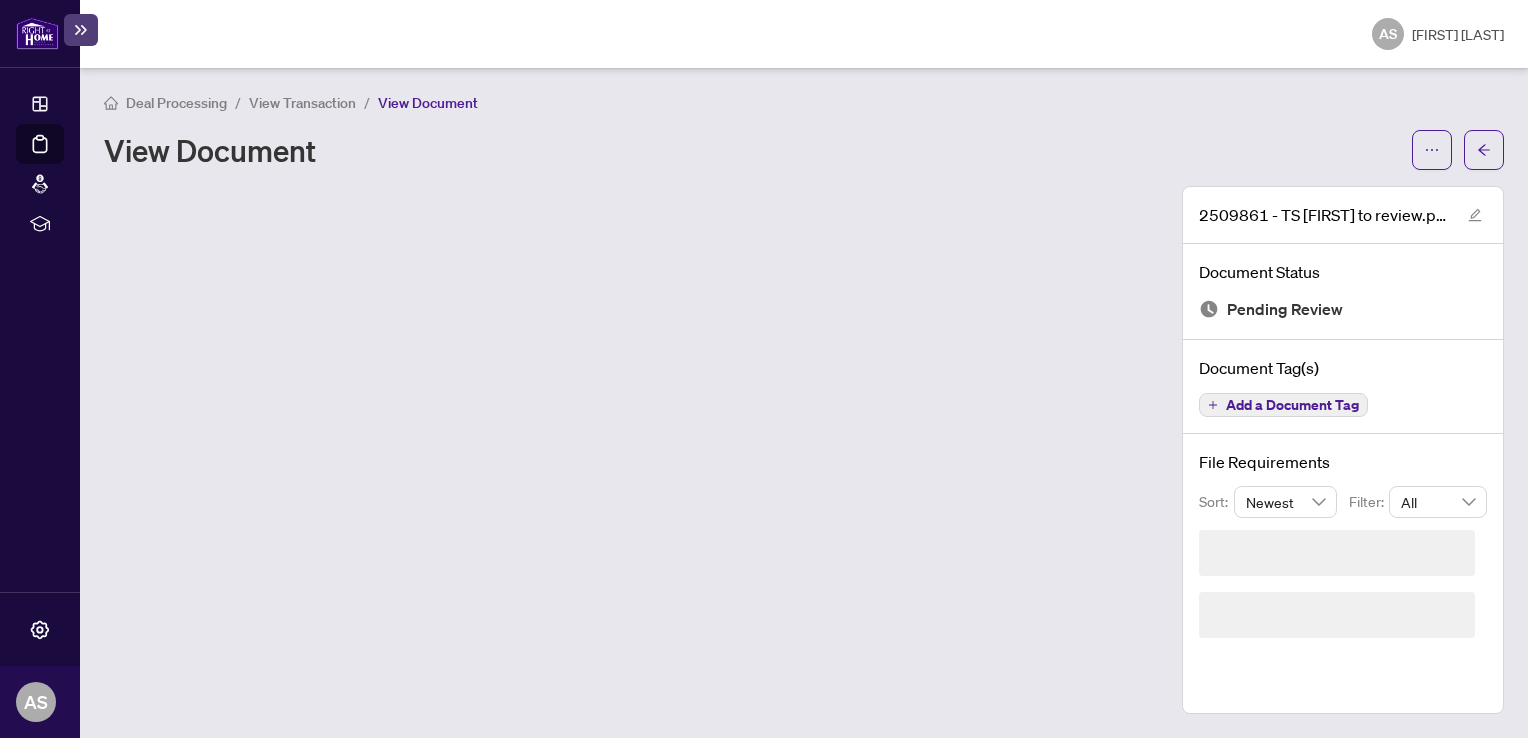 scroll, scrollTop: 0, scrollLeft: 0, axis: both 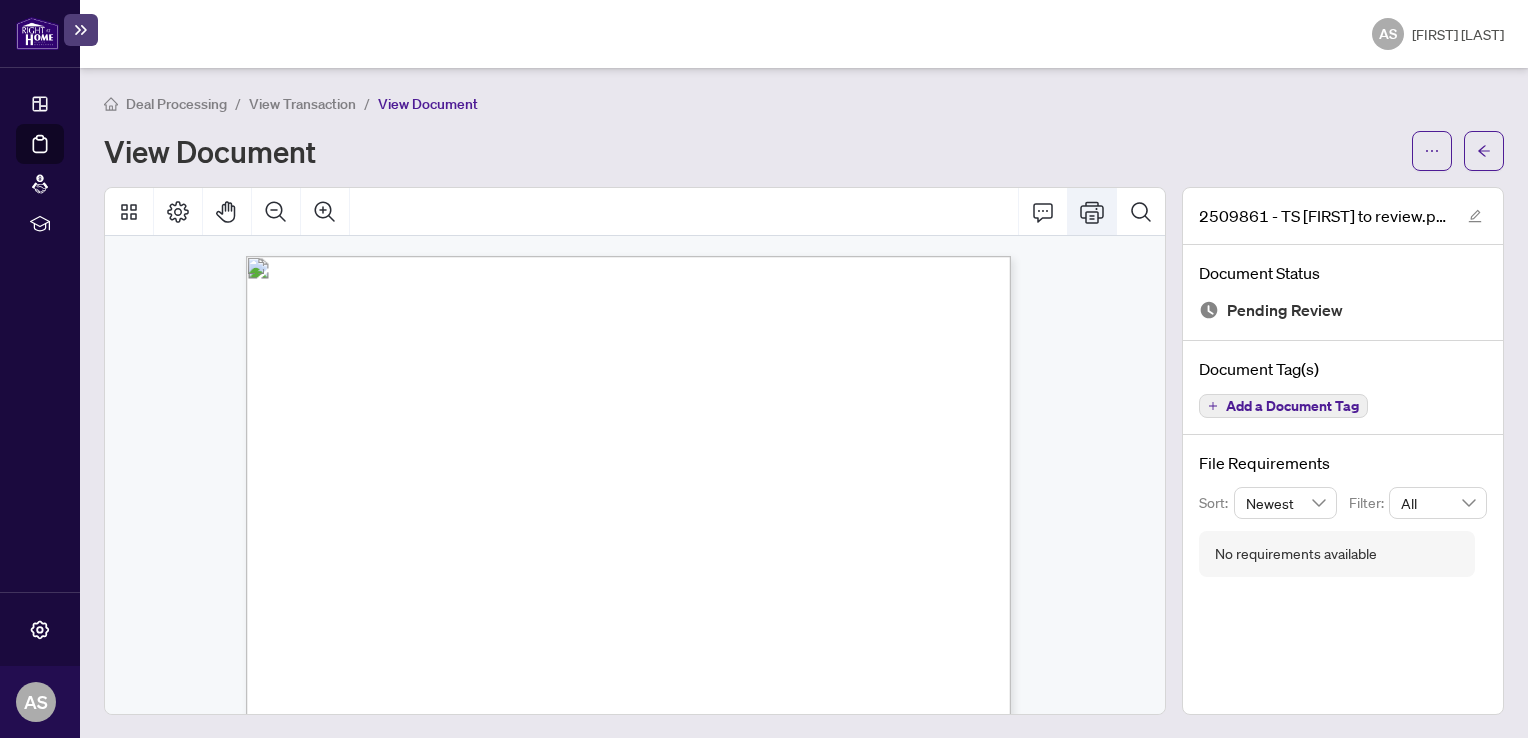 click 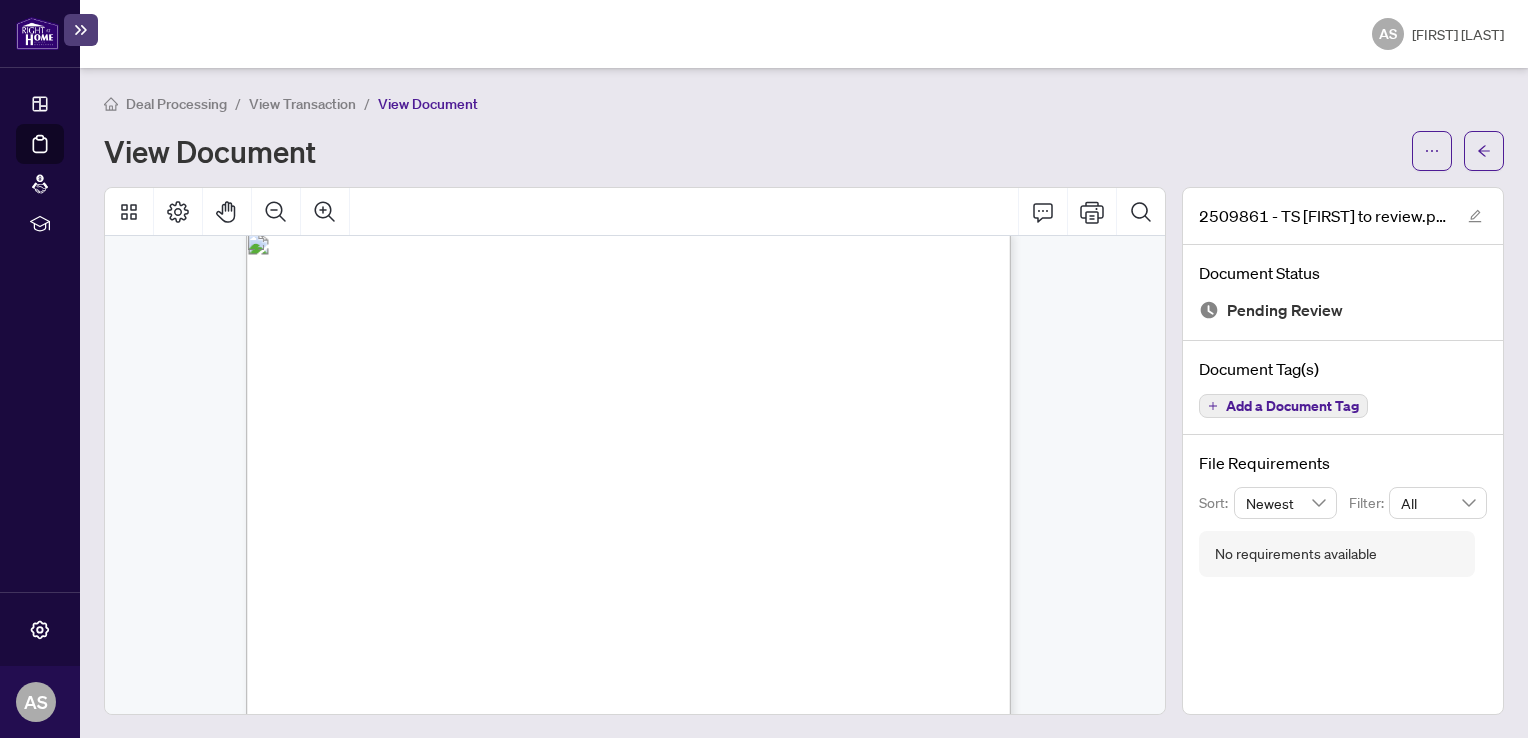 scroll, scrollTop: 0, scrollLeft: 0, axis: both 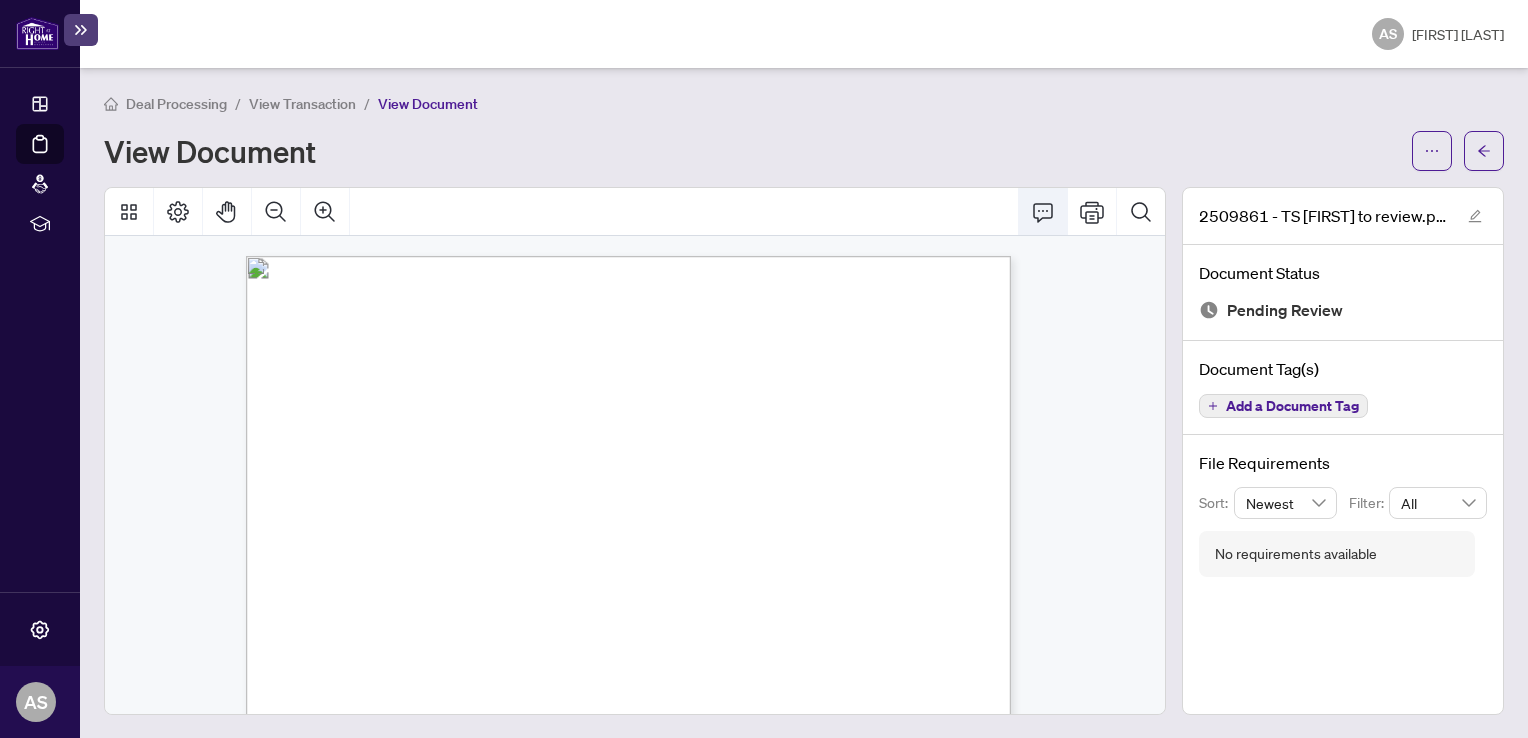 click 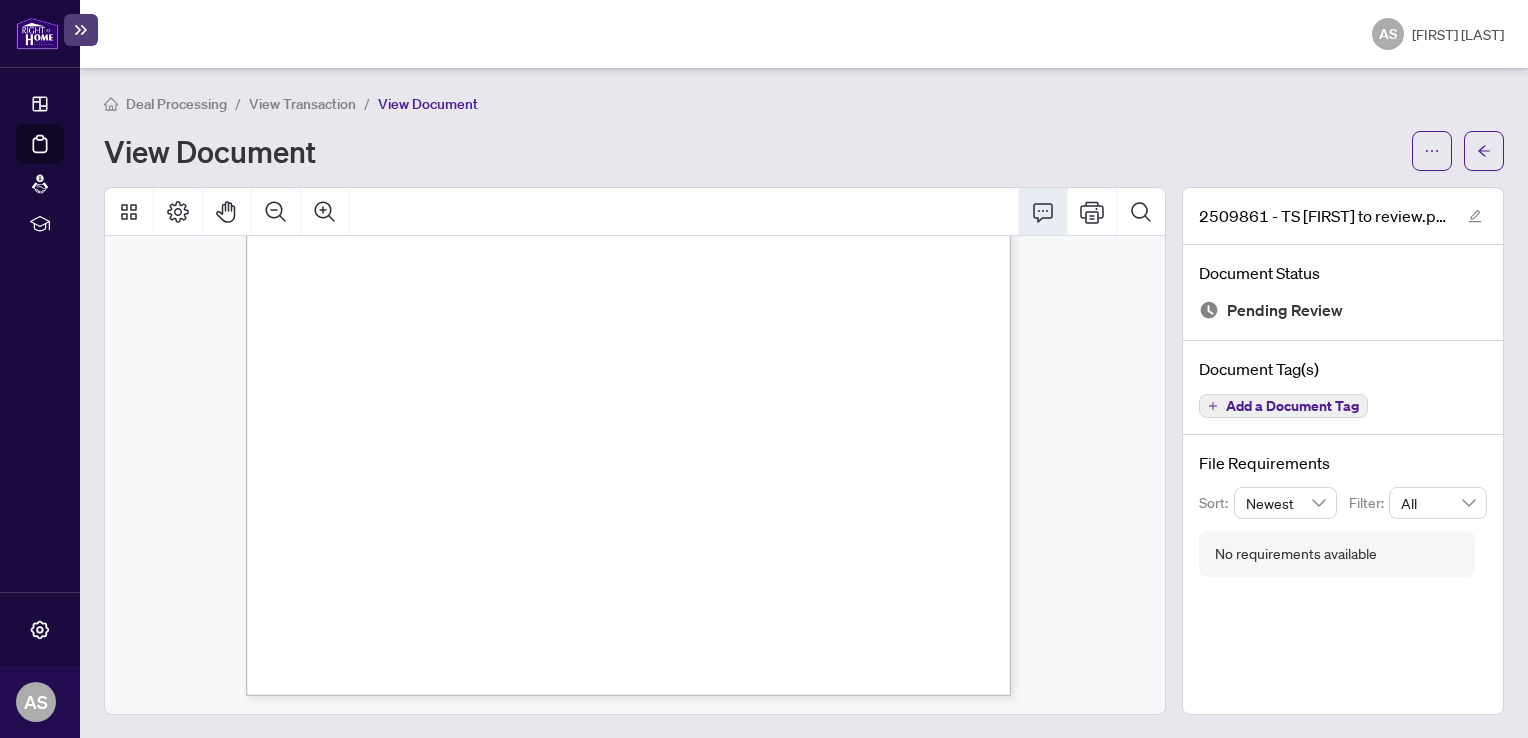 scroll, scrollTop: 551, scrollLeft: 0, axis: vertical 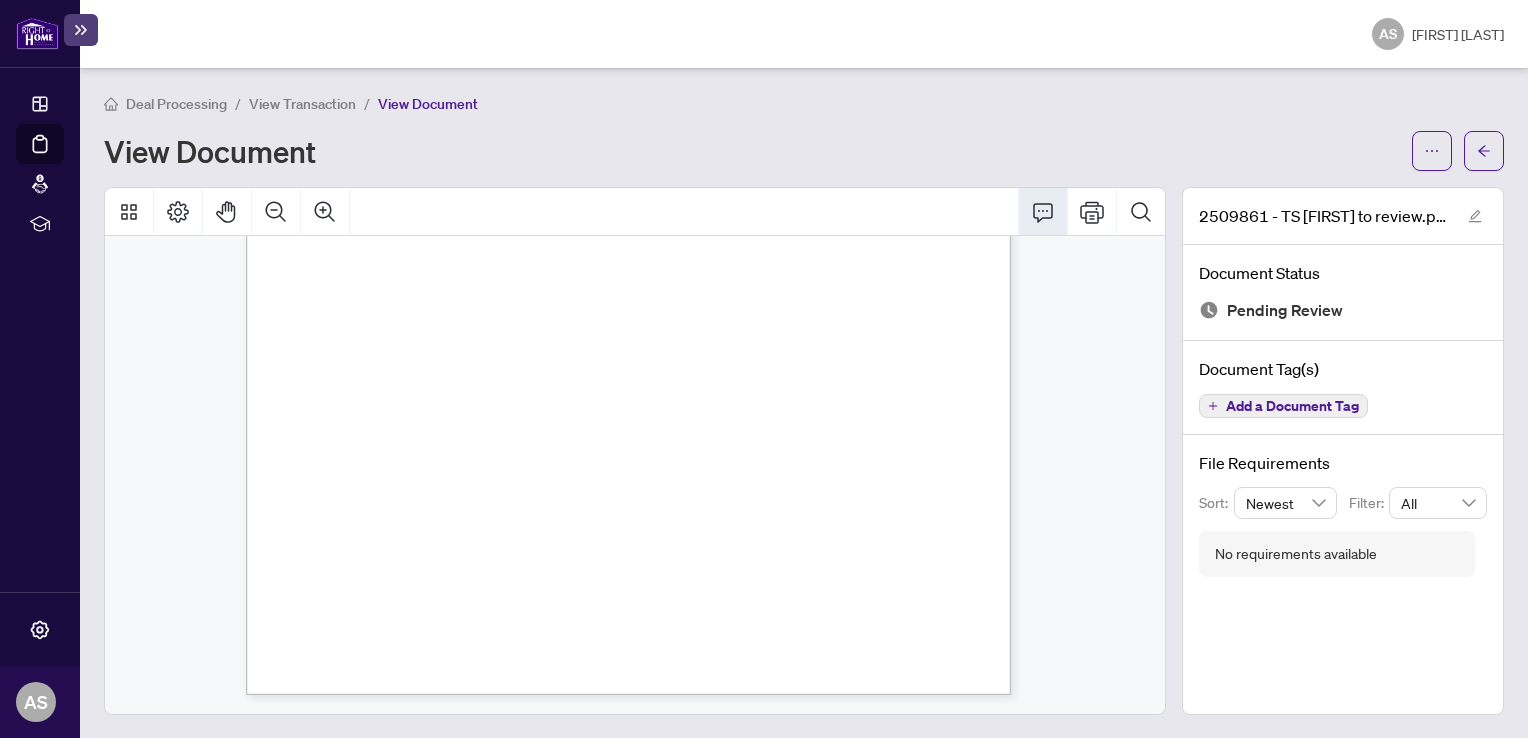 drag, startPoint x: 801, startPoint y: 447, endPoint x: 839, endPoint y: 434, distance: 40.16217 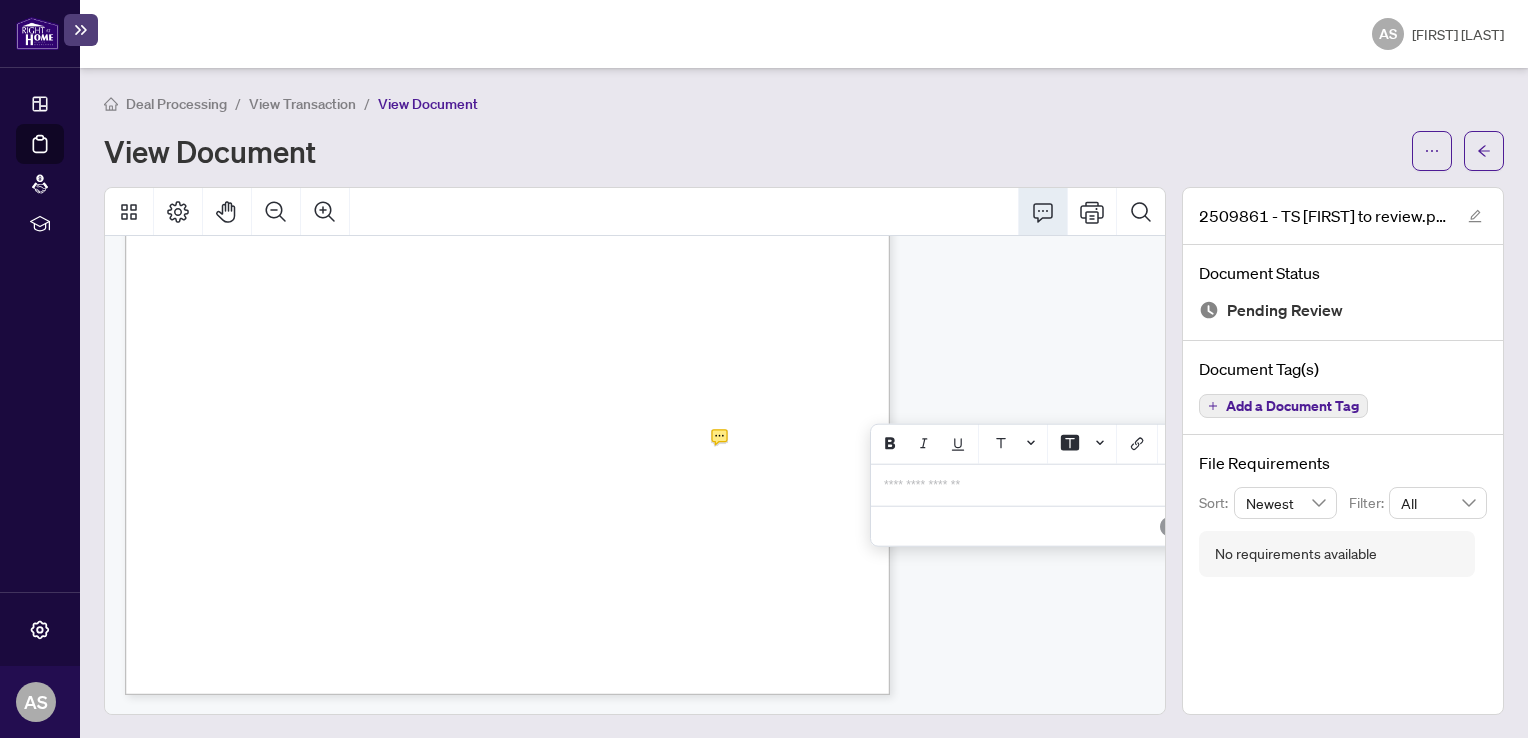 click on "**********" at bounding box center (1070, 146) 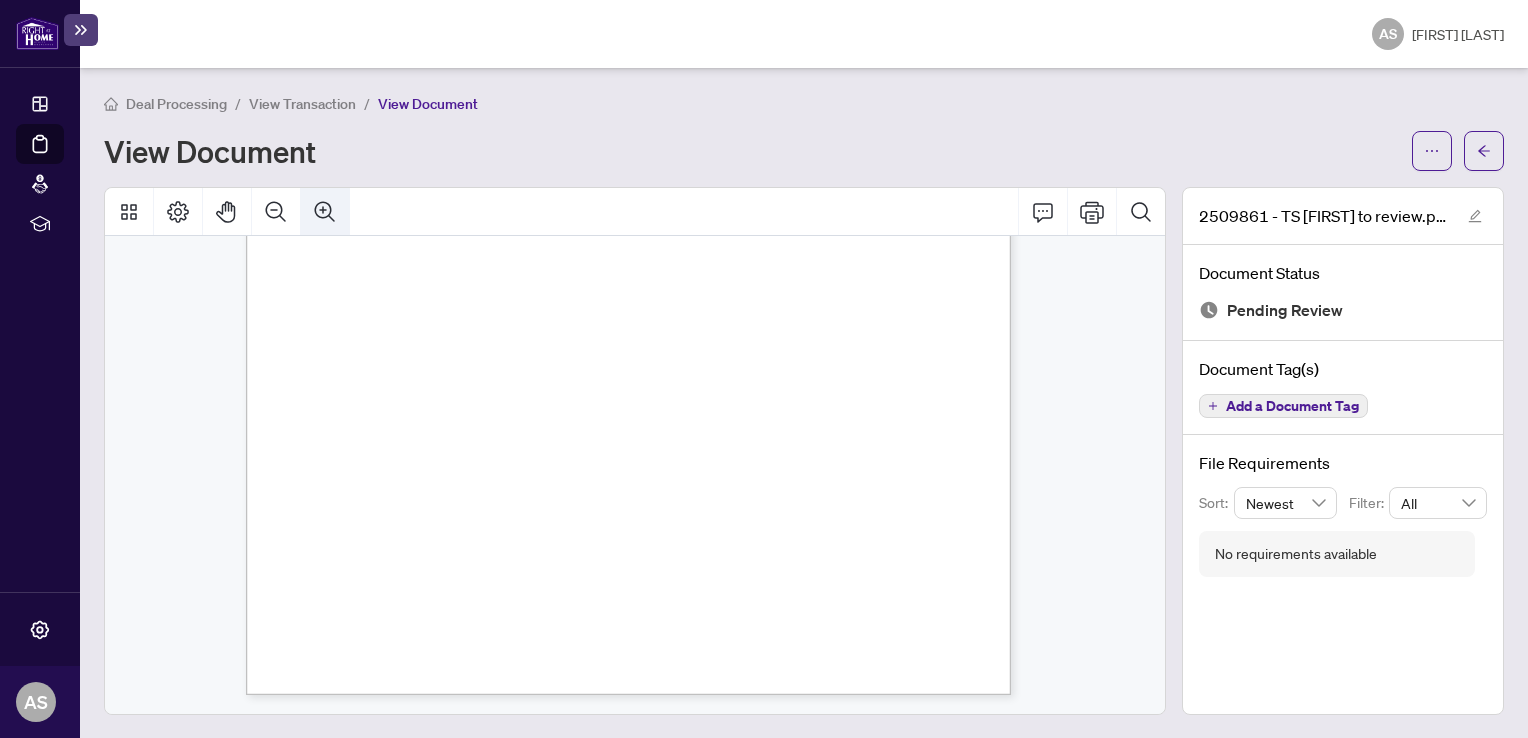 click 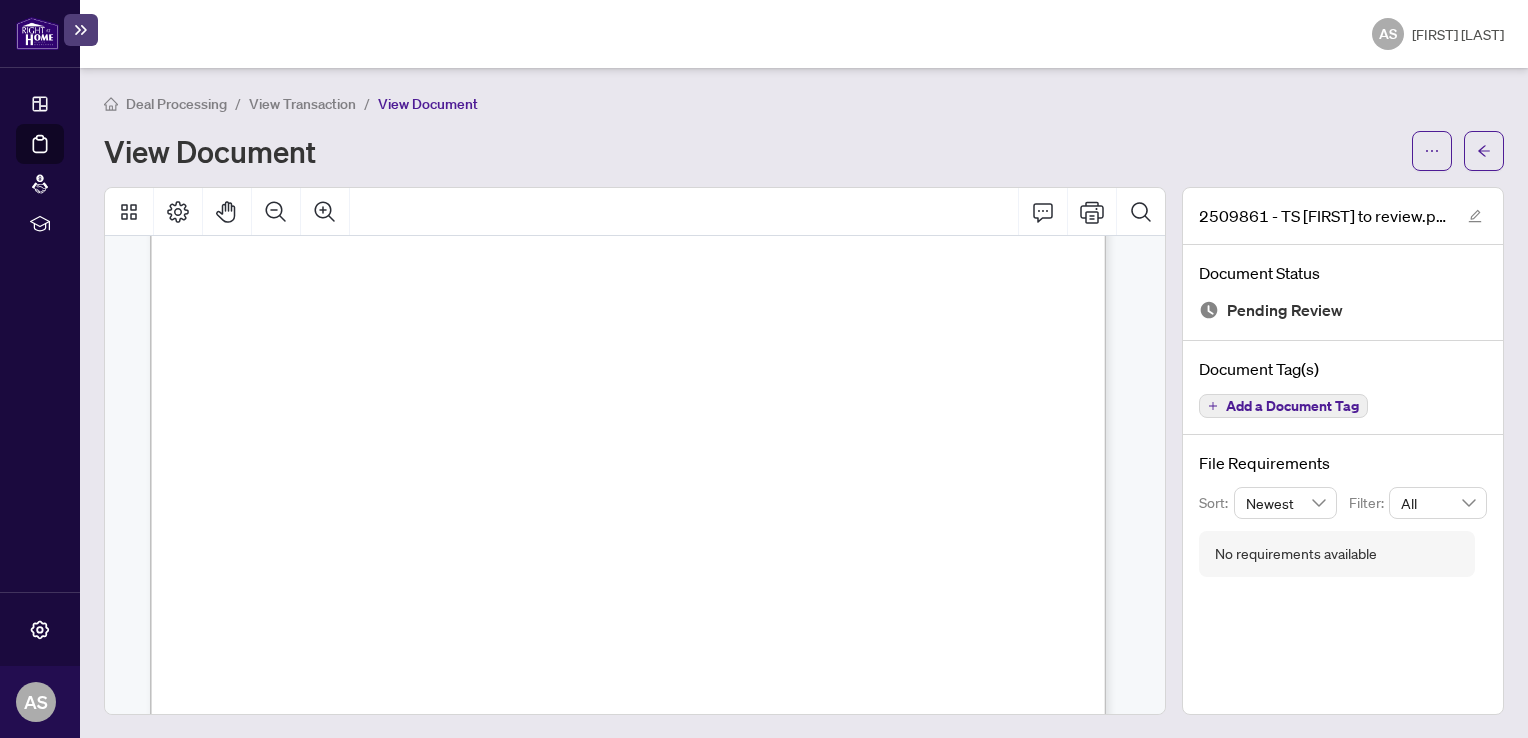 scroll, scrollTop: 0, scrollLeft: 0, axis: both 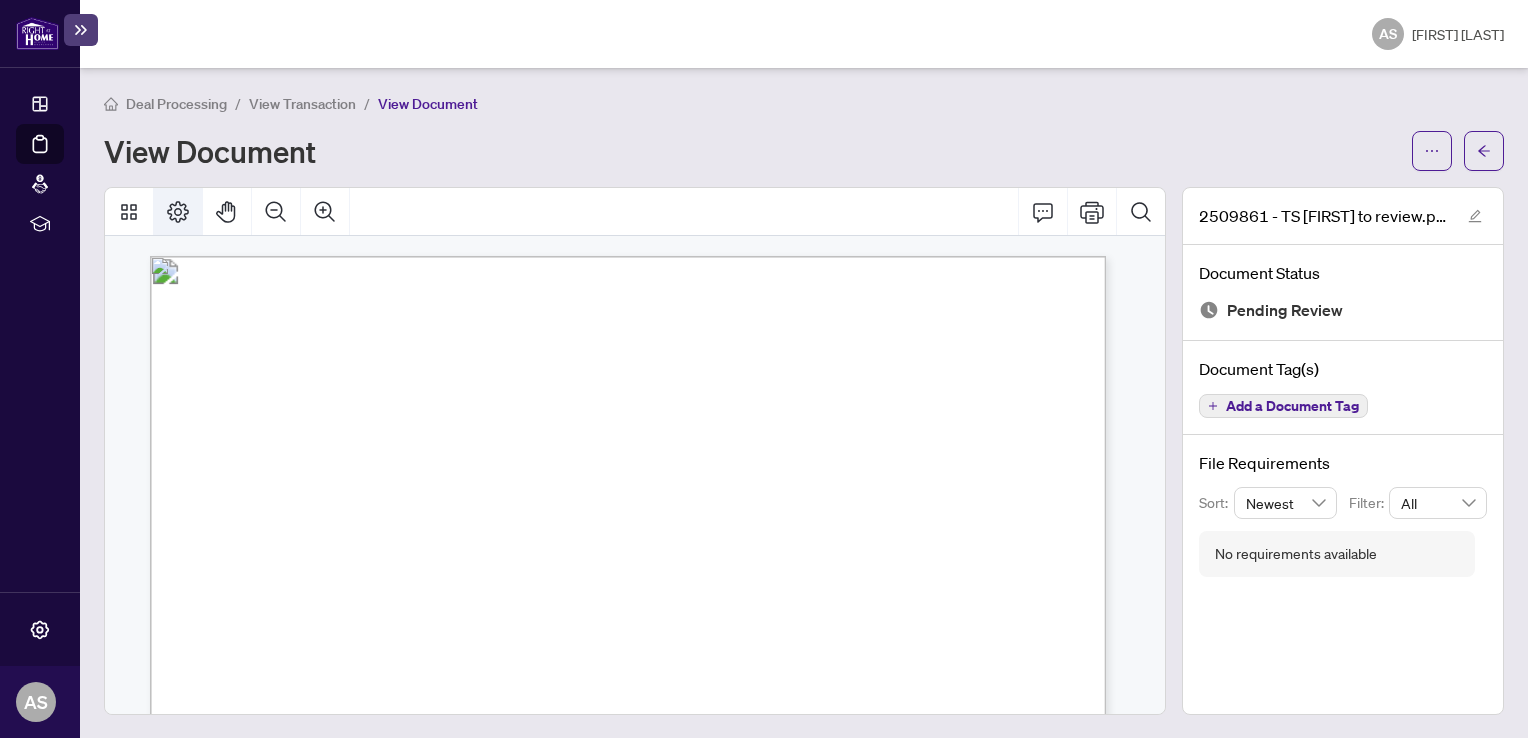 click 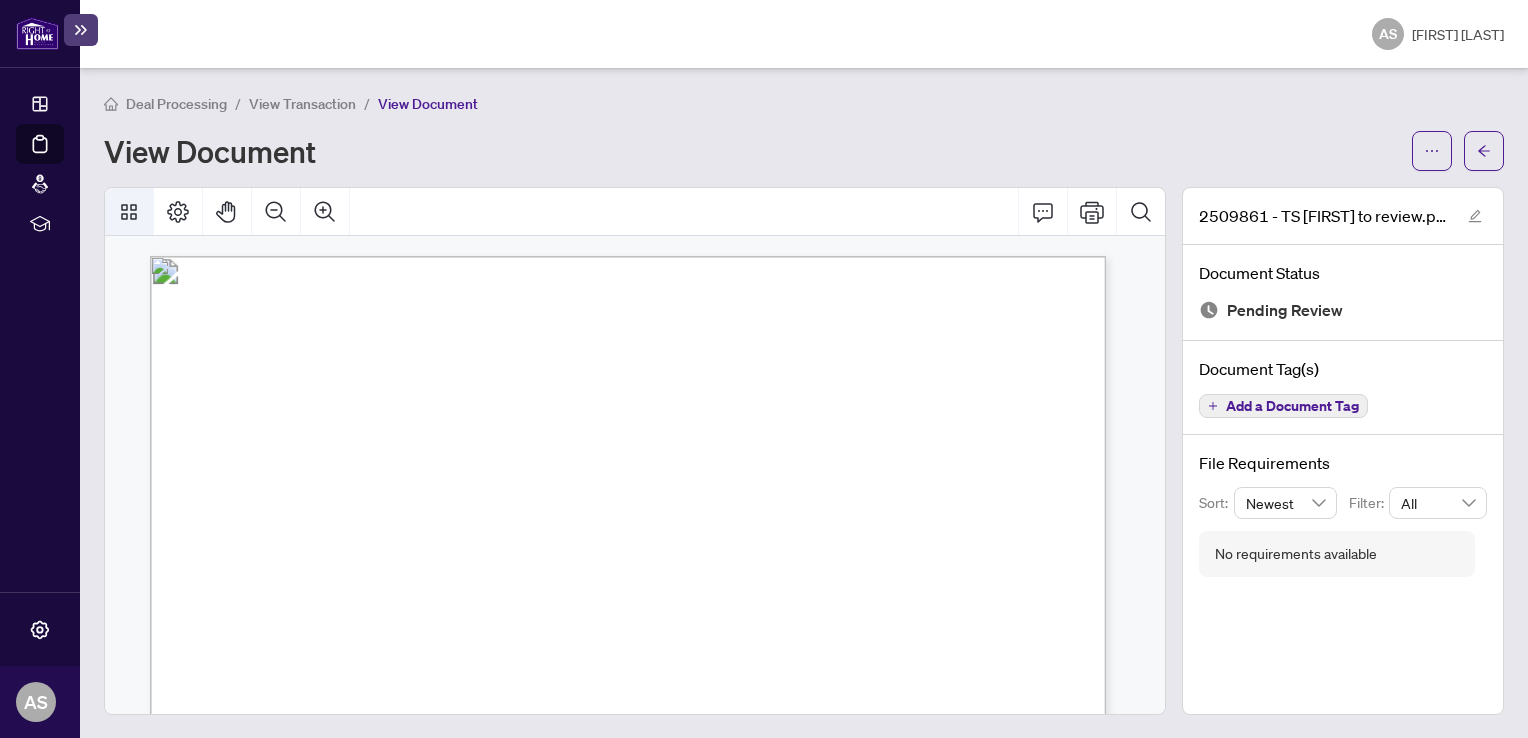 click 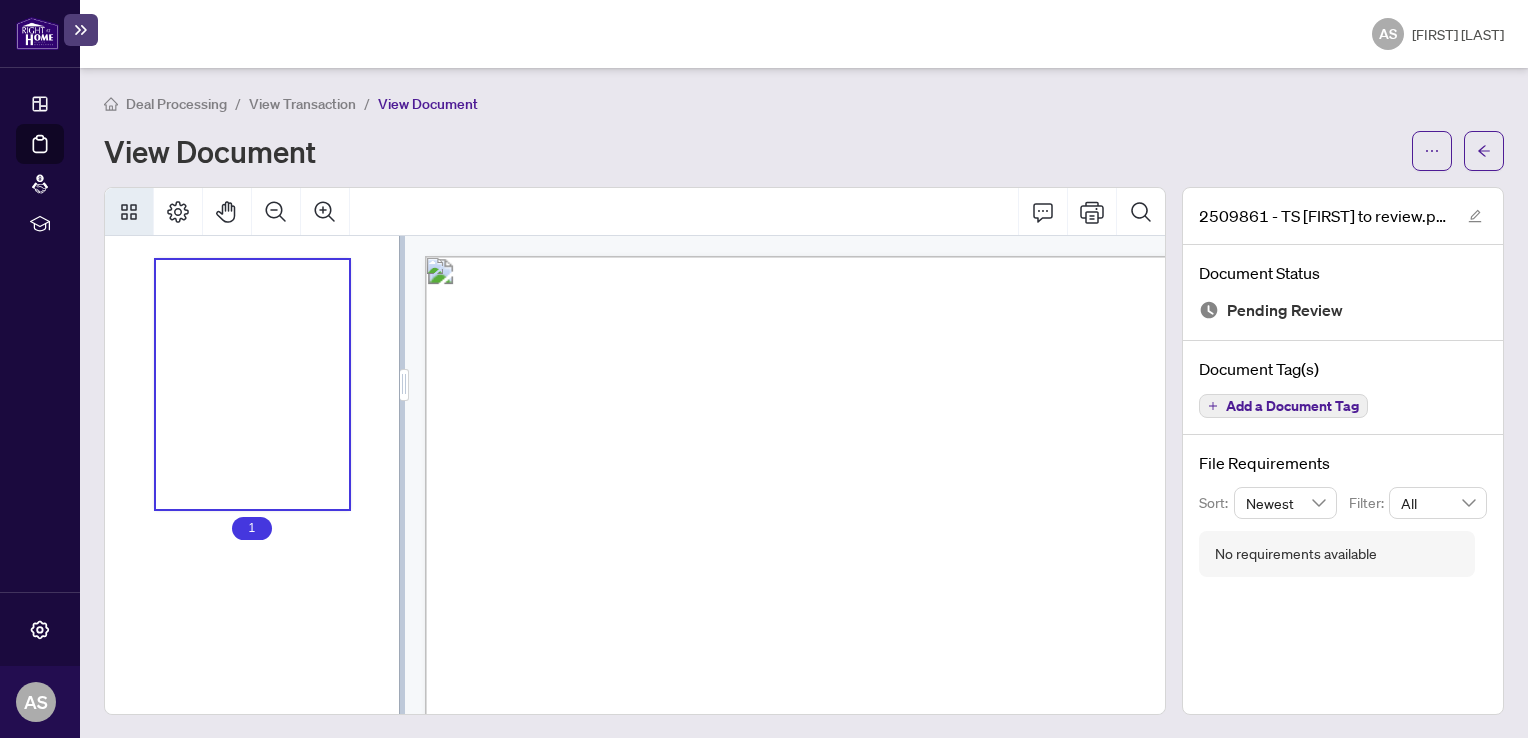 click 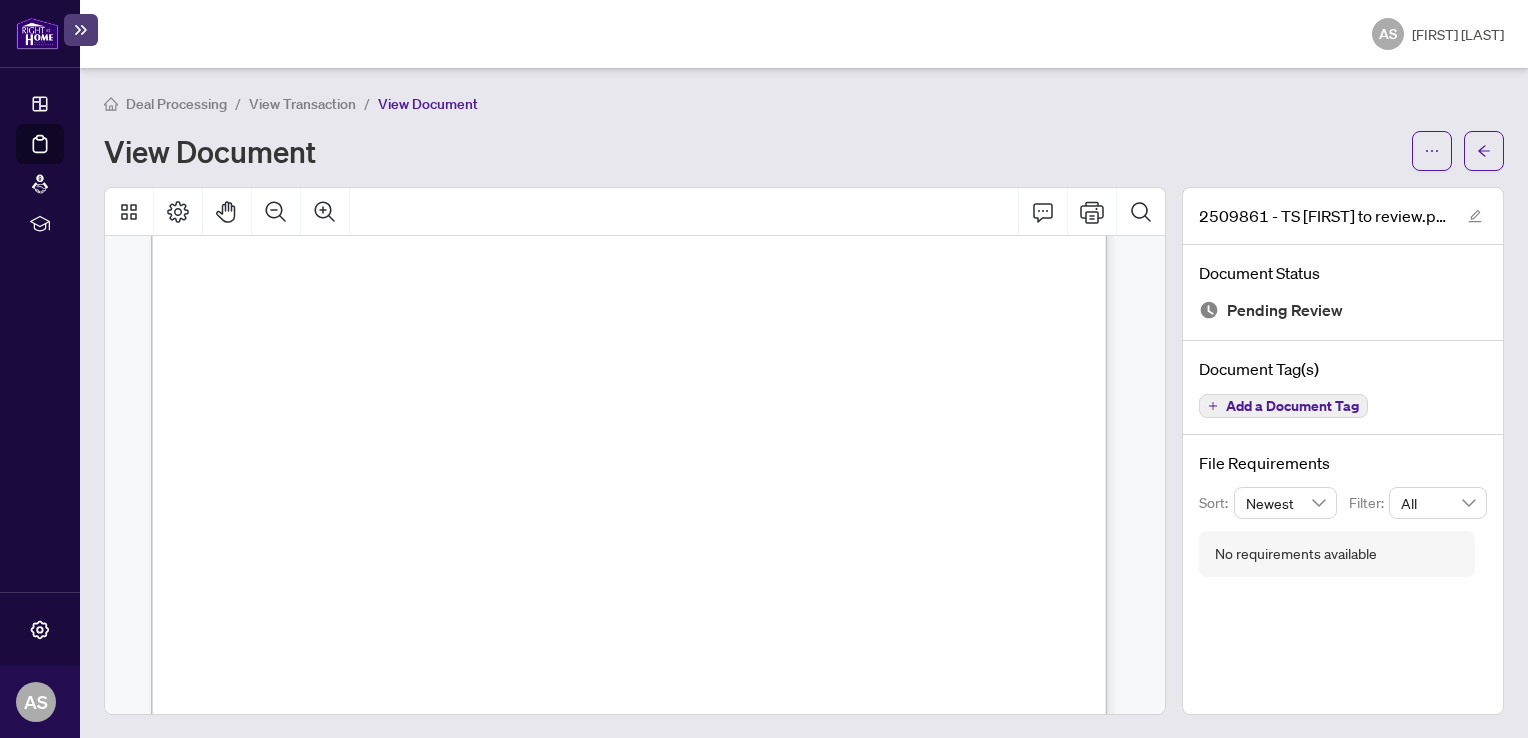 scroll, scrollTop: 0, scrollLeft: 0, axis: both 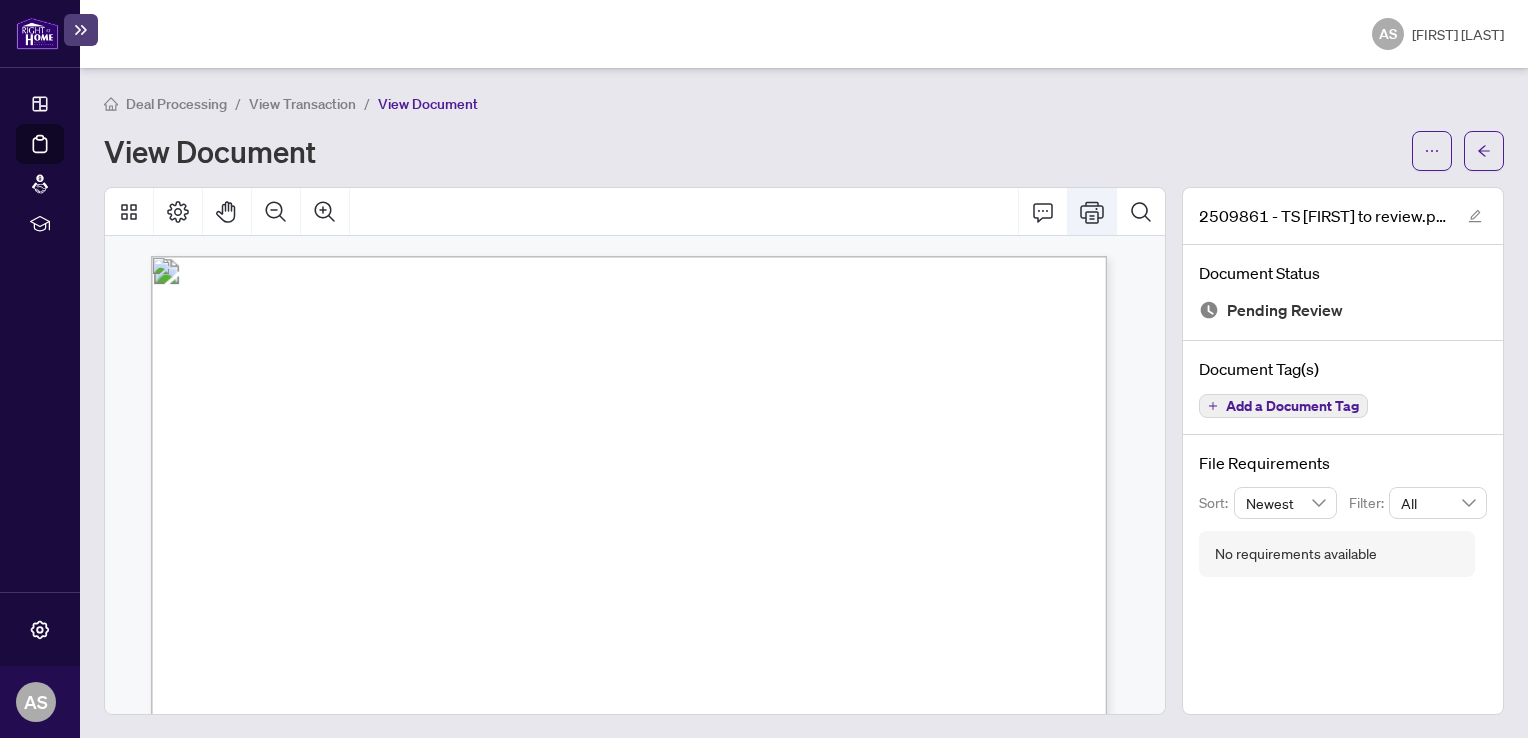 click 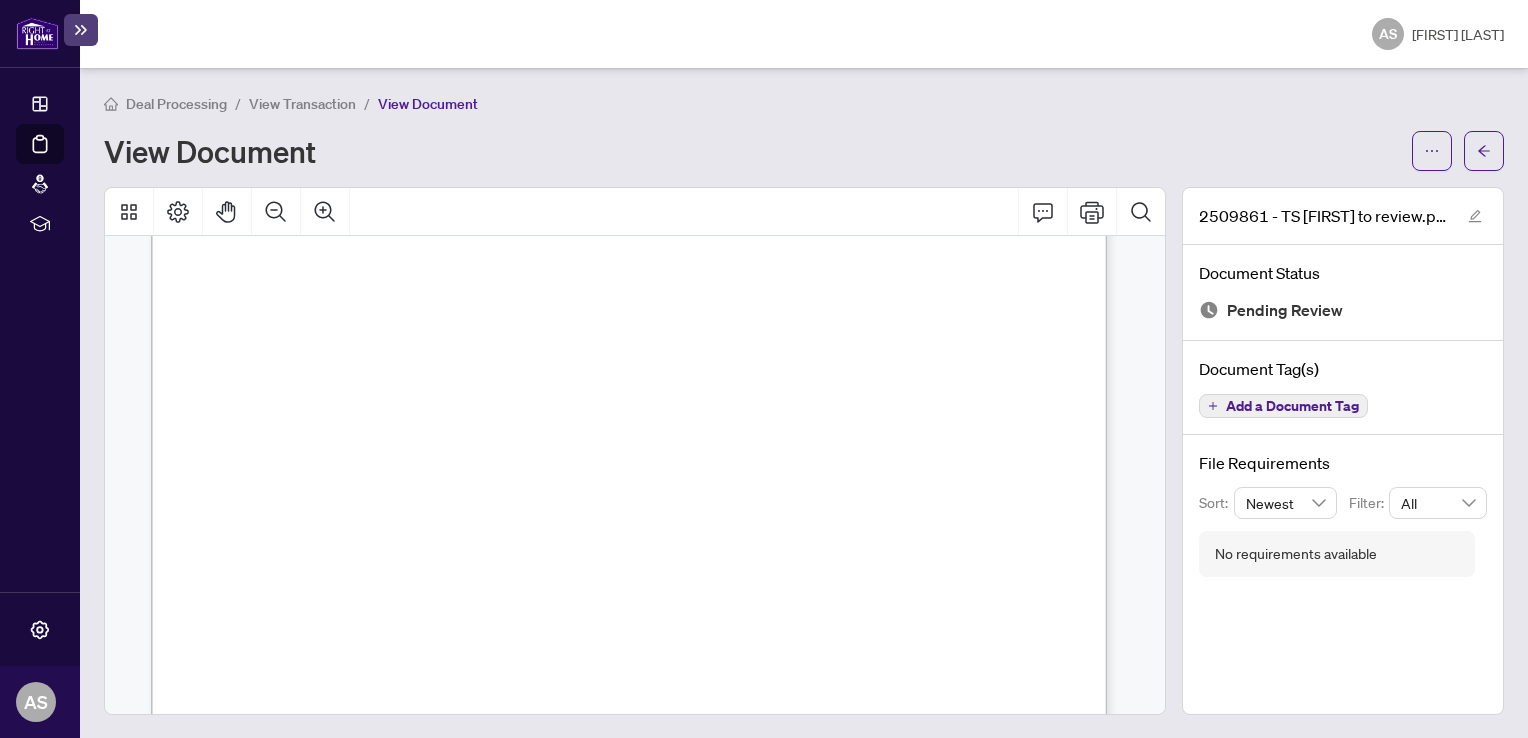 scroll, scrollTop: 0, scrollLeft: 0, axis: both 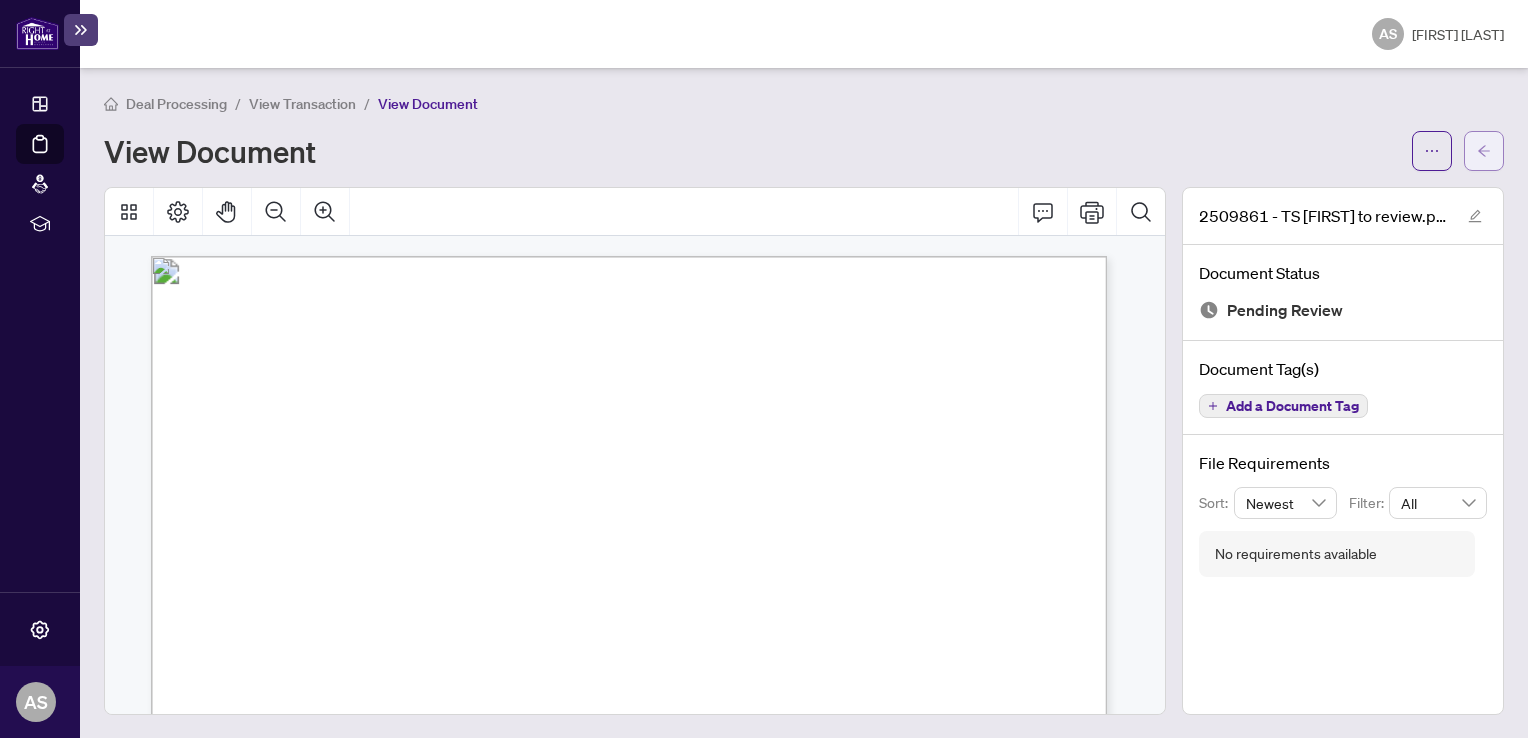 click 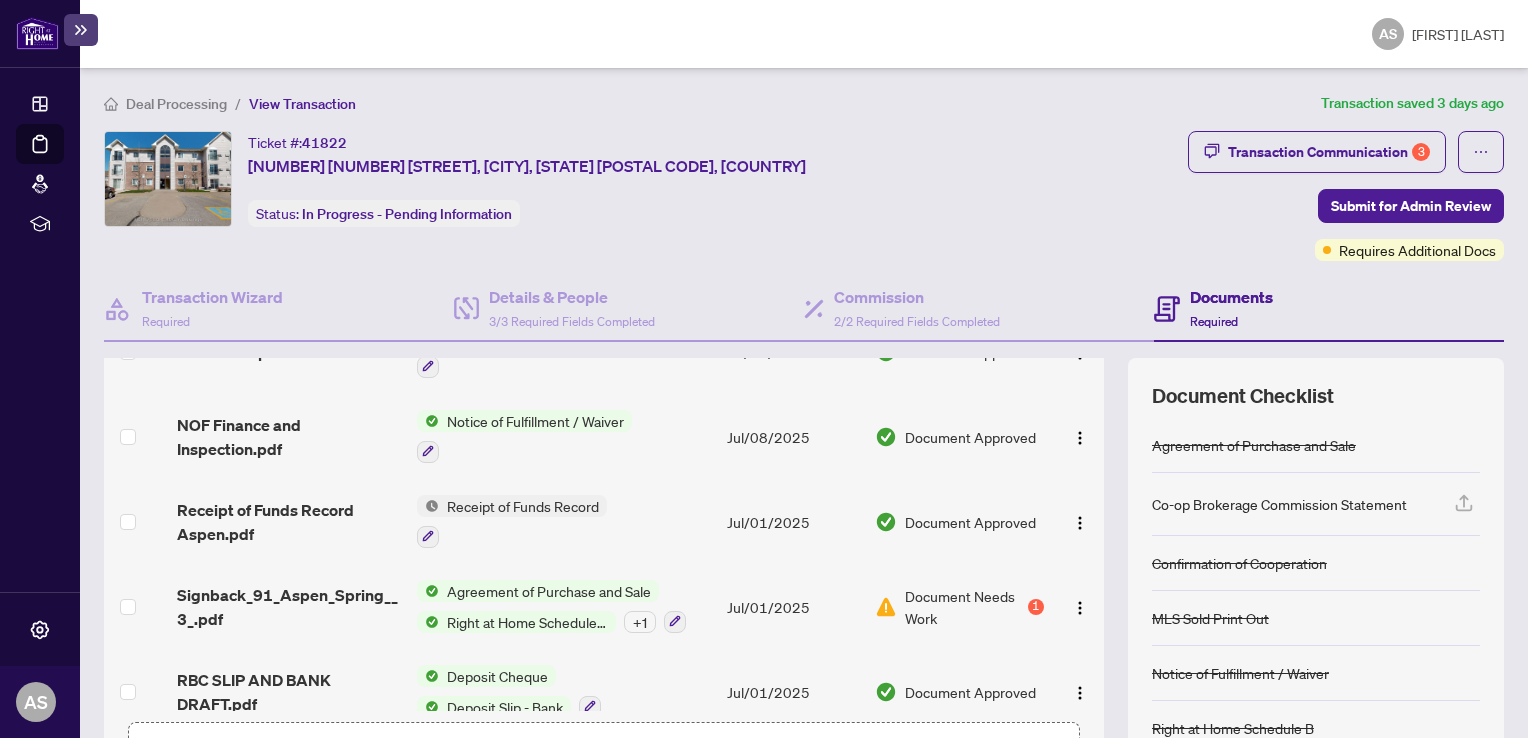 scroll, scrollTop: 464, scrollLeft: 0, axis: vertical 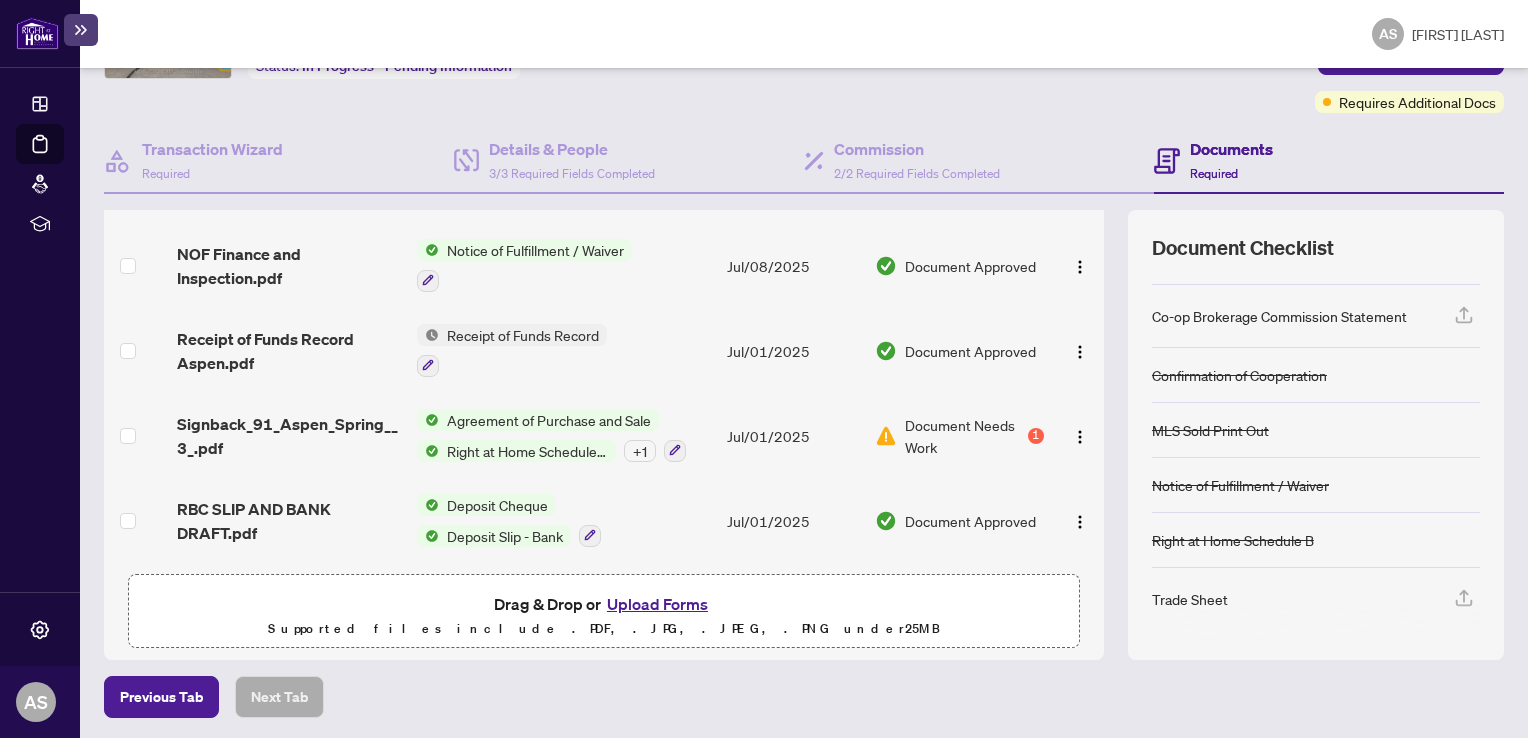 click on "Upload Forms" at bounding box center (657, 604) 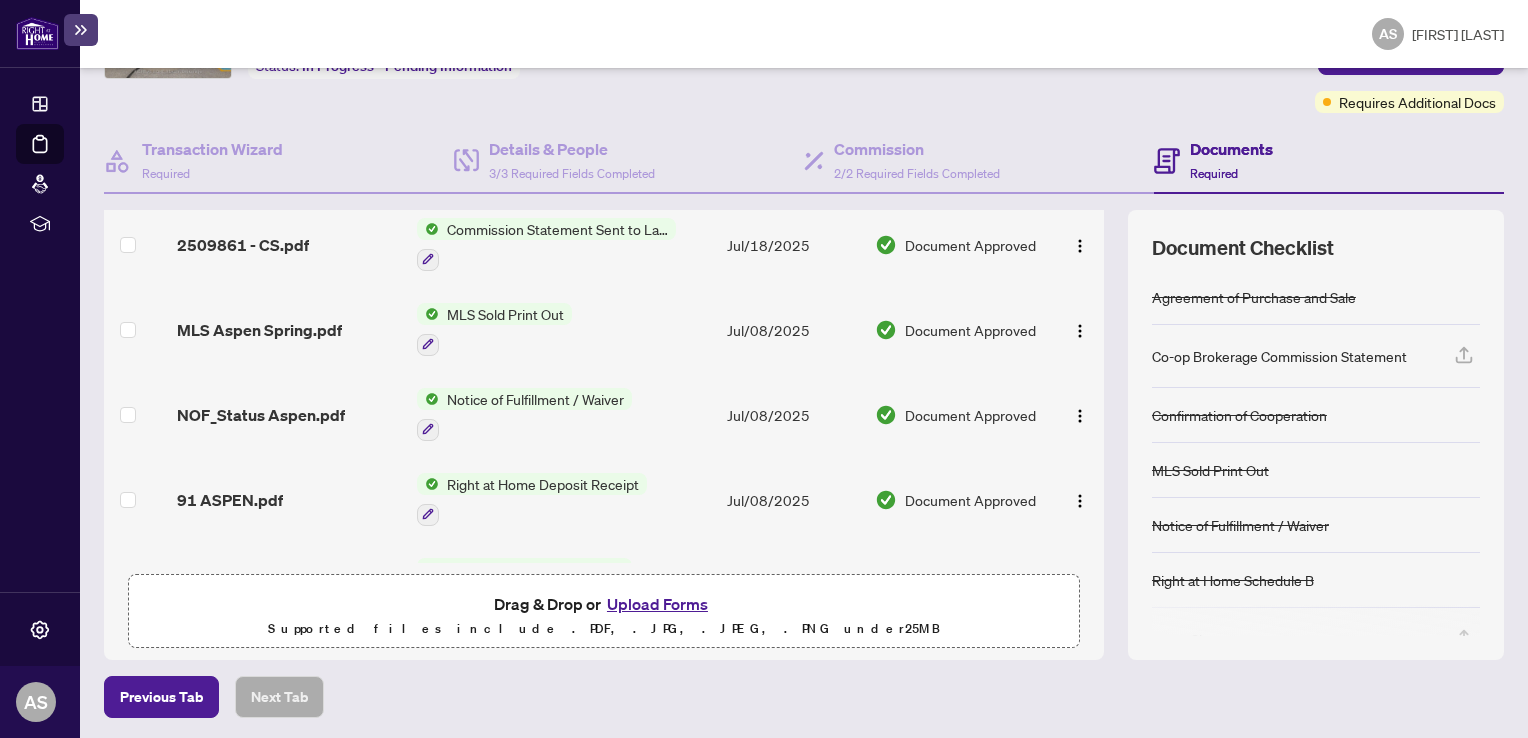 scroll, scrollTop: 0, scrollLeft: 0, axis: both 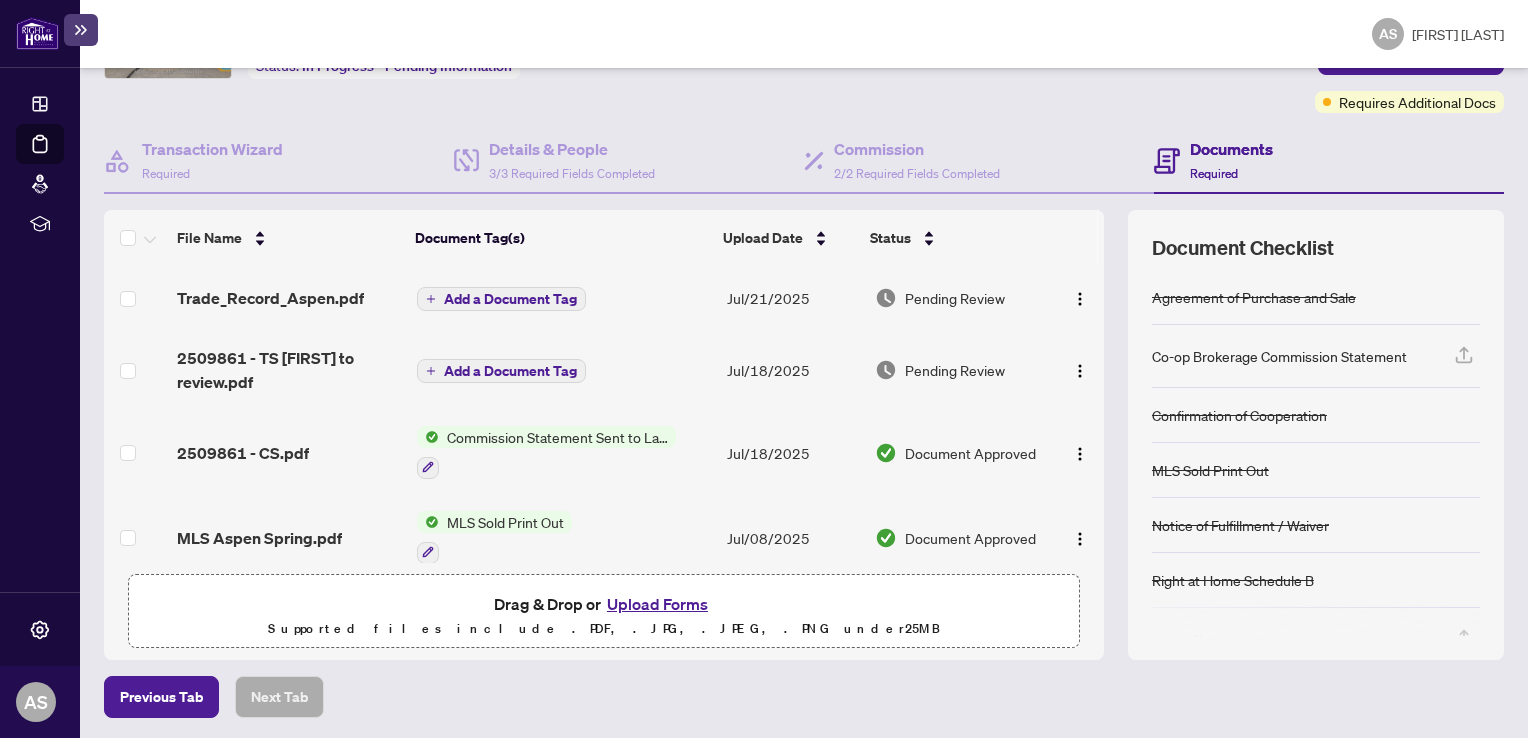 click on "Add a Document Tag" at bounding box center (510, 299) 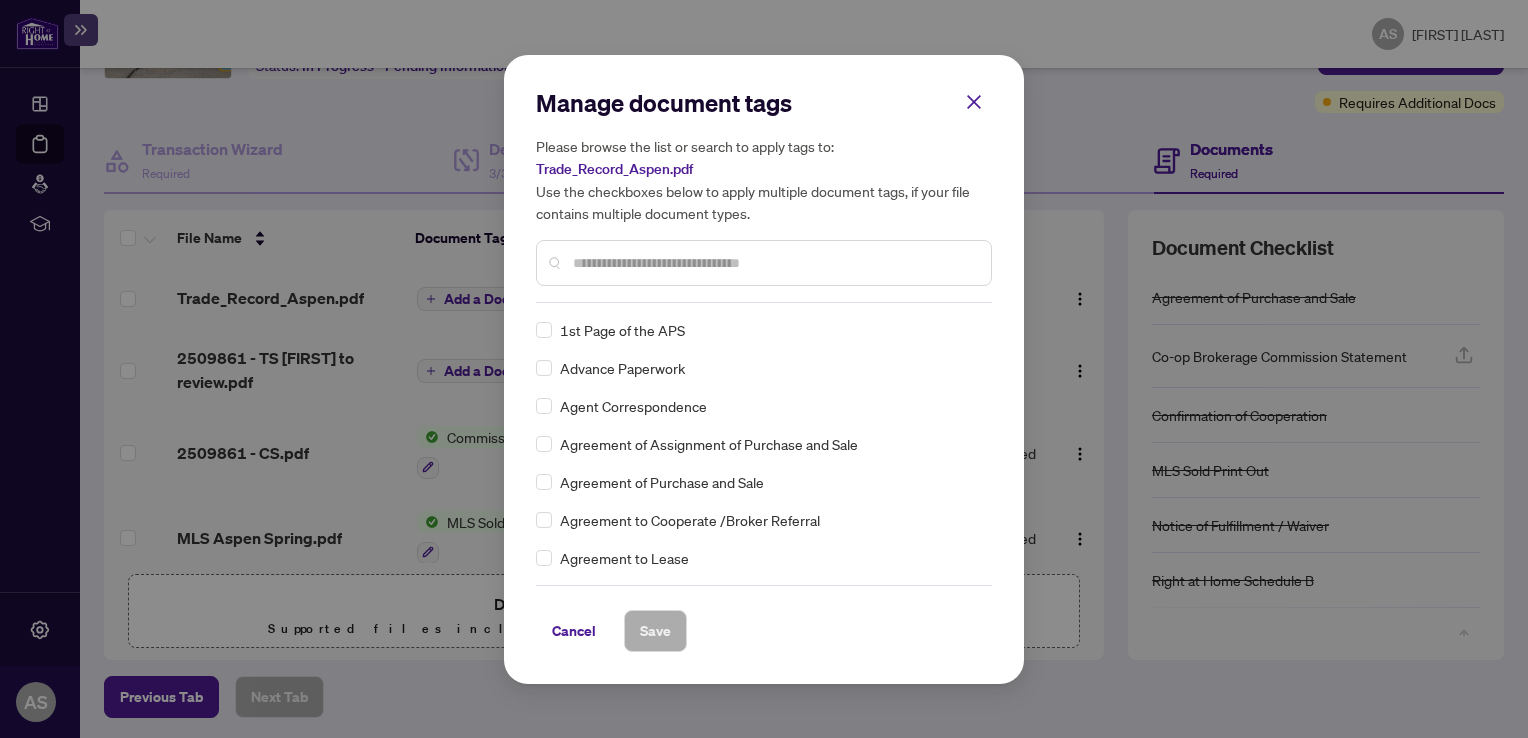 click at bounding box center [774, 263] 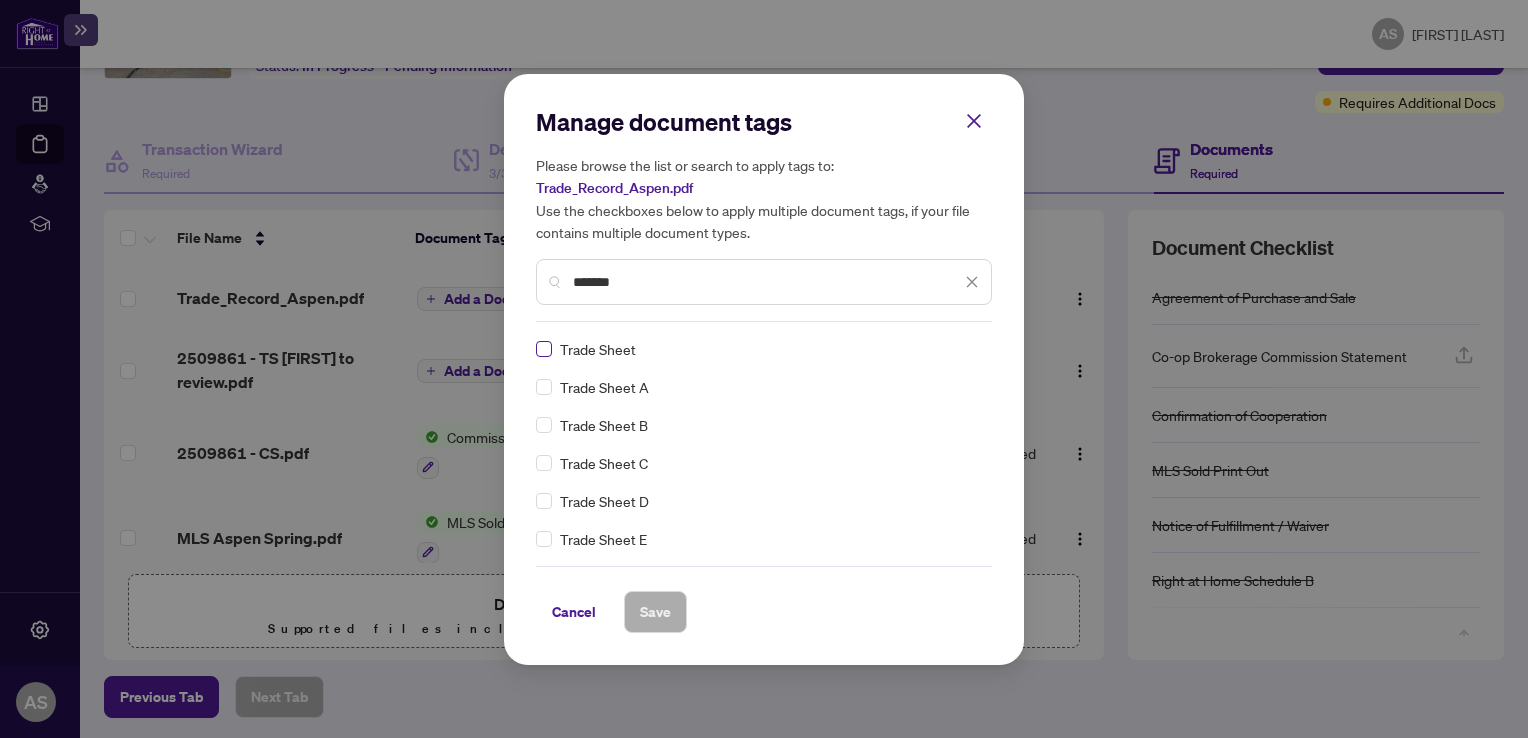 type on "*******" 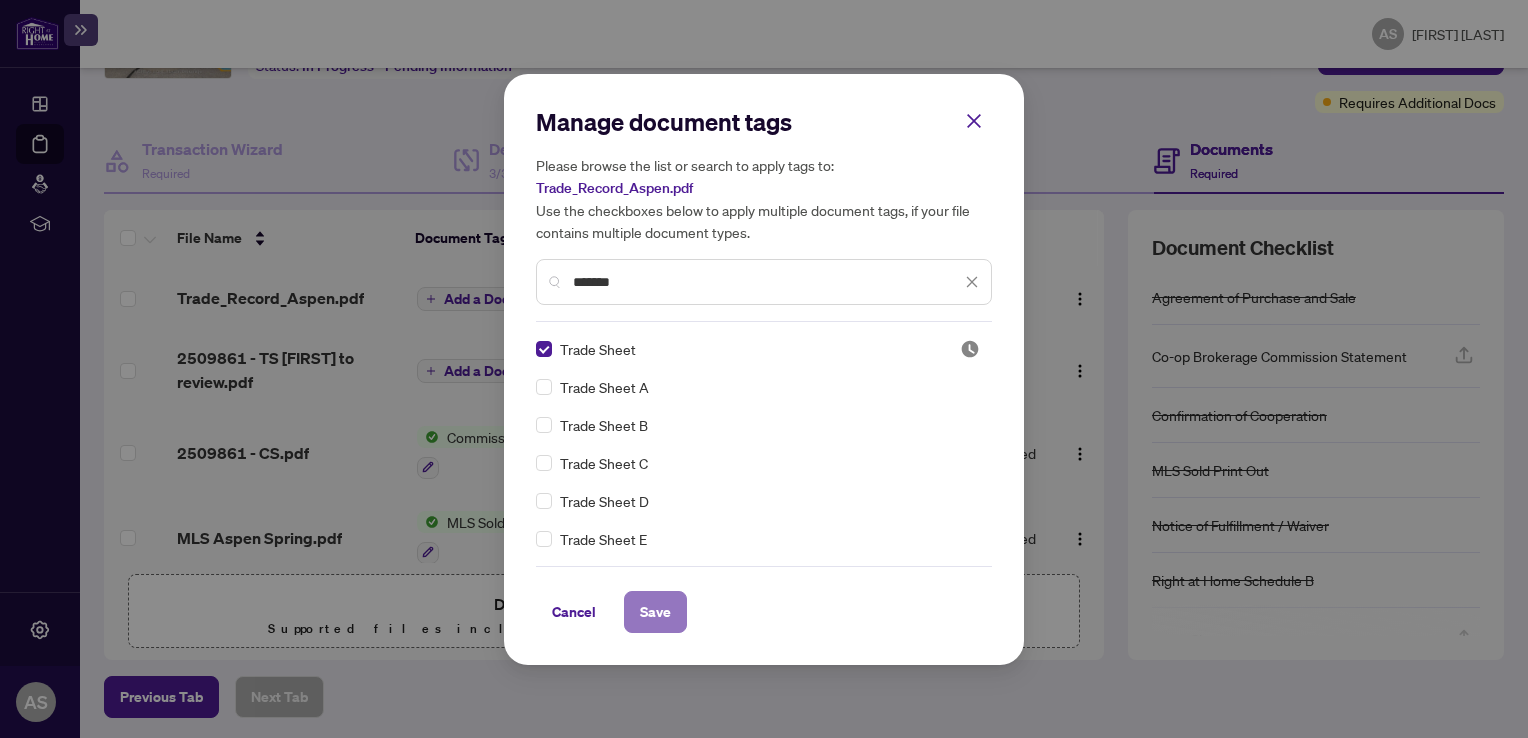 click on "Save" at bounding box center [655, 612] 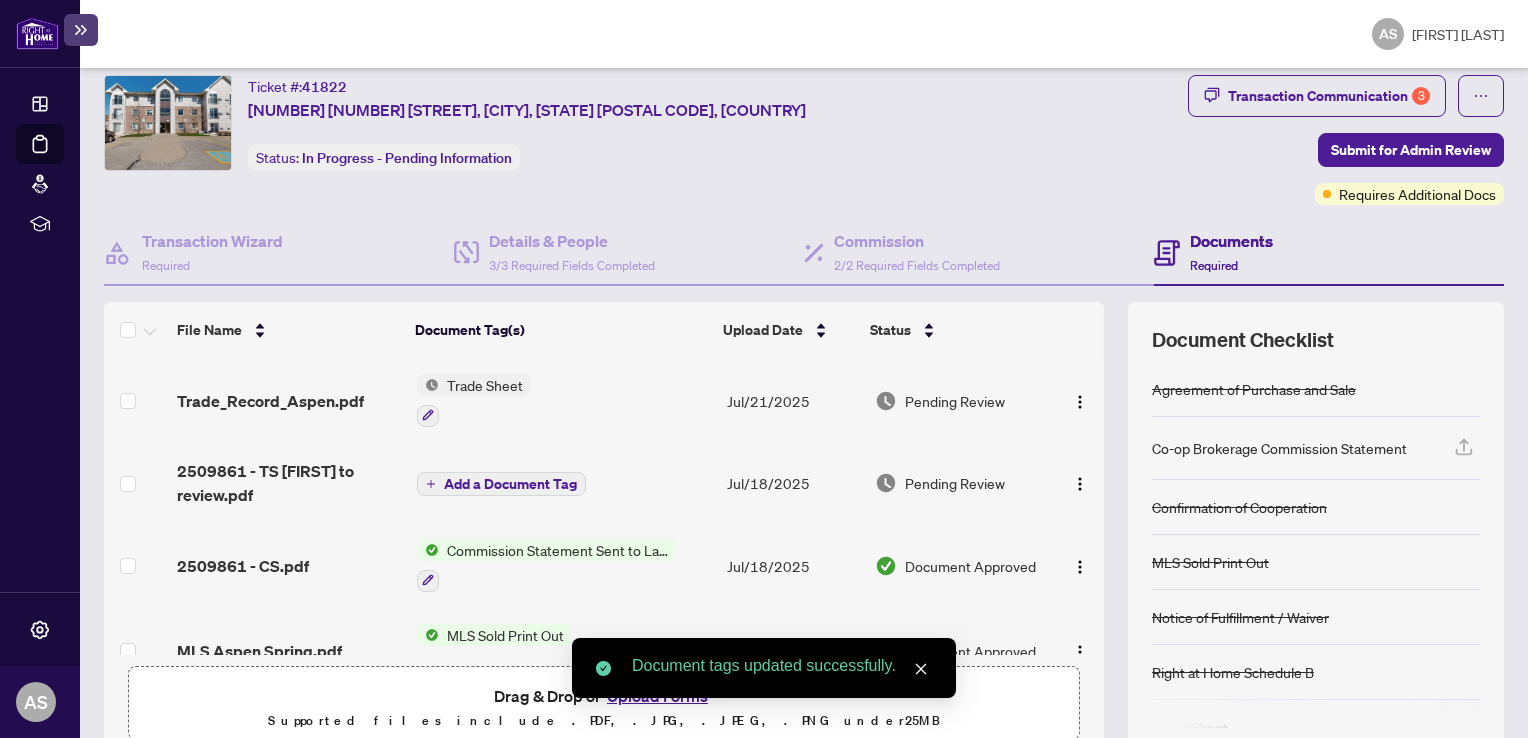scroll, scrollTop: 0, scrollLeft: 0, axis: both 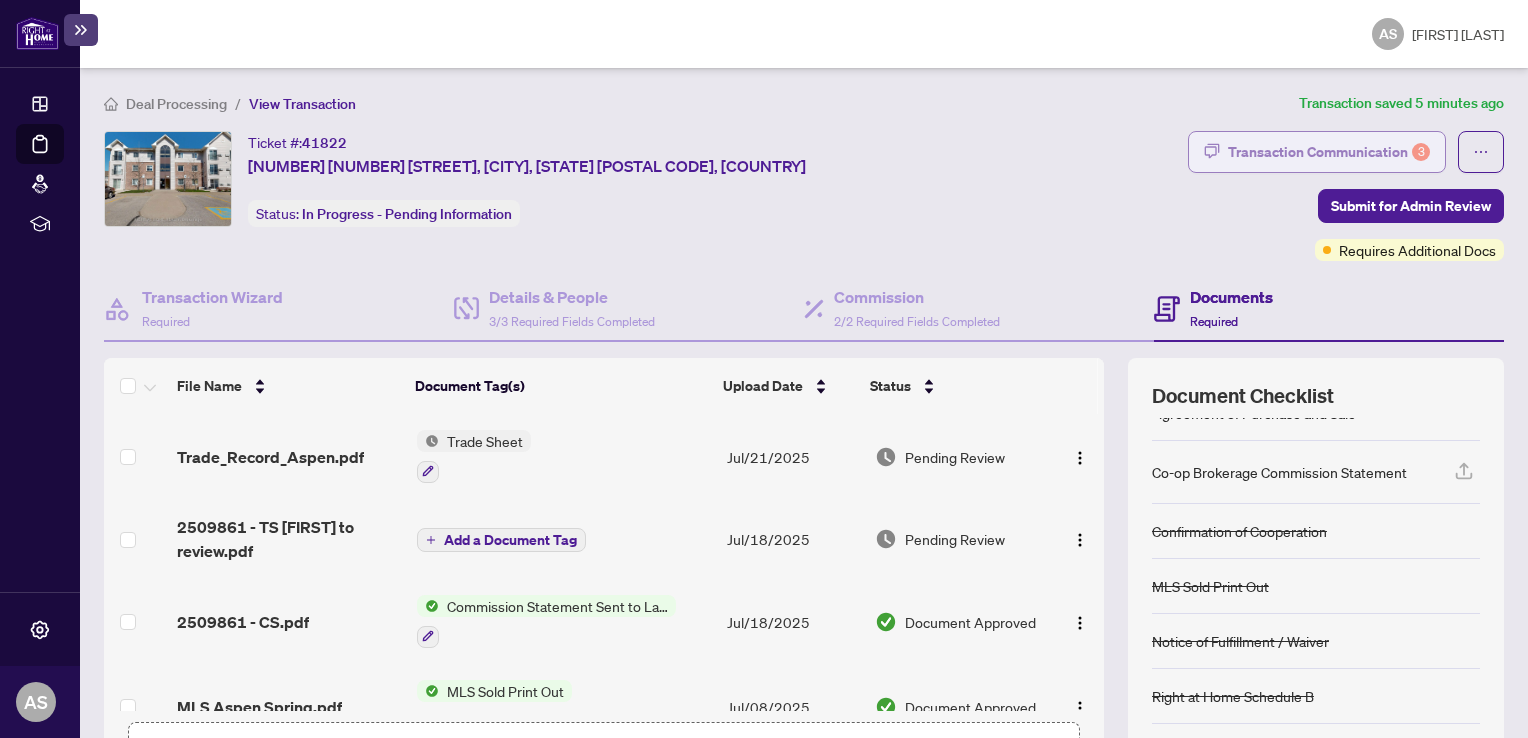 click on "Transaction Communication 3" at bounding box center [1329, 152] 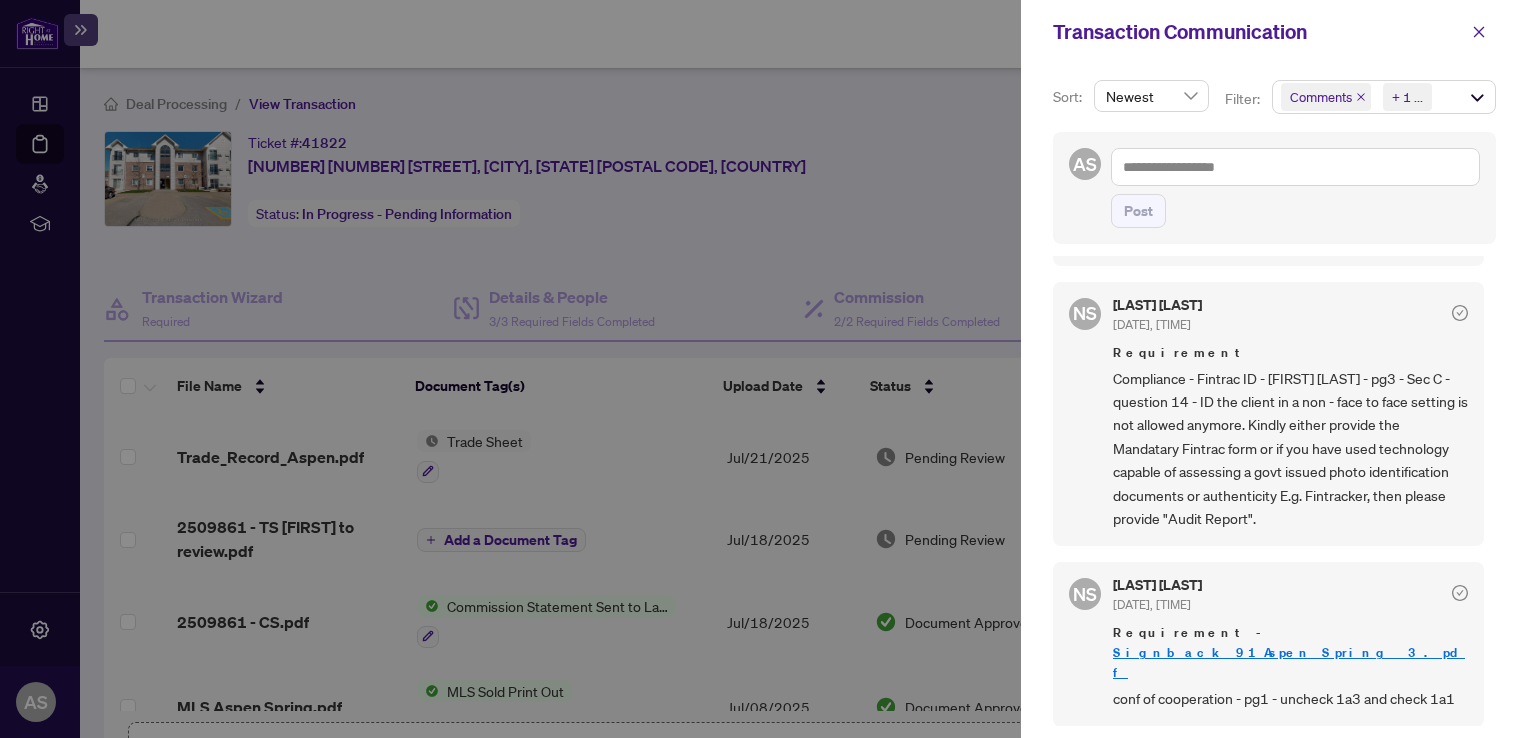 scroll, scrollTop: 600, scrollLeft: 0, axis: vertical 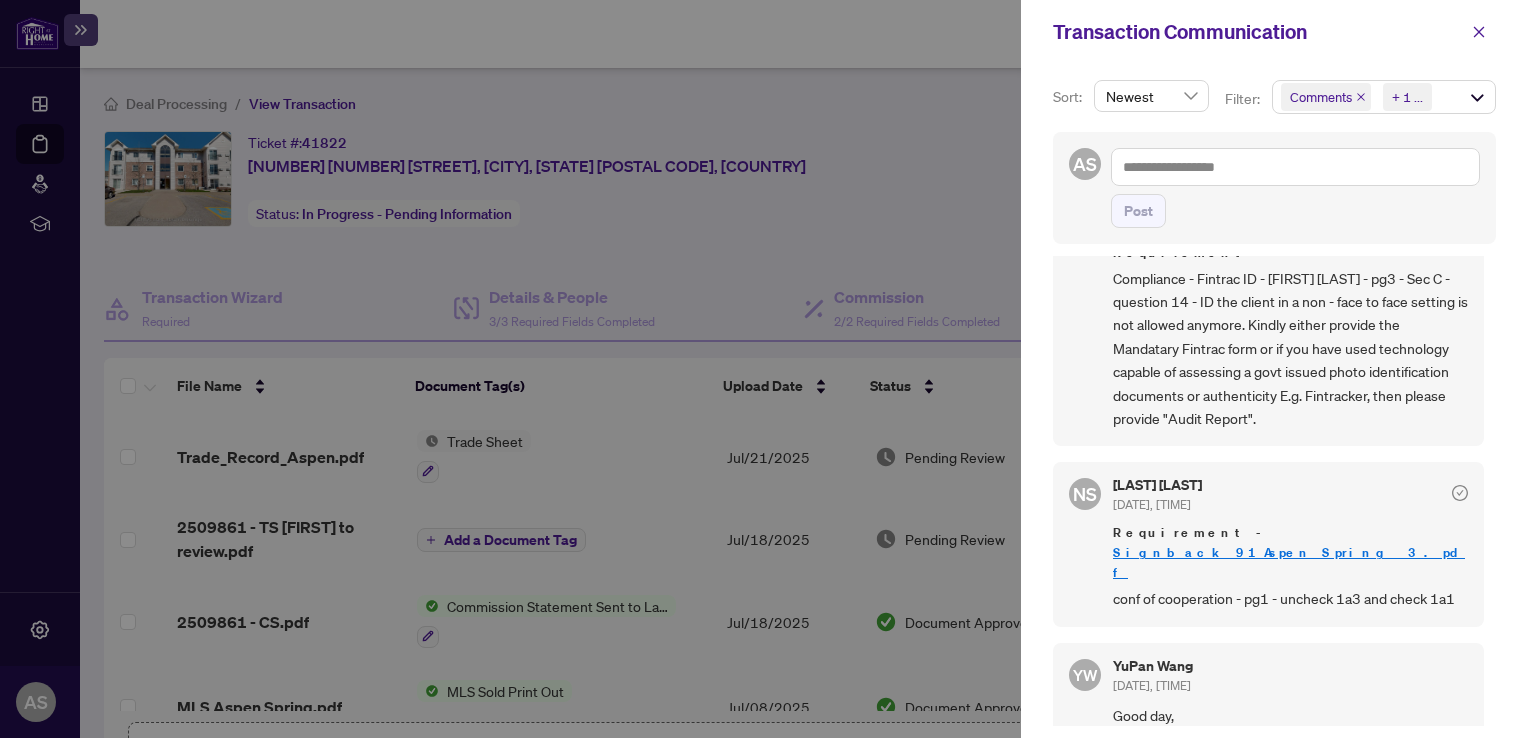 click on "Signback_91_[STREET_NAME]_[STREET_TYPE]__3_.pdf" at bounding box center (1289, 562) 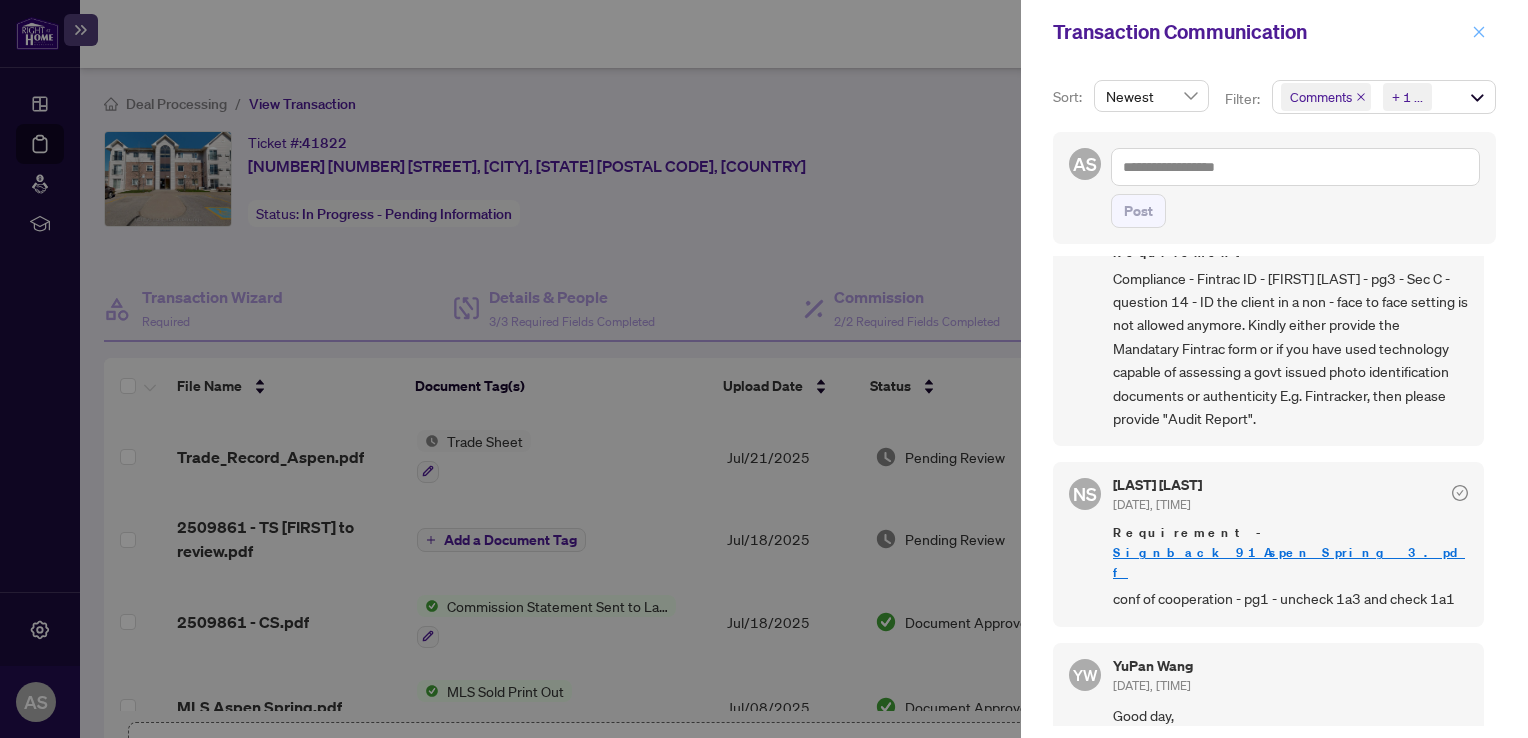 click 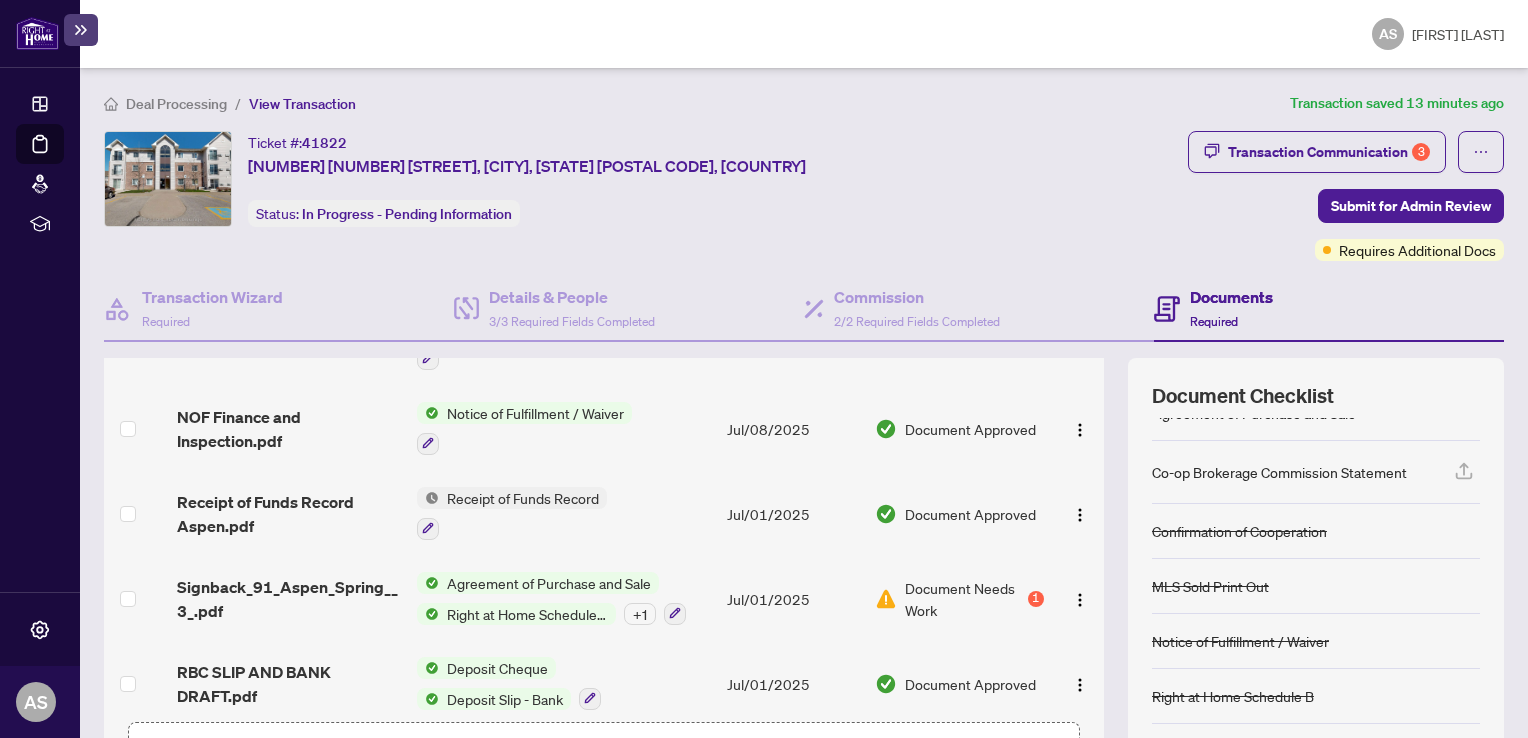 scroll, scrollTop: 548, scrollLeft: 0, axis: vertical 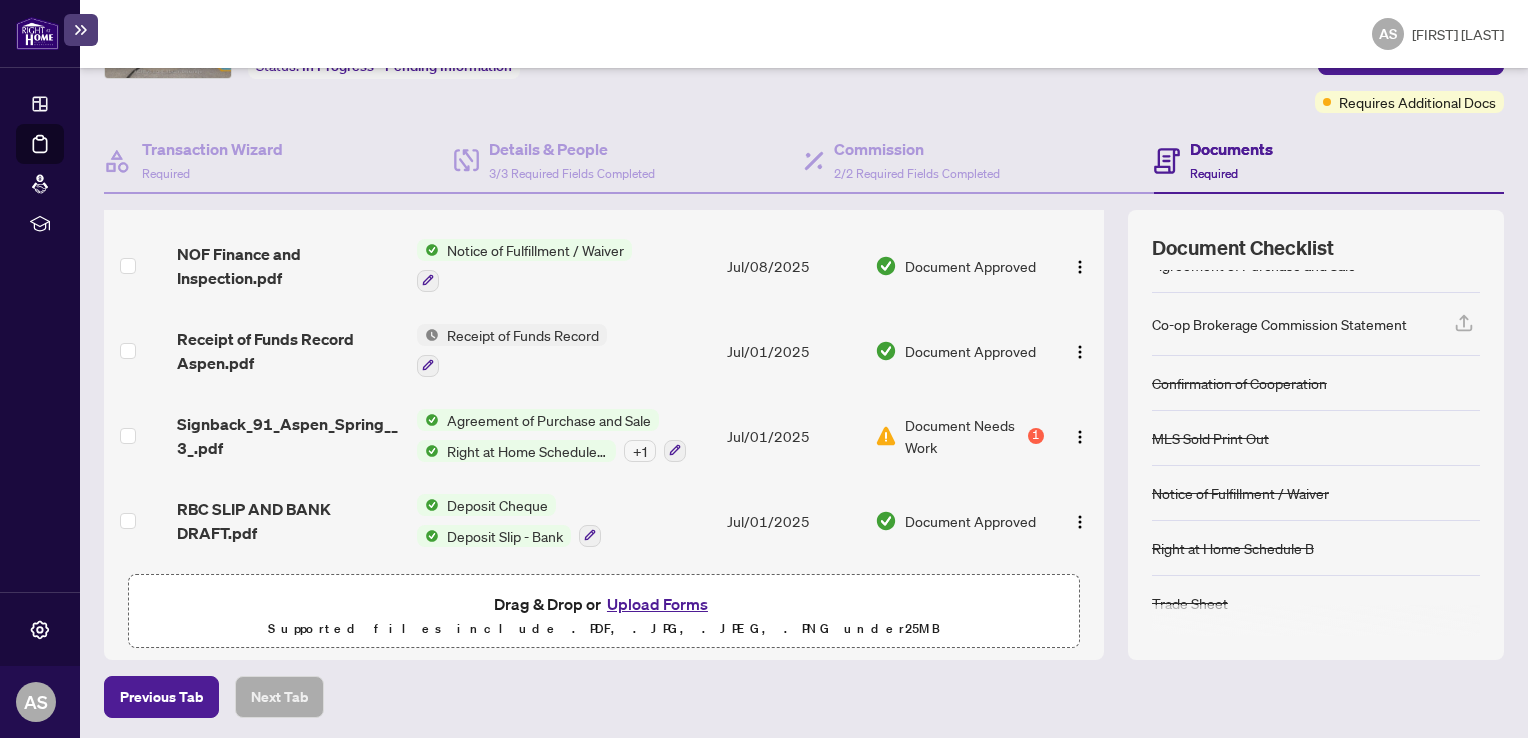 click on "Upload Forms" at bounding box center [657, 604] 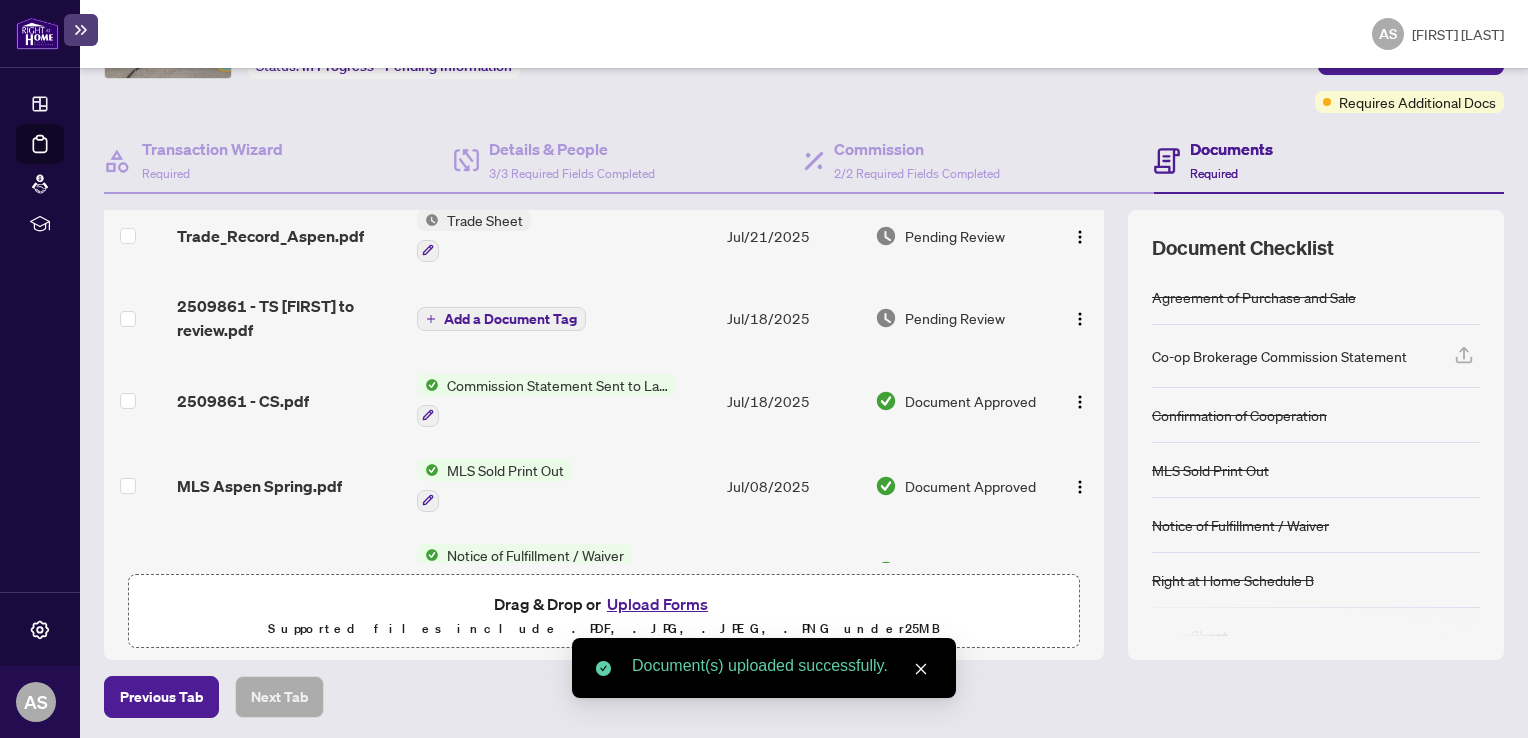 scroll, scrollTop: 0, scrollLeft: 0, axis: both 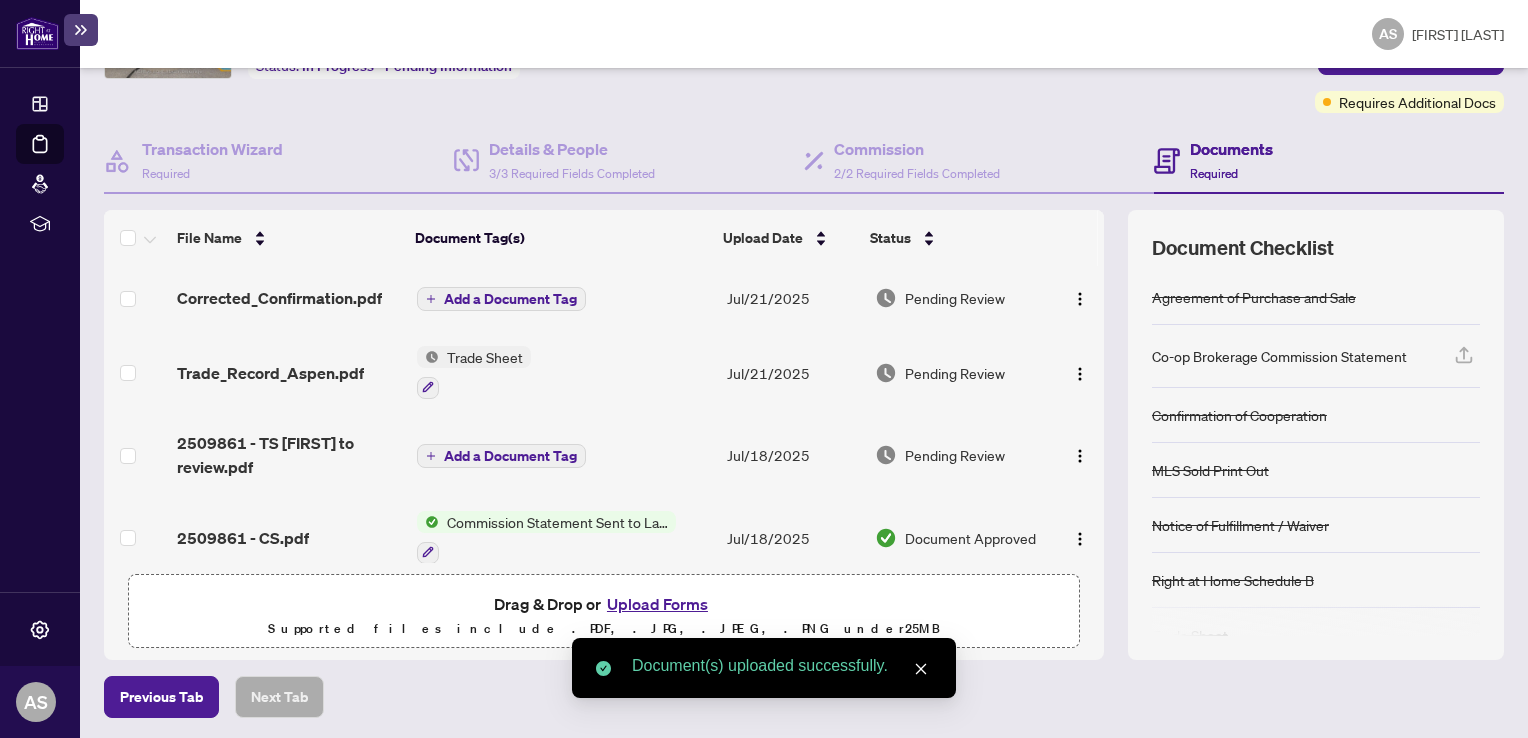 click on "Add a Document Tag" at bounding box center [510, 299] 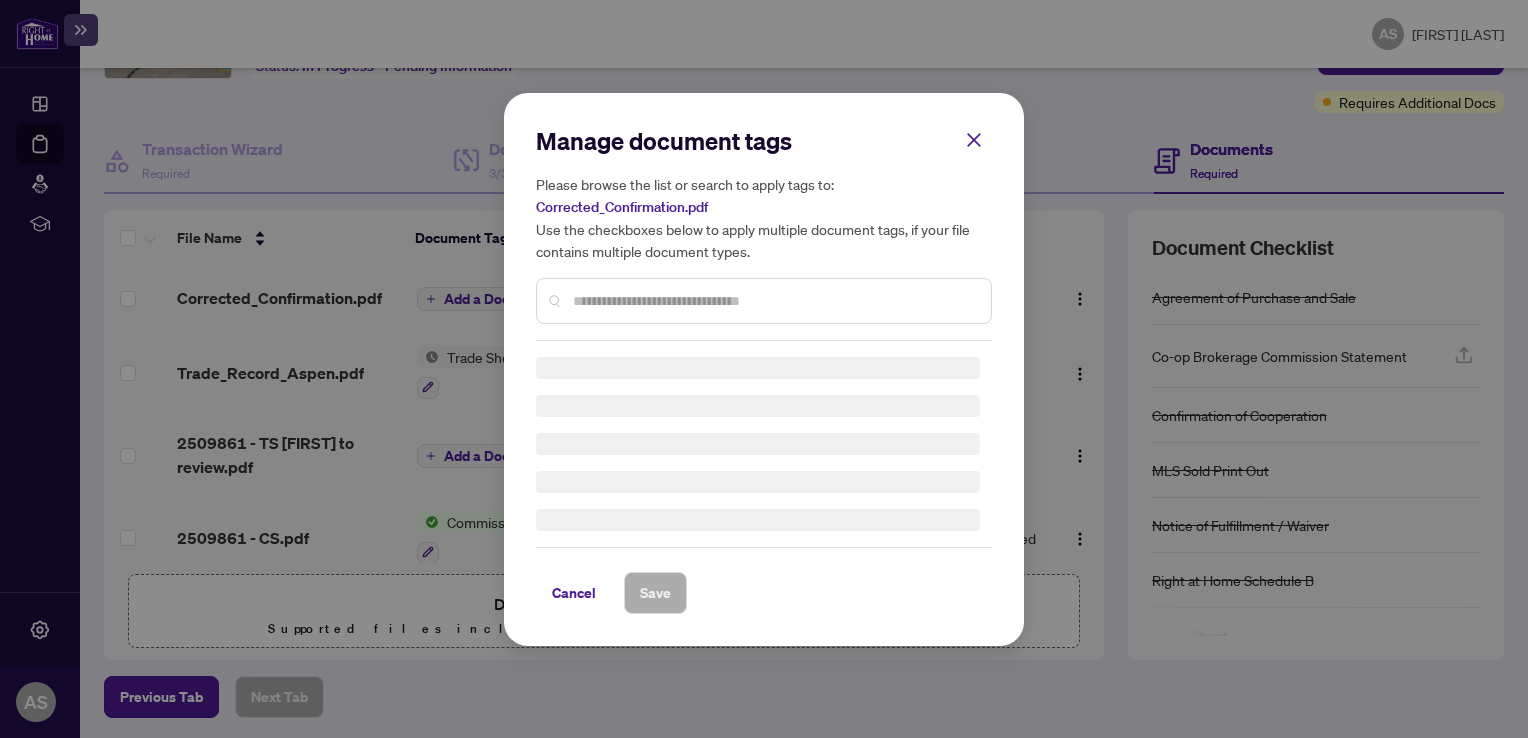 click on "Manage document tags Please browse the list or search to apply tags to:   Corrected_Confirmation.pdf   Use the checkboxes below to apply multiple document tags, if your file contains multiple document types." at bounding box center [764, 233] 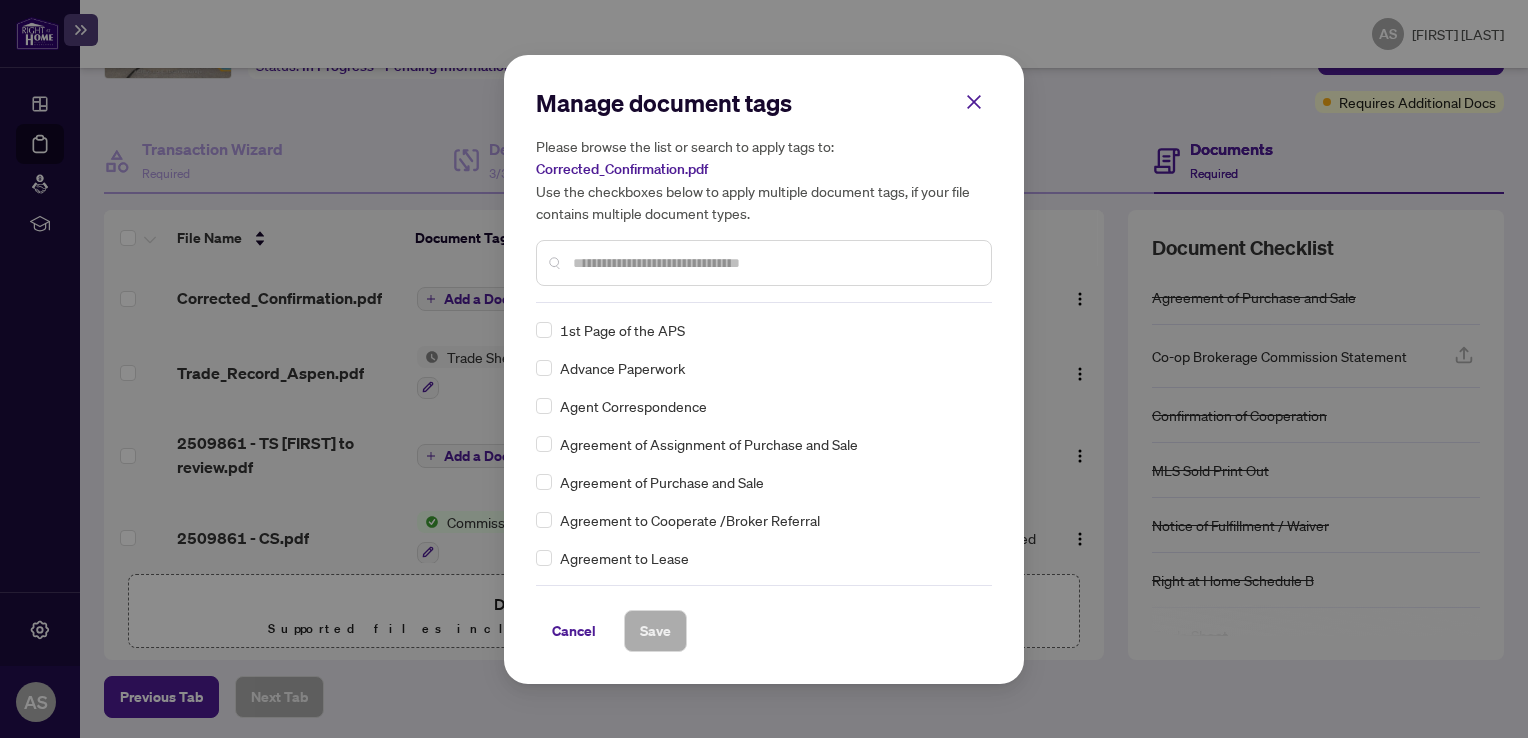 click at bounding box center [774, 263] 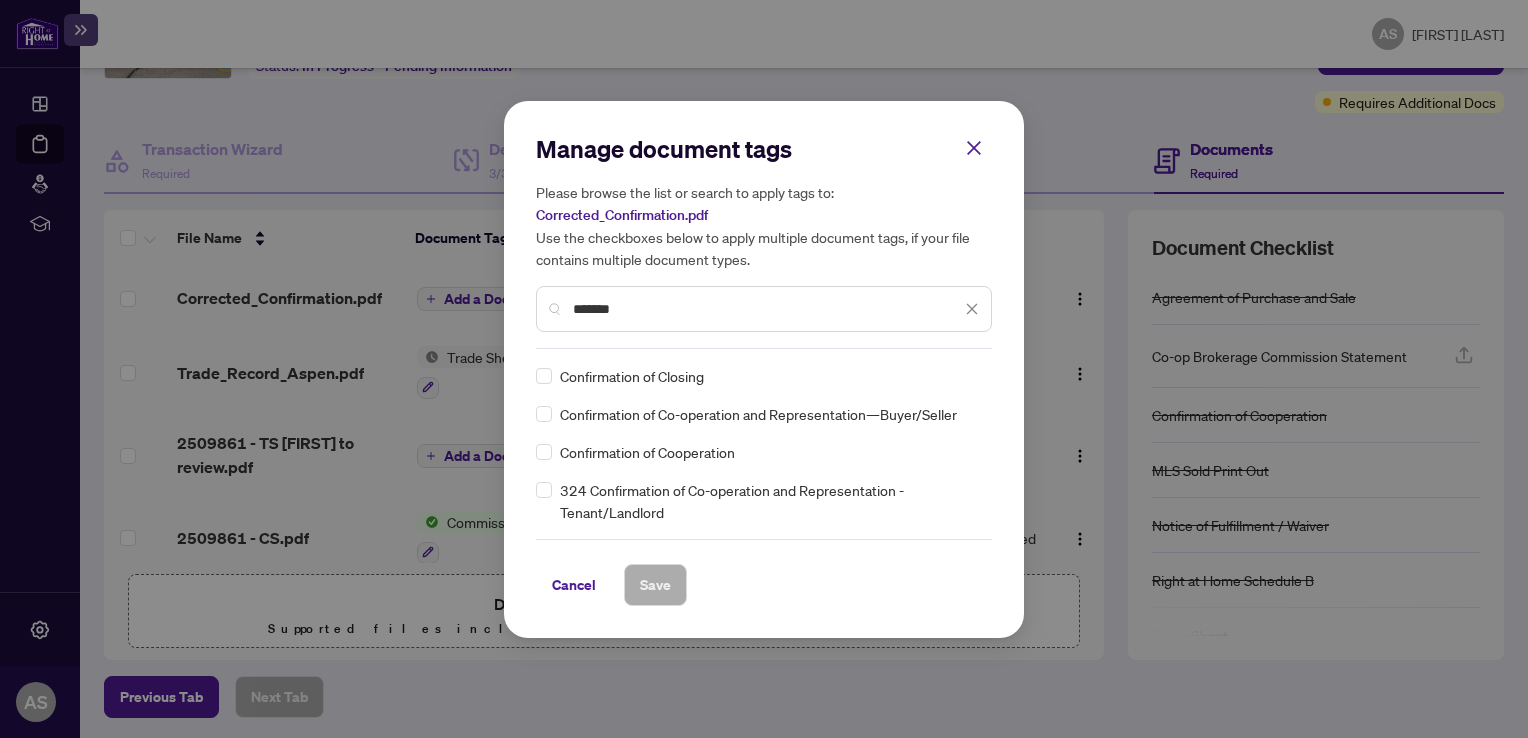 type on "*******" 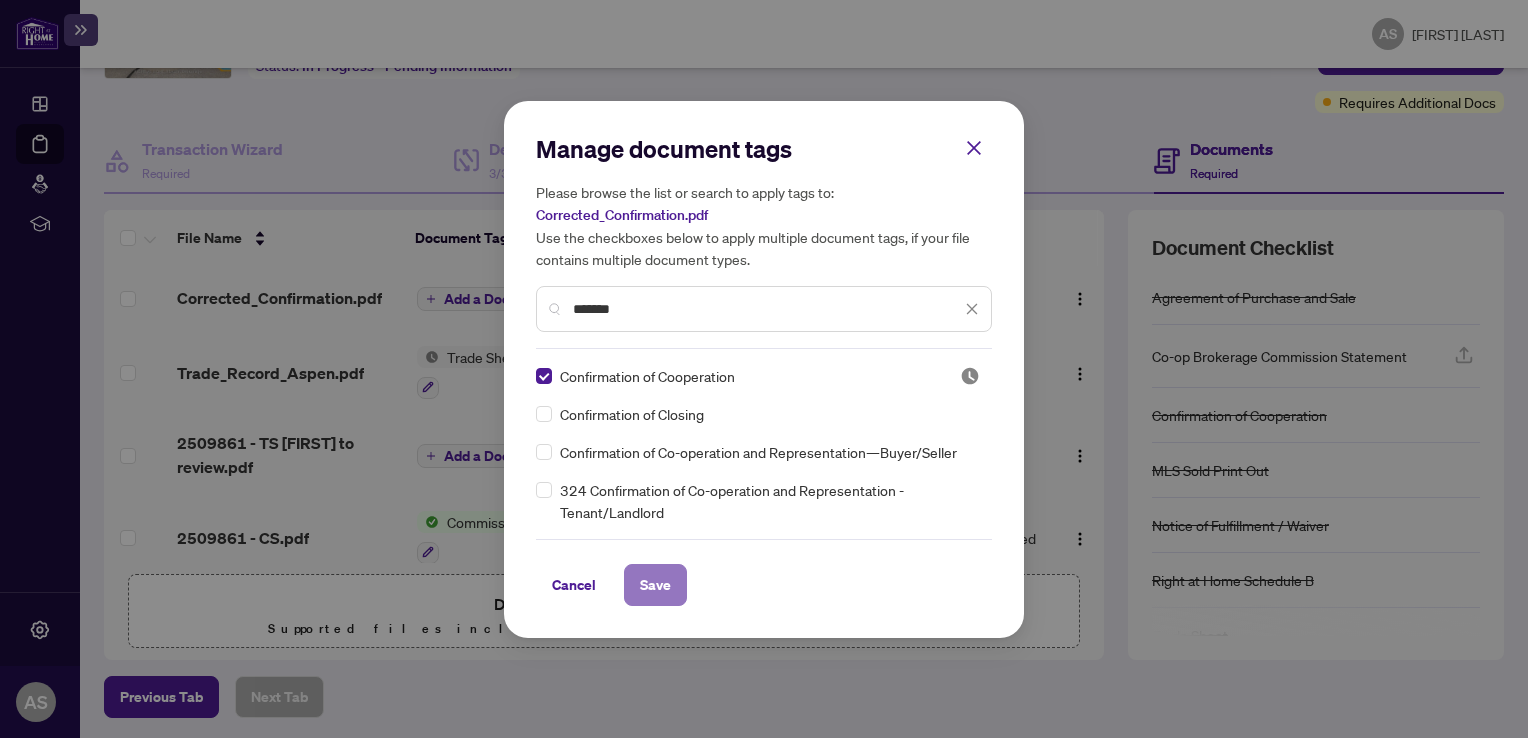 click on "Save" at bounding box center [655, 585] 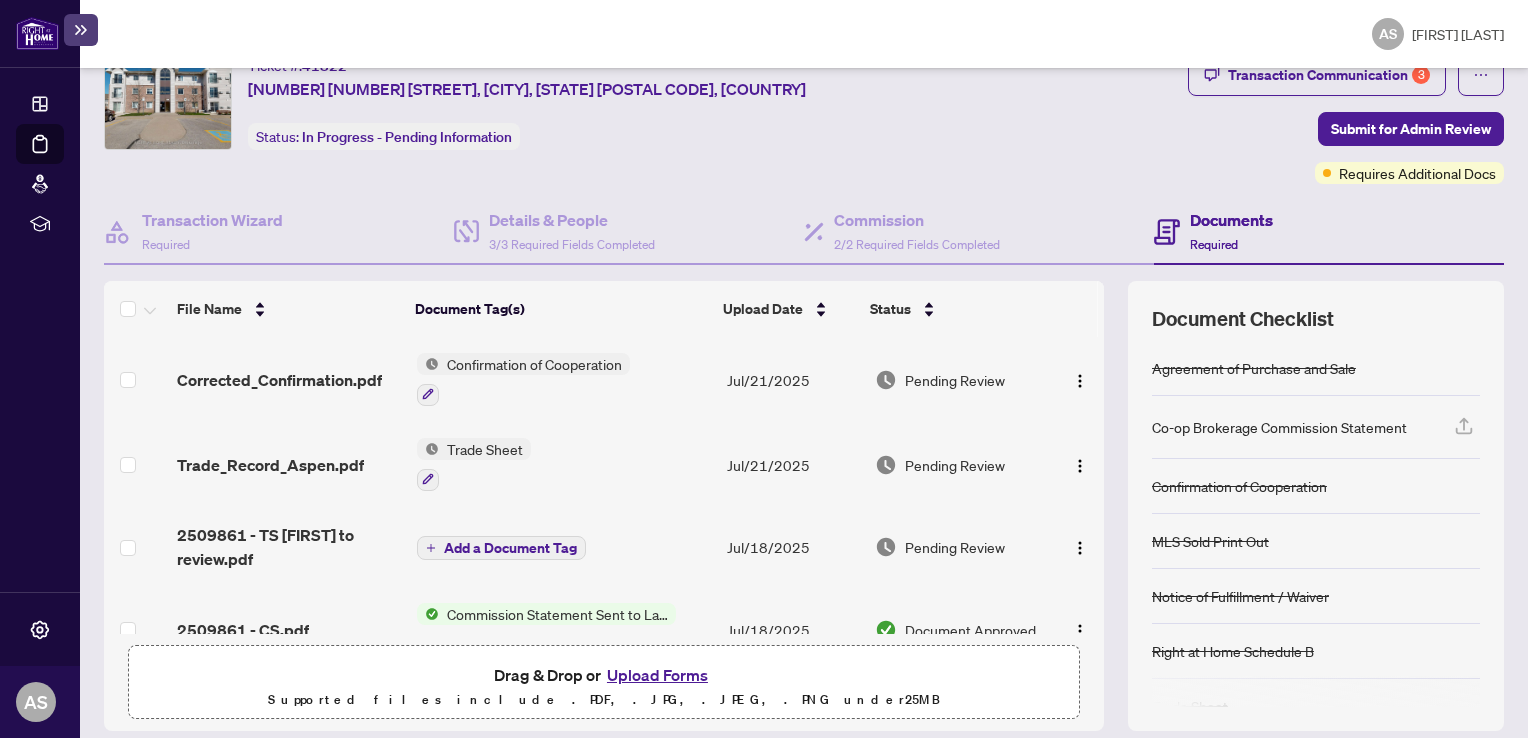 scroll, scrollTop: 0, scrollLeft: 0, axis: both 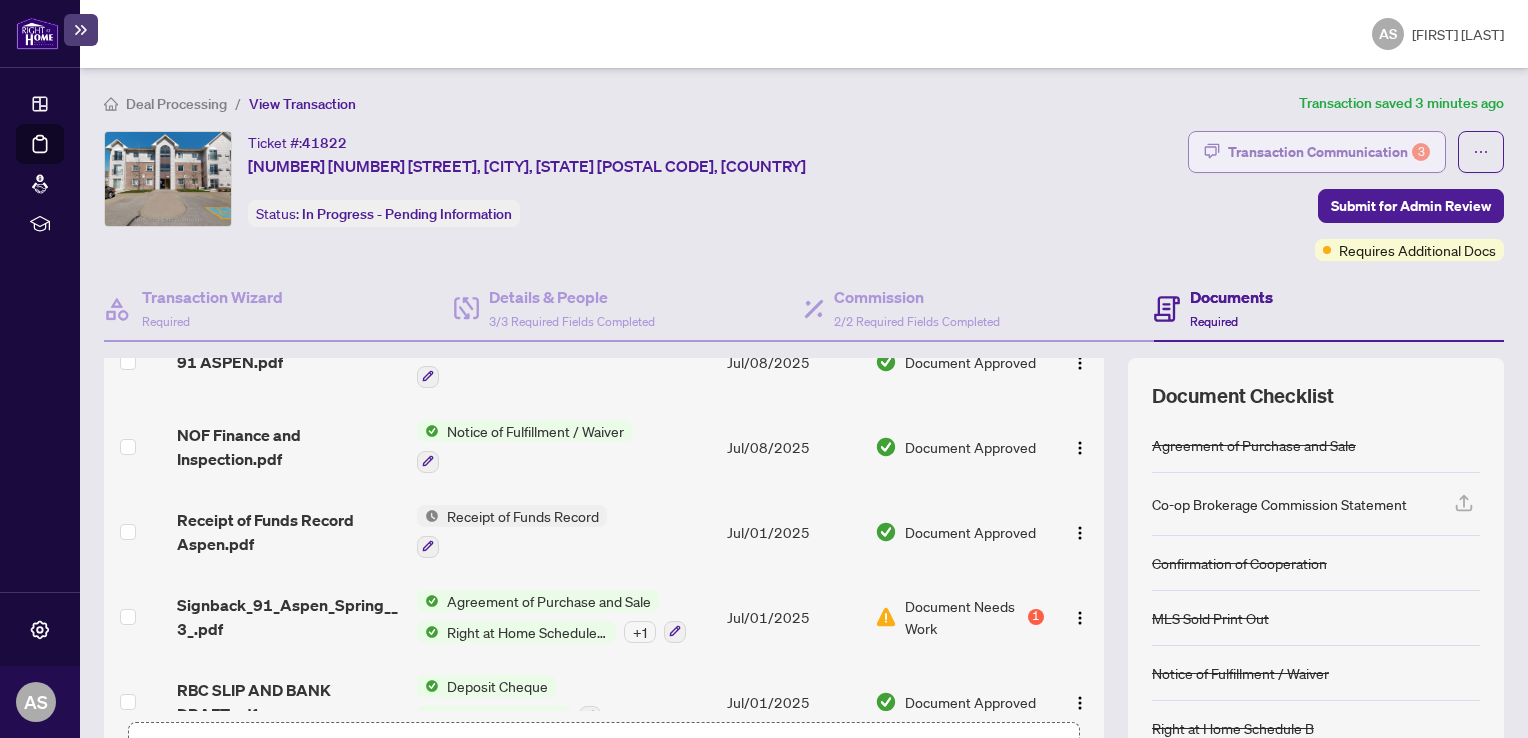 click on "Transaction Communication 3" at bounding box center (1329, 152) 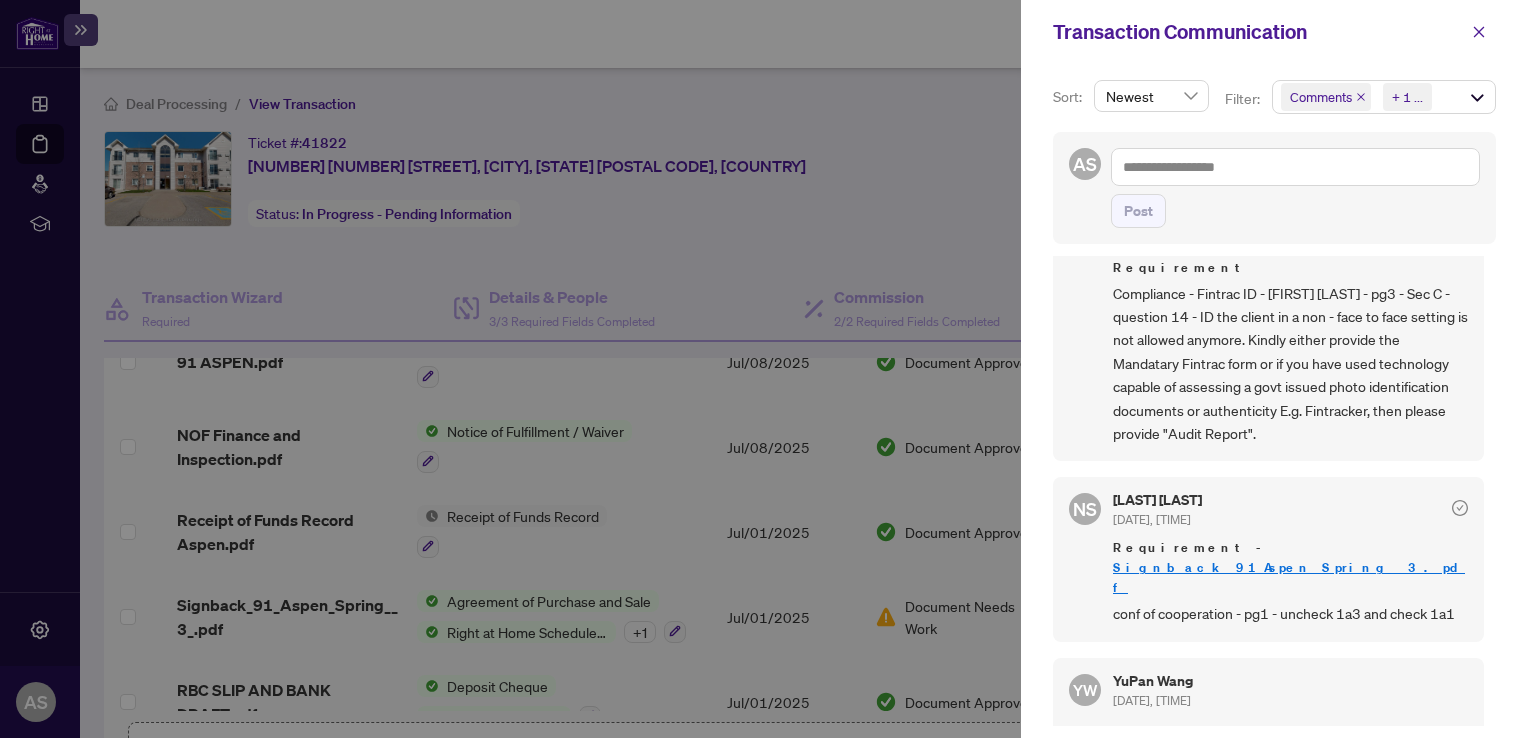 scroll, scrollTop: 485, scrollLeft: 0, axis: vertical 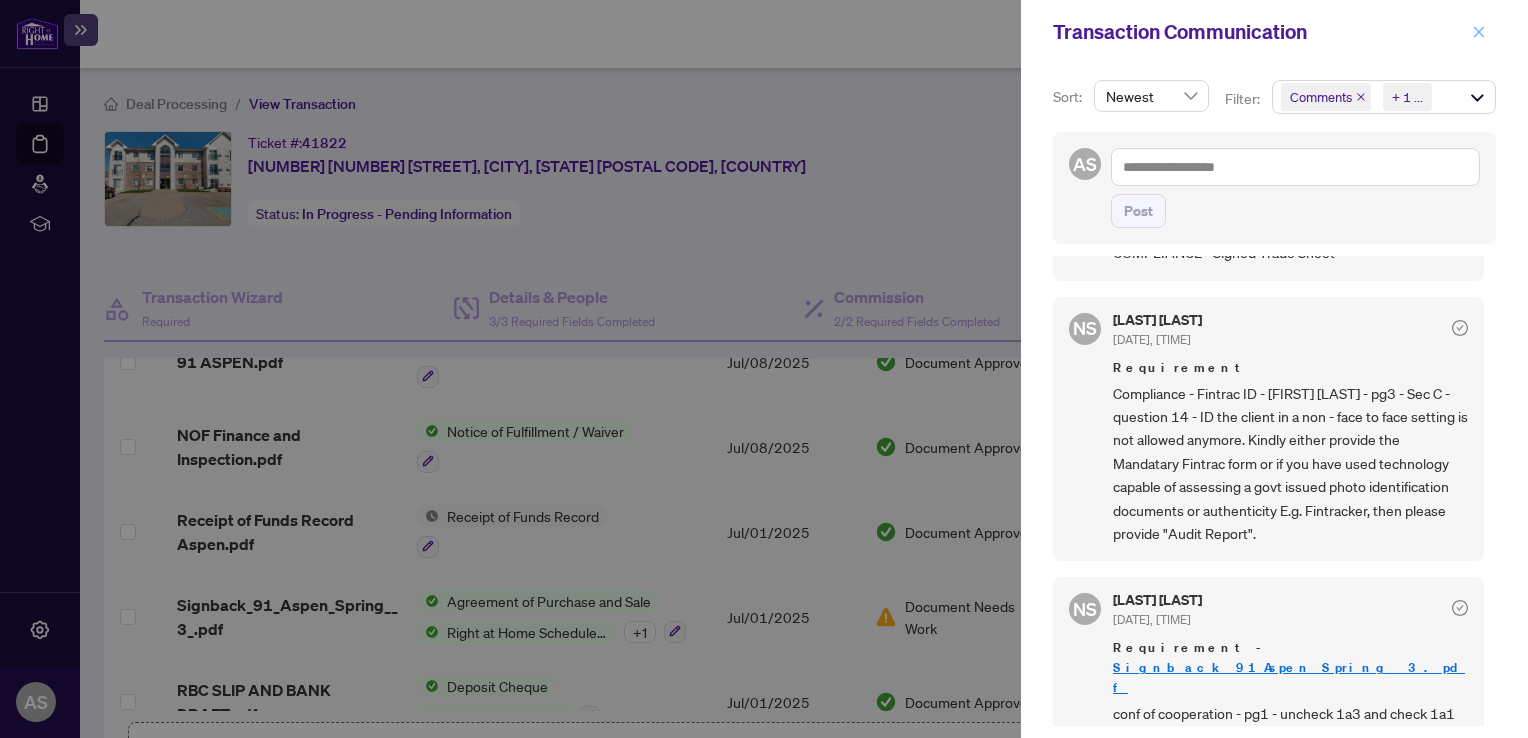 click 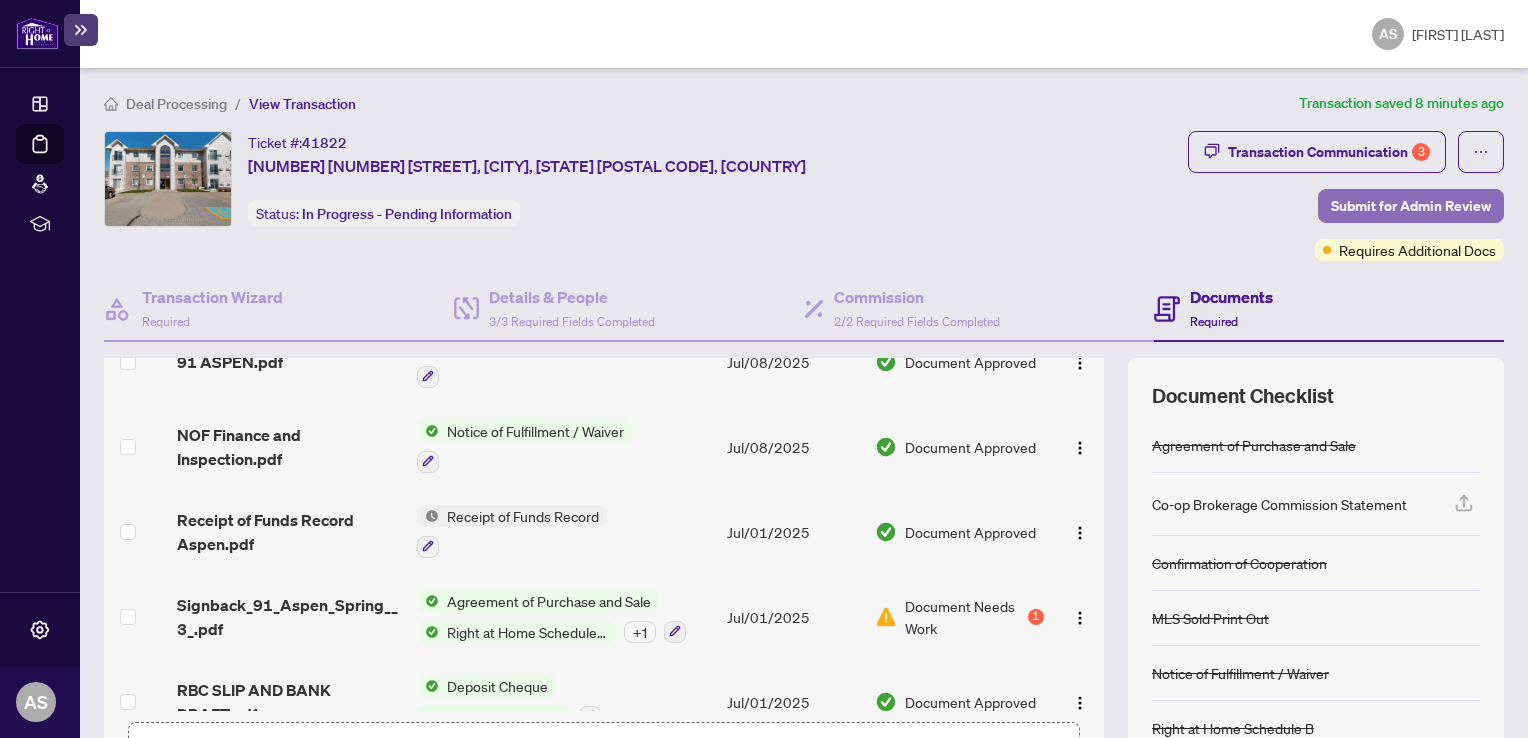 click on "Submit for Admin Review" at bounding box center (1411, 206) 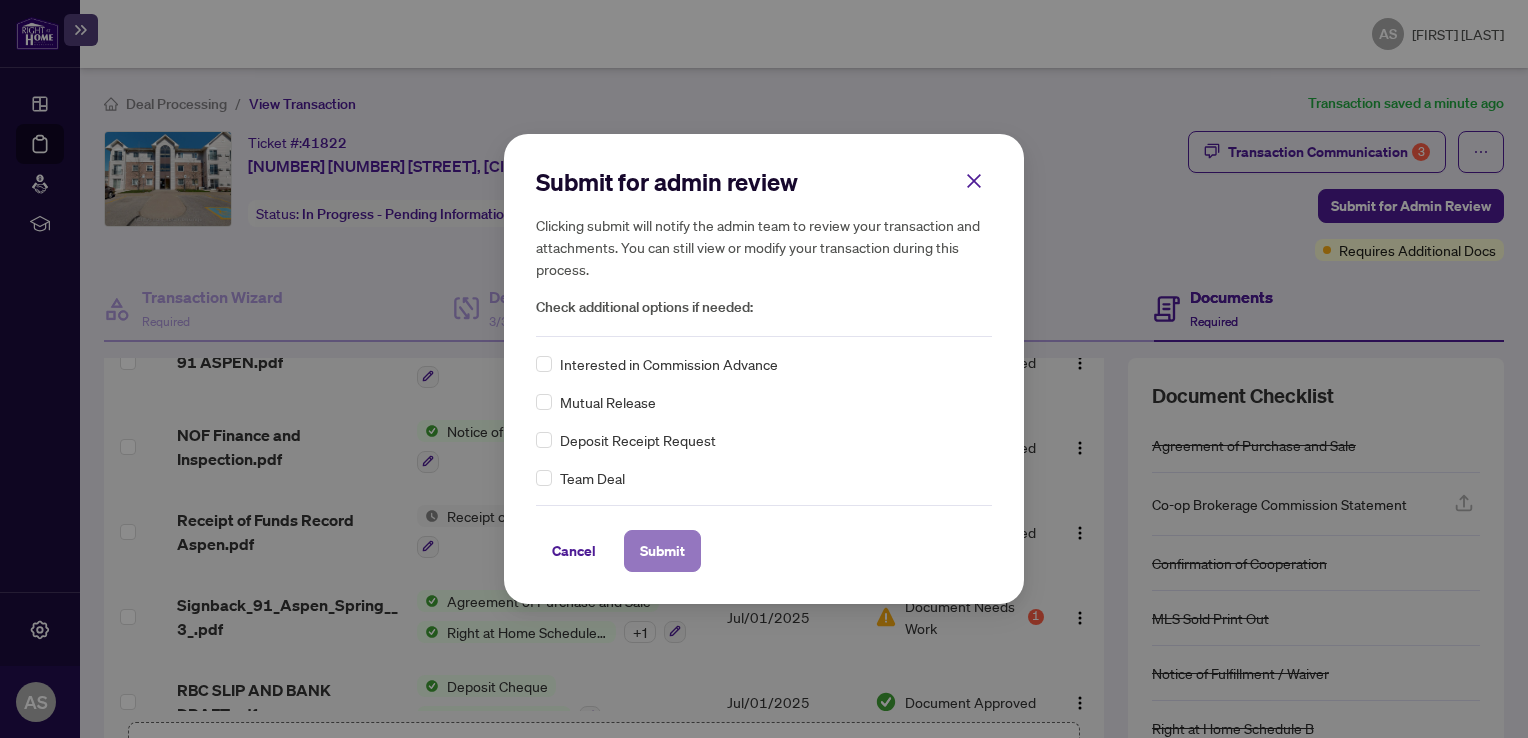 click on "Submit" at bounding box center (662, 551) 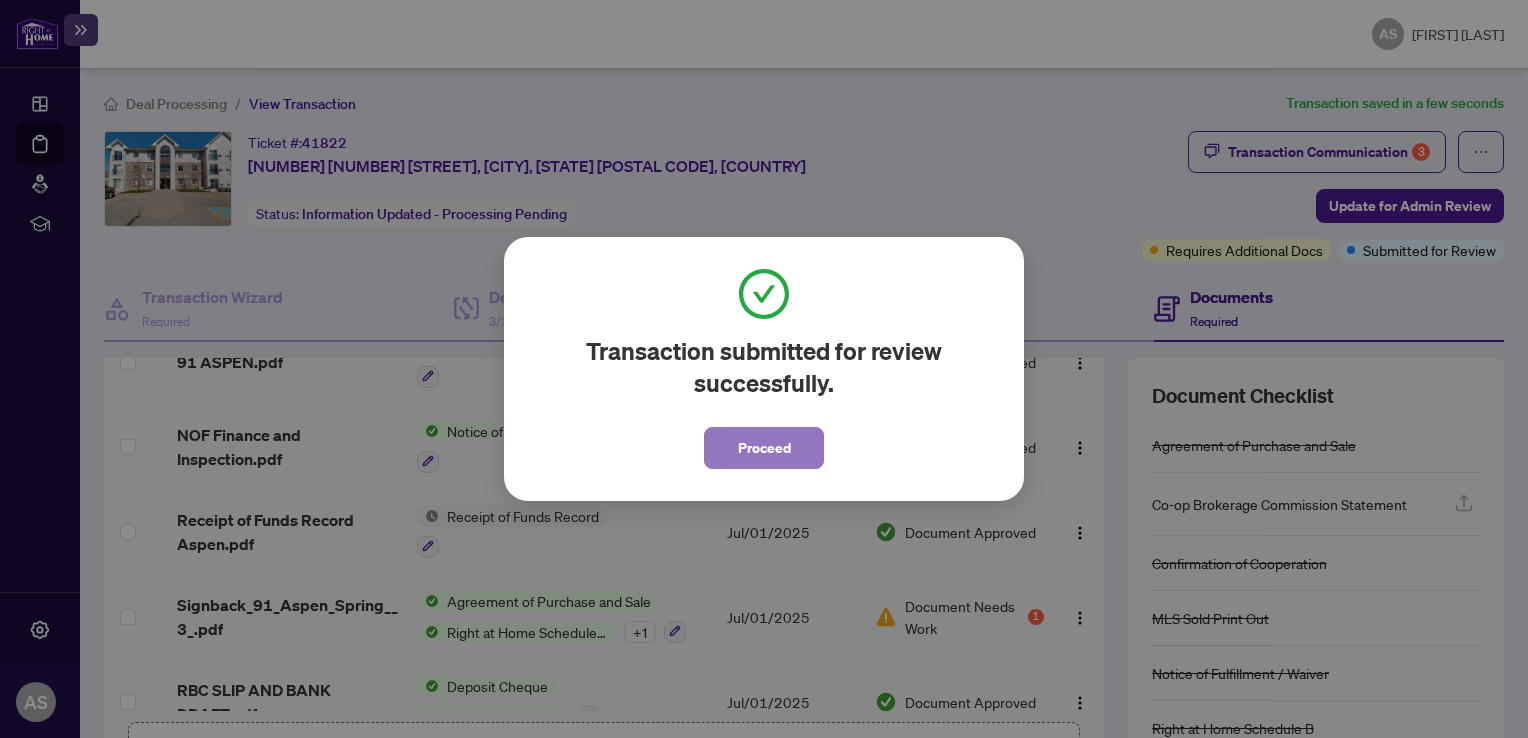 click on "Proceed" at bounding box center (764, 448) 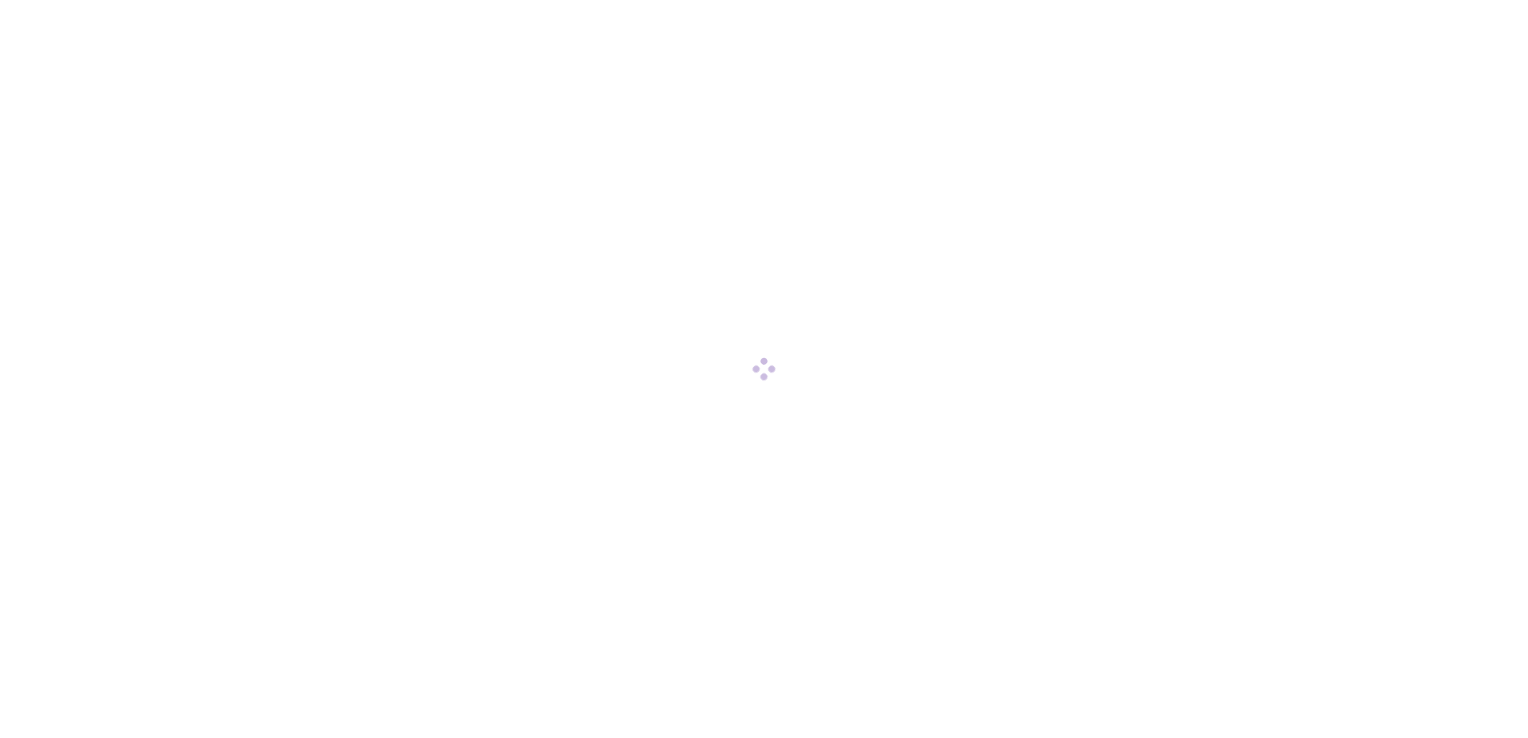 scroll, scrollTop: 0, scrollLeft: 0, axis: both 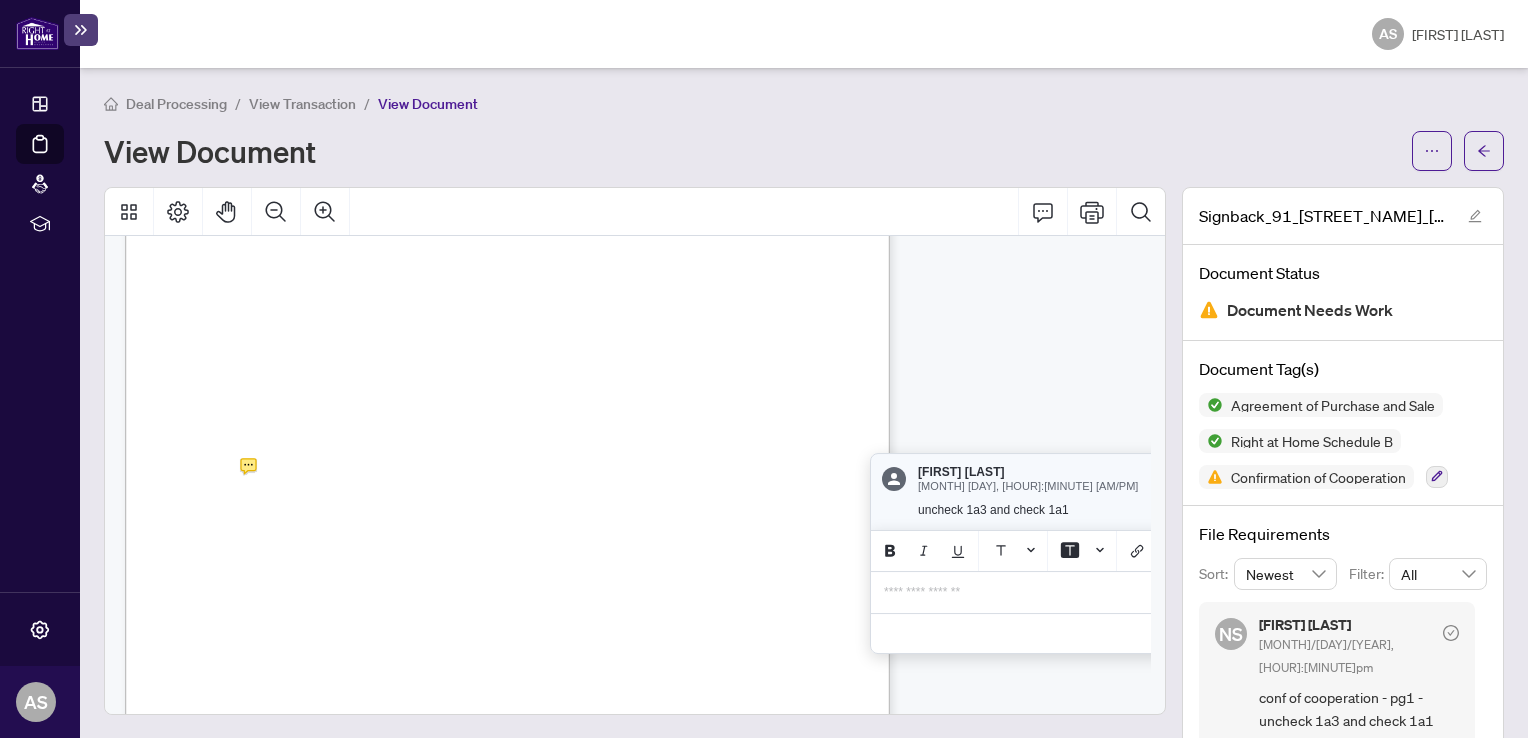 click on "**********" at bounding box center [1070, 375] 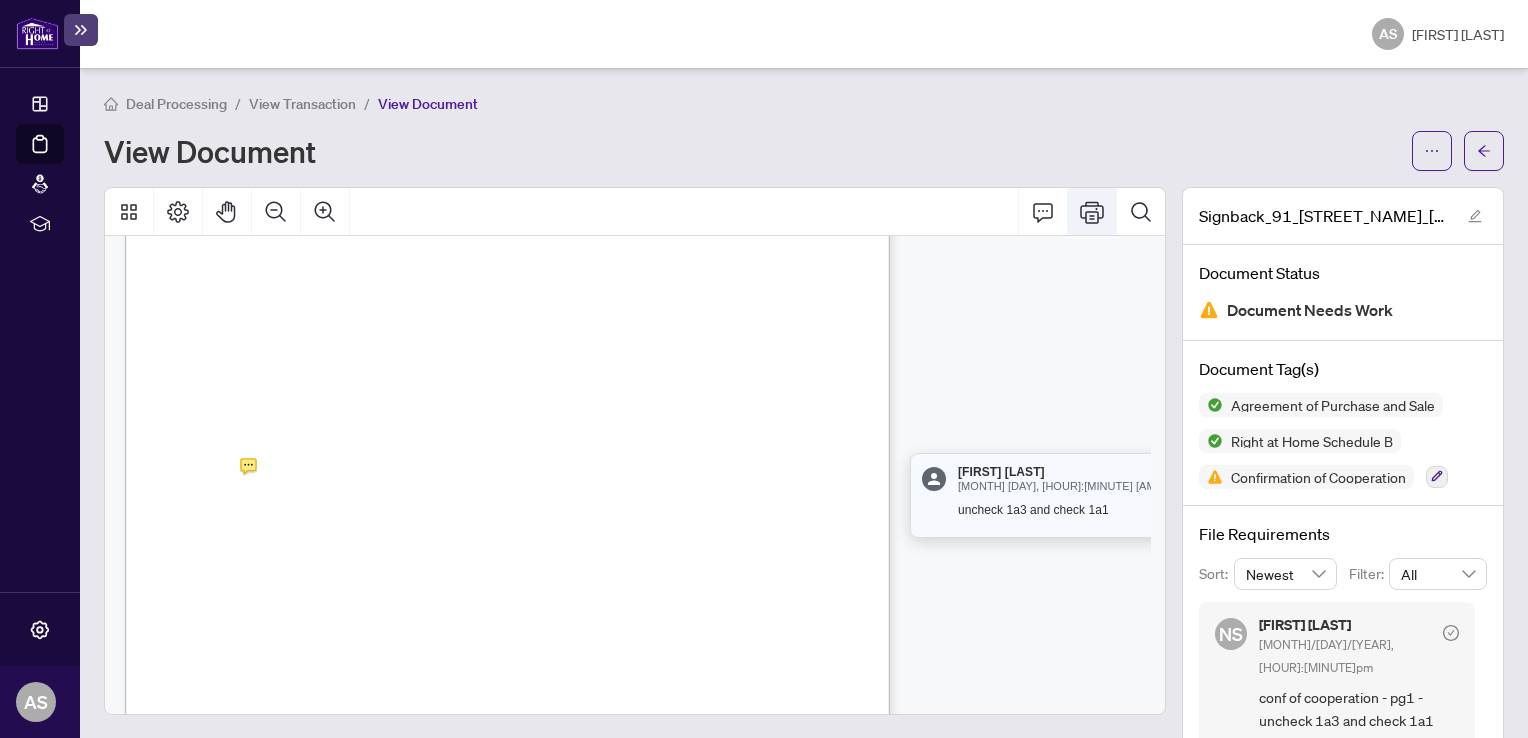 click 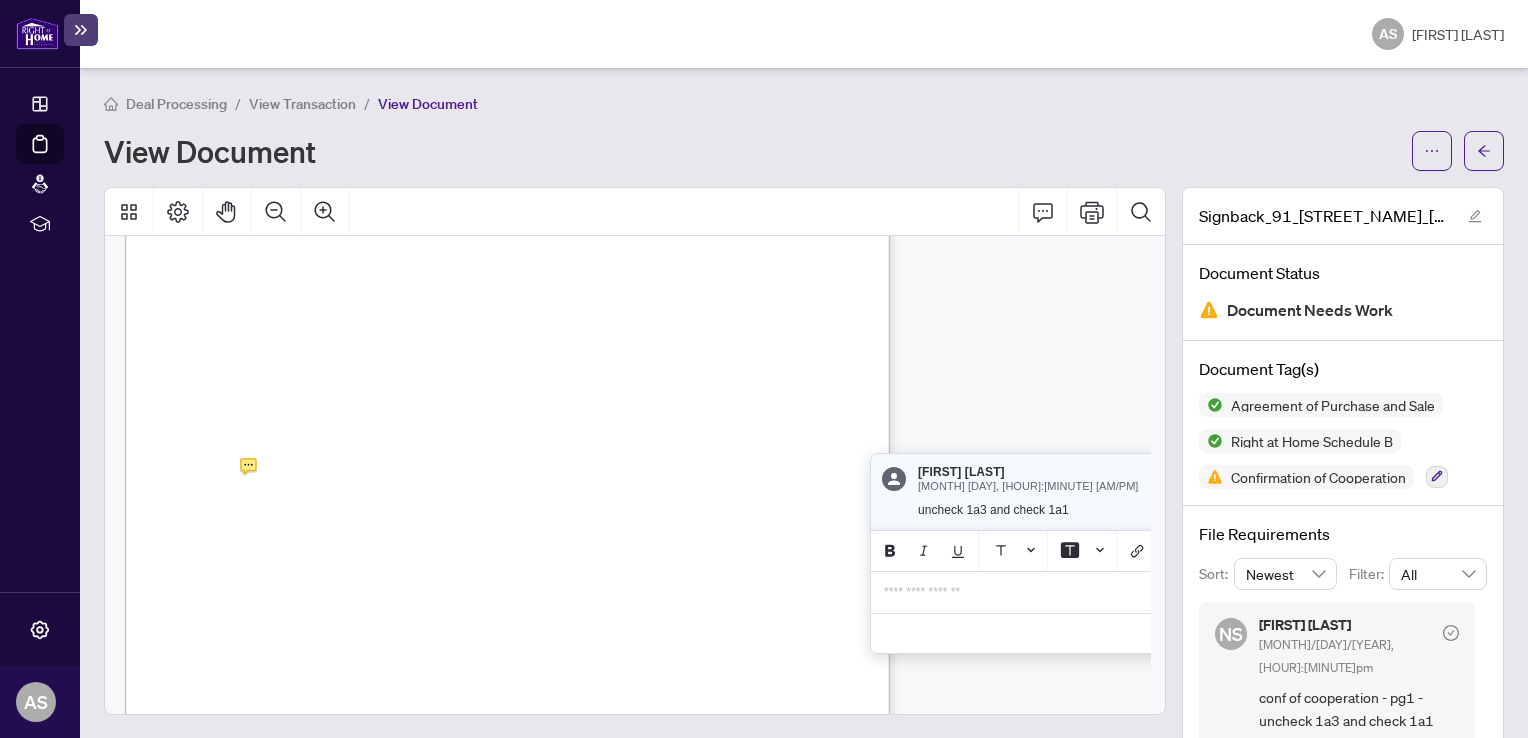 click on "required by the Trust in Real Estate Services Act, 2002 (TRESA)." at bounding box center [300, 350] 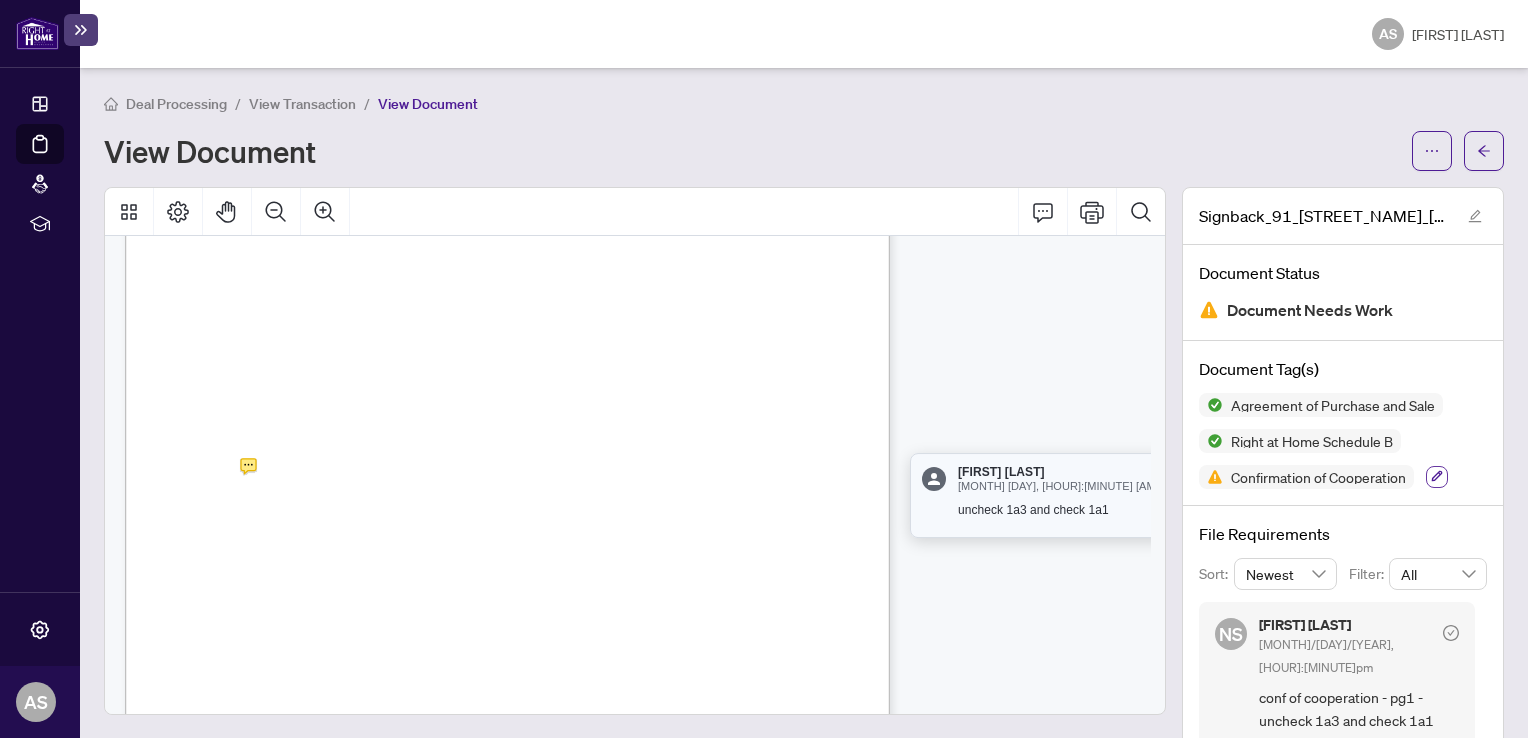 click 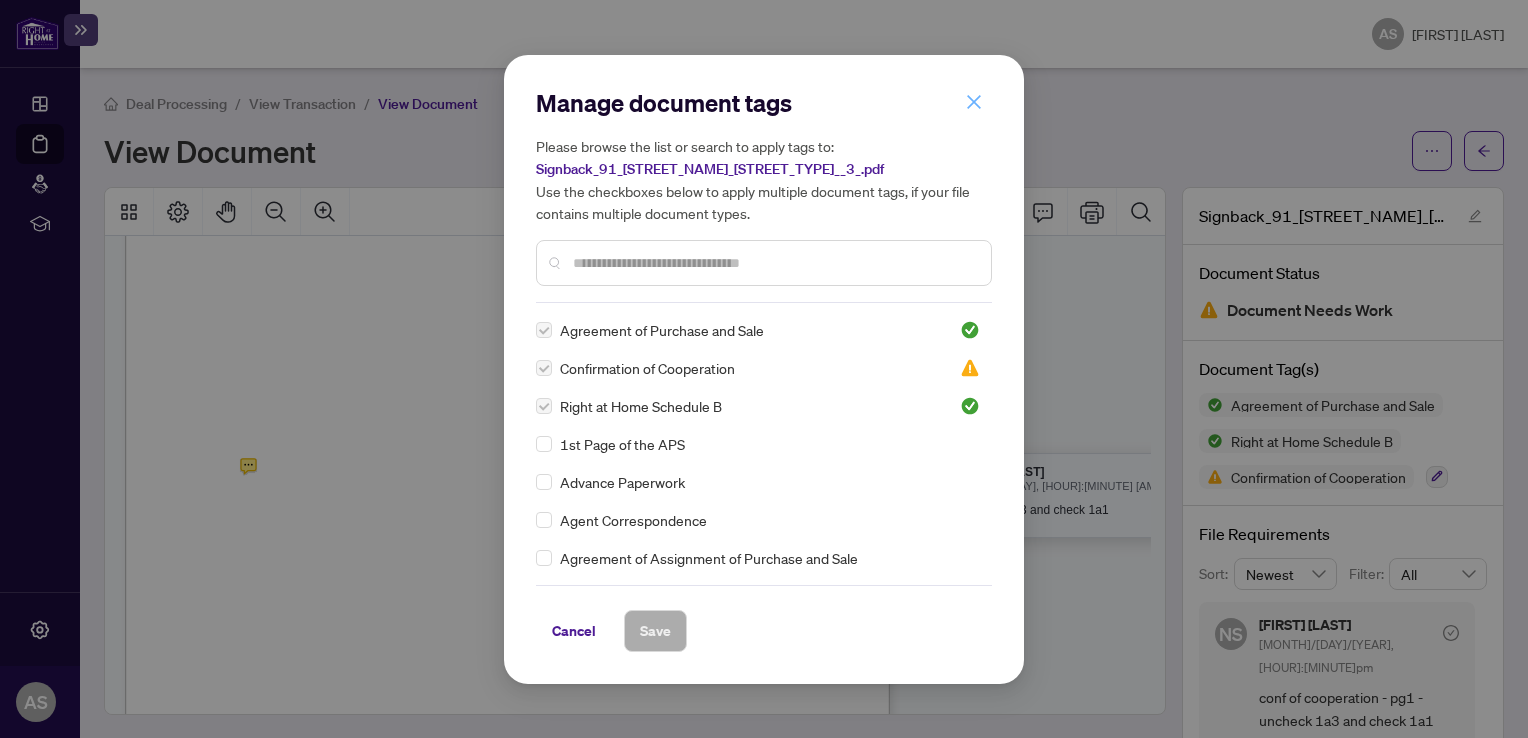 click 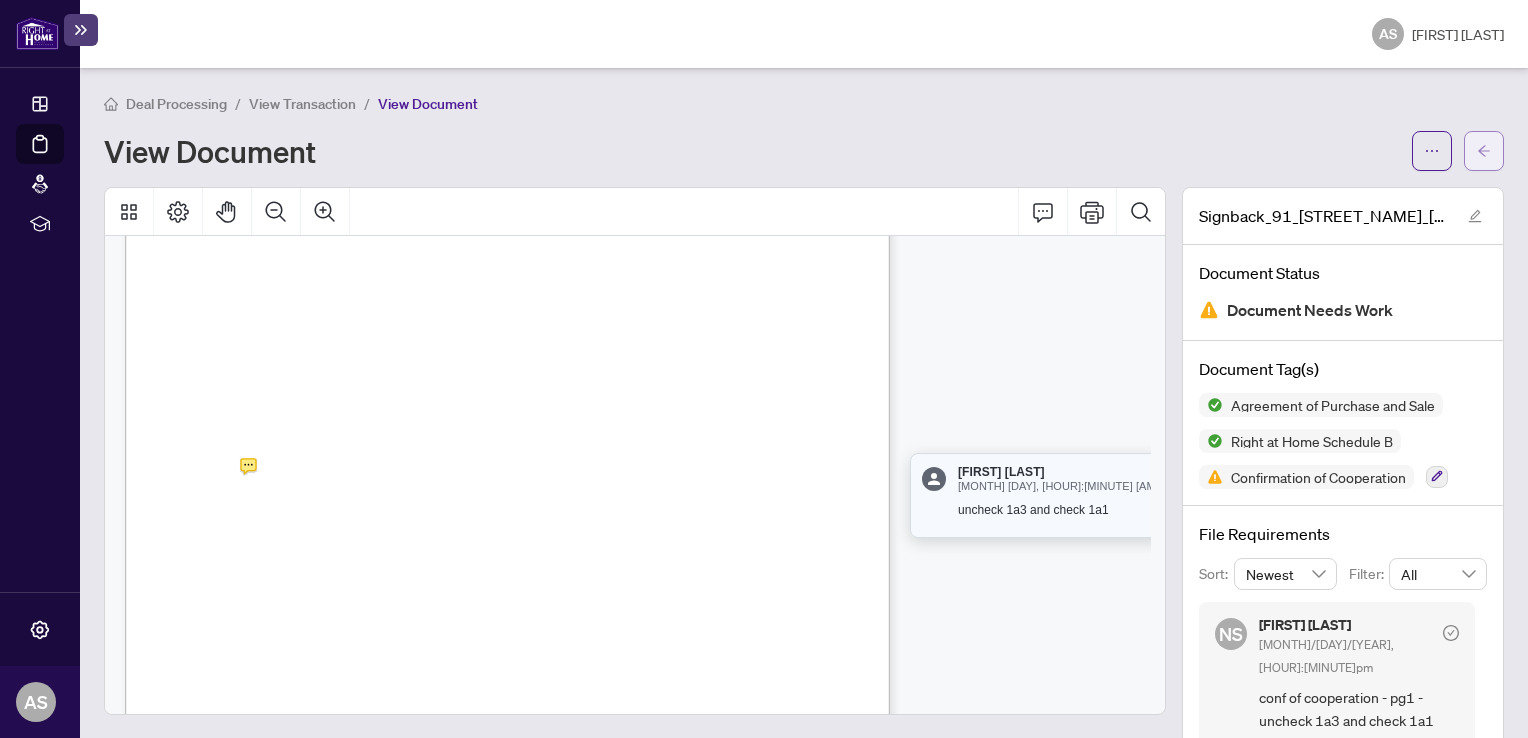 click at bounding box center [1484, 151] 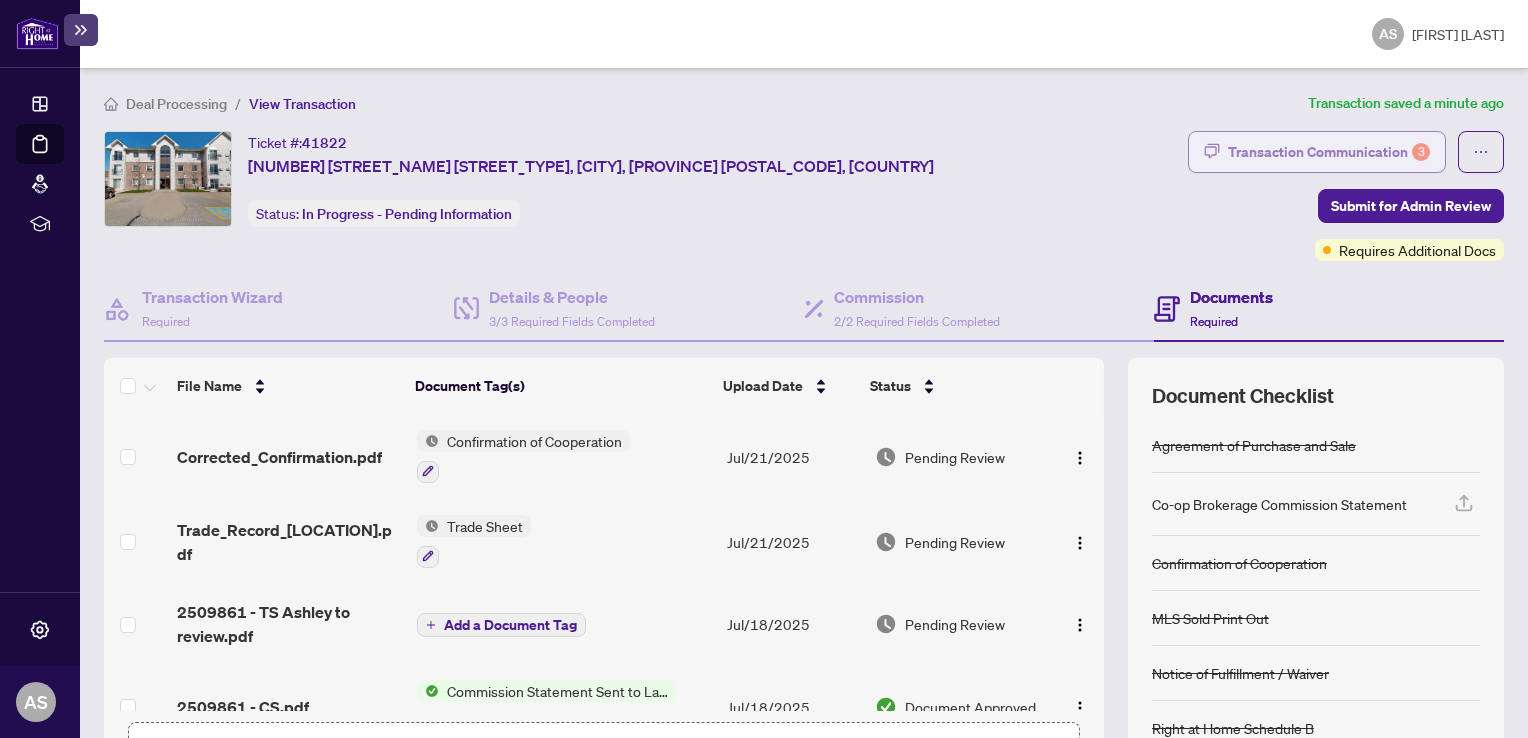 click on "Transaction Communication 3" at bounding box center (1329, 152) 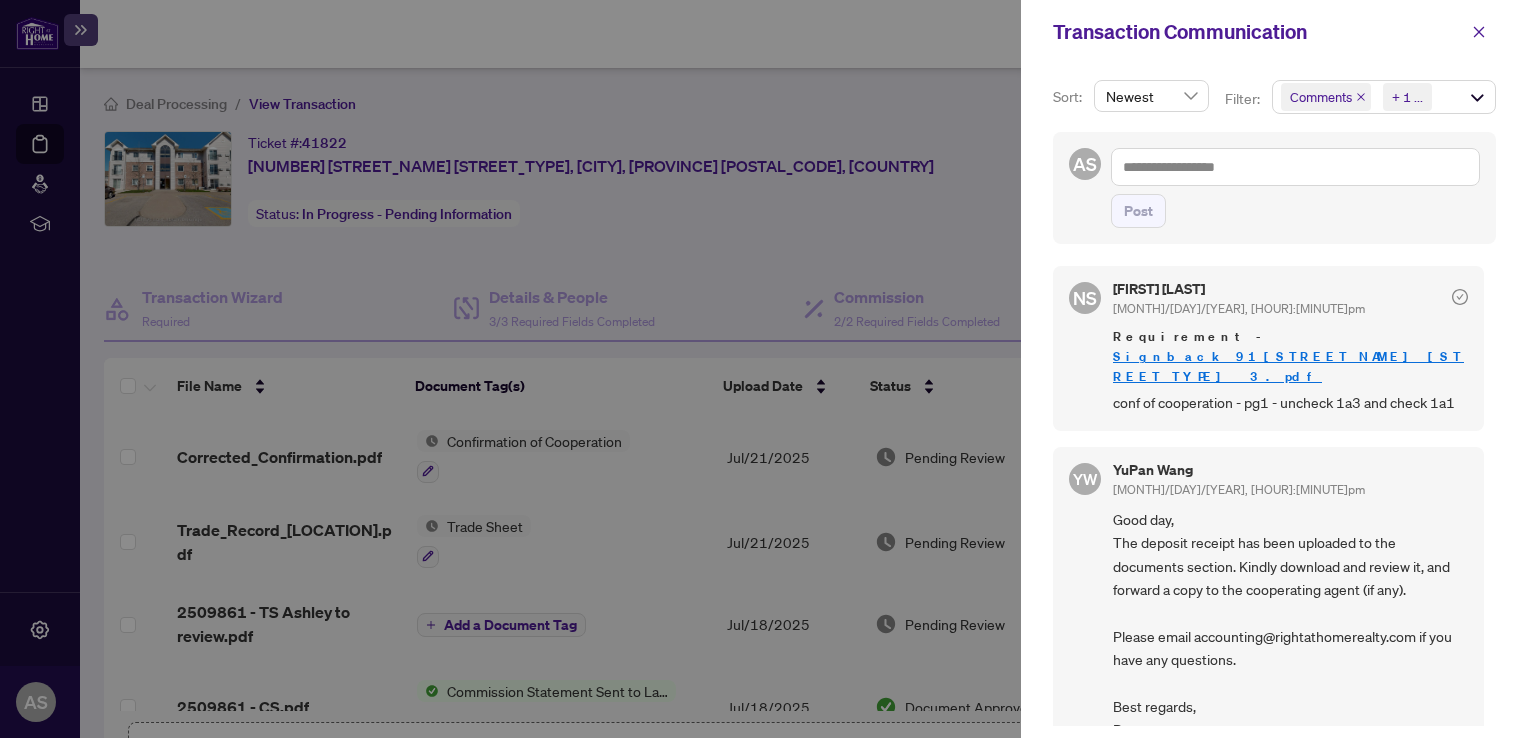 scroll, scrollTop: 800, scrollLeft: 0, axis: vertical 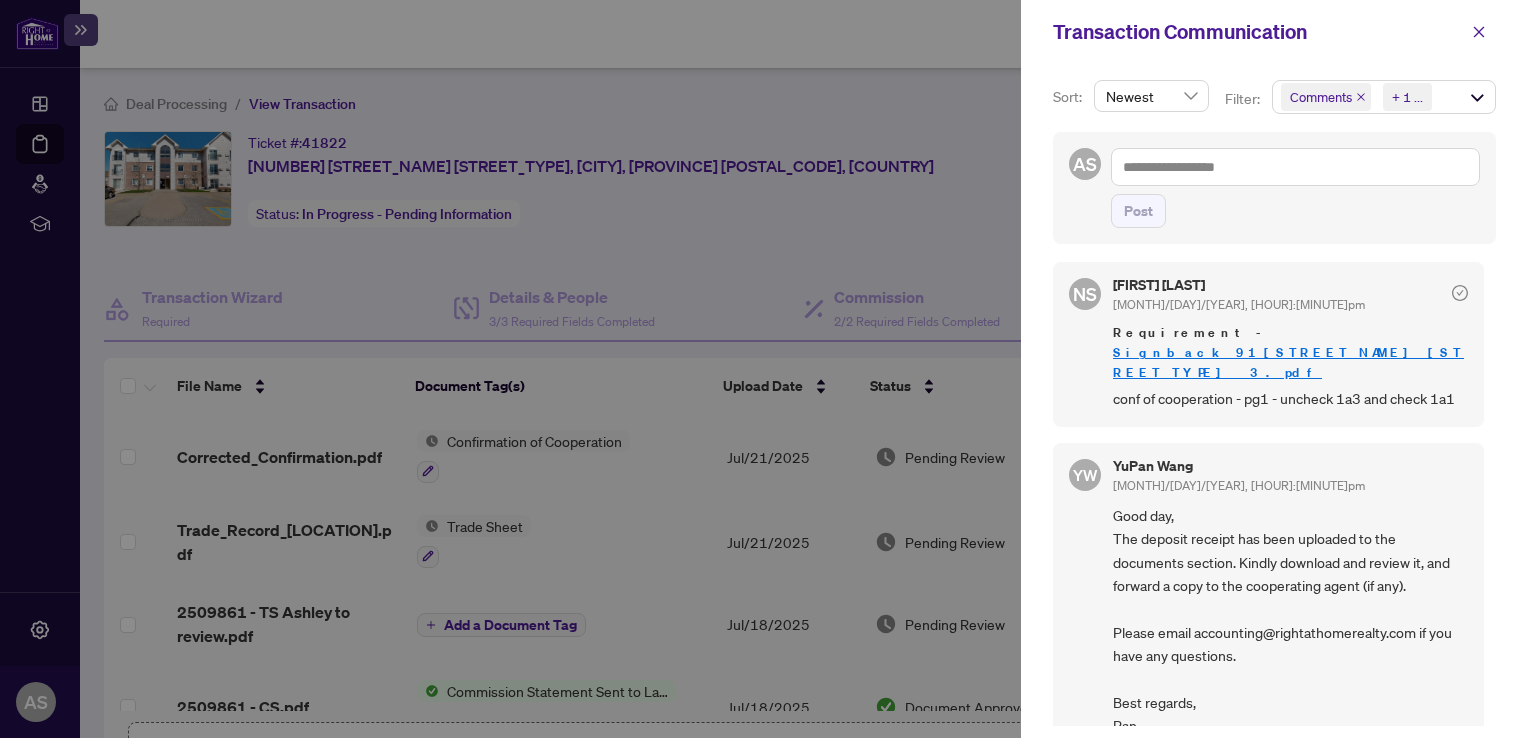 click at bounding box center (764, 369) 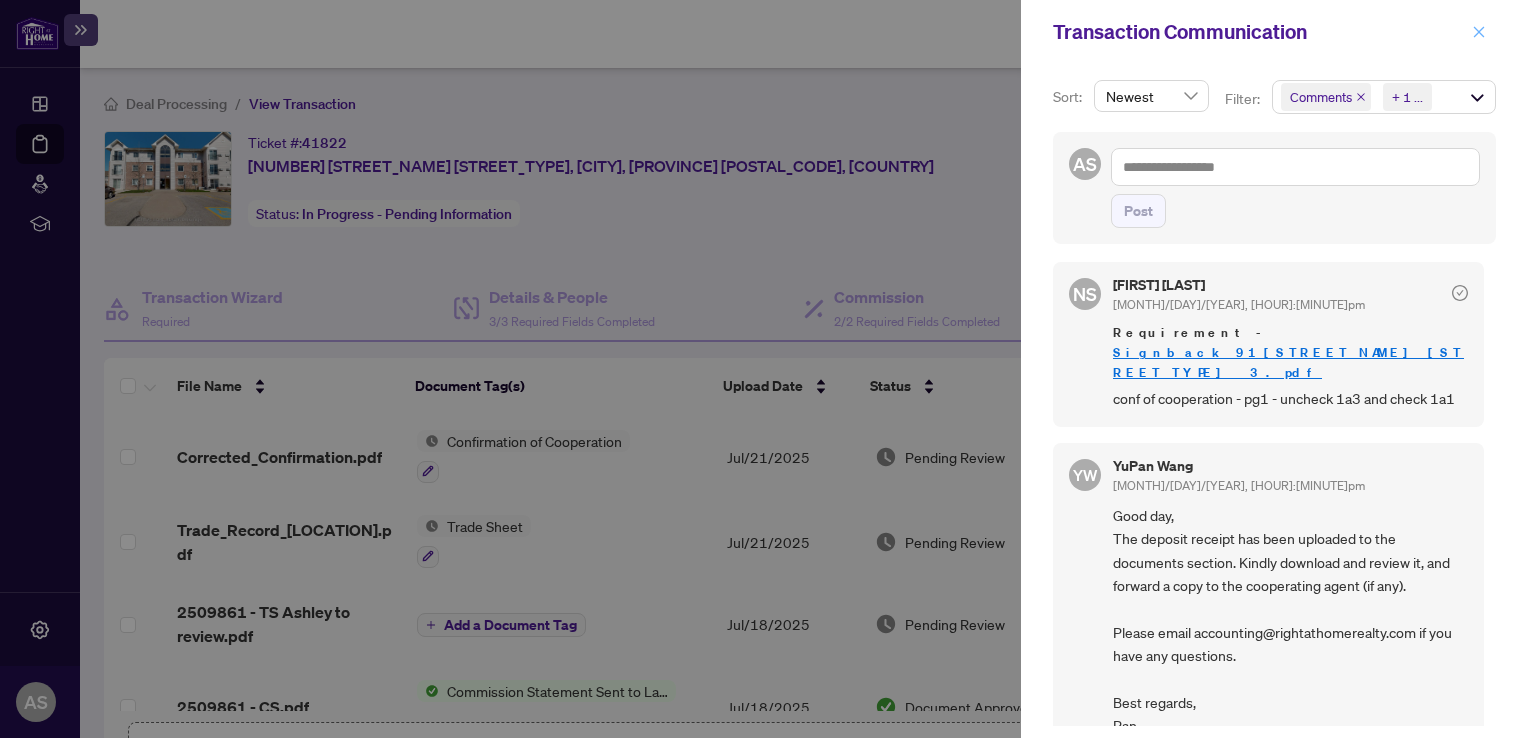 click 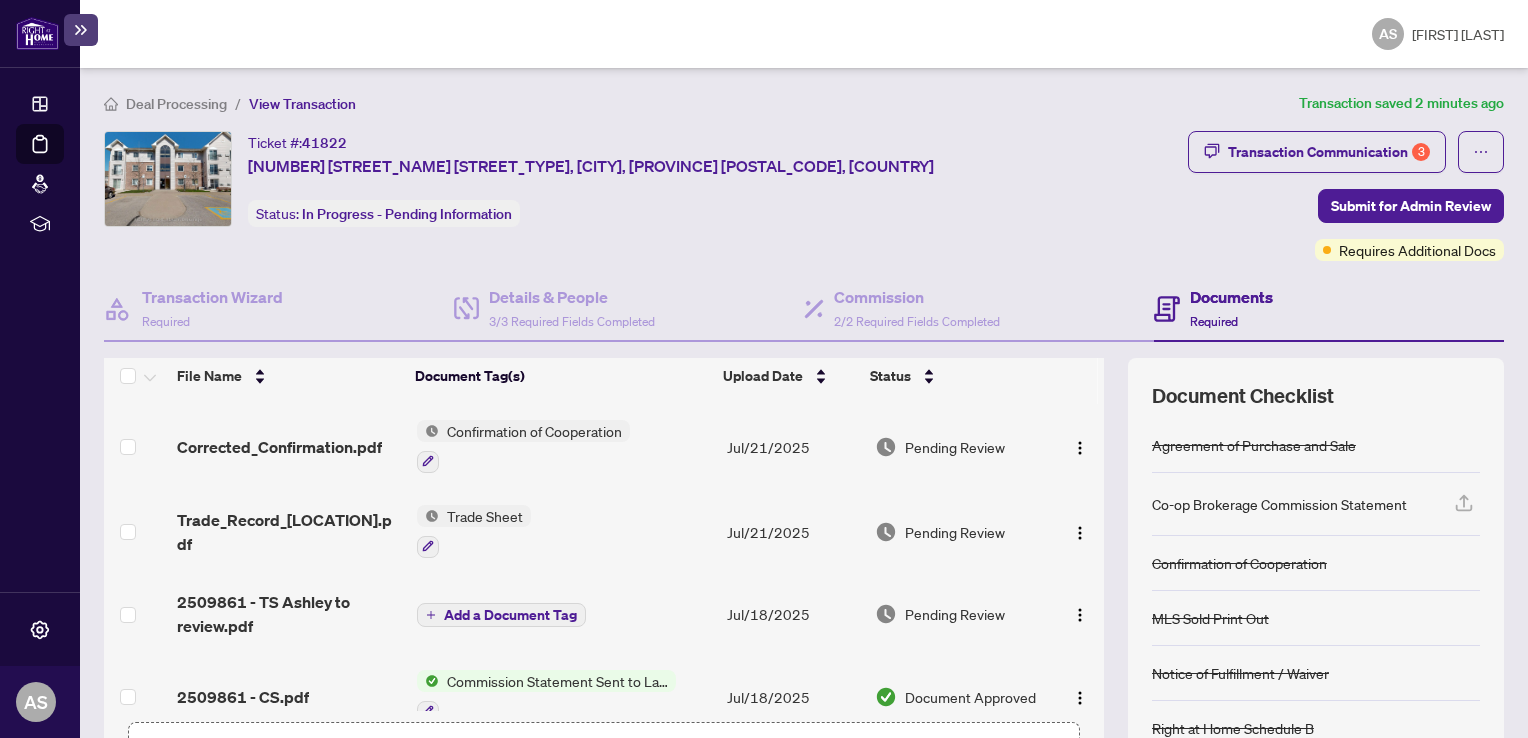 scroll, scrollTop: 0, scrollLeft: 0, axis: both 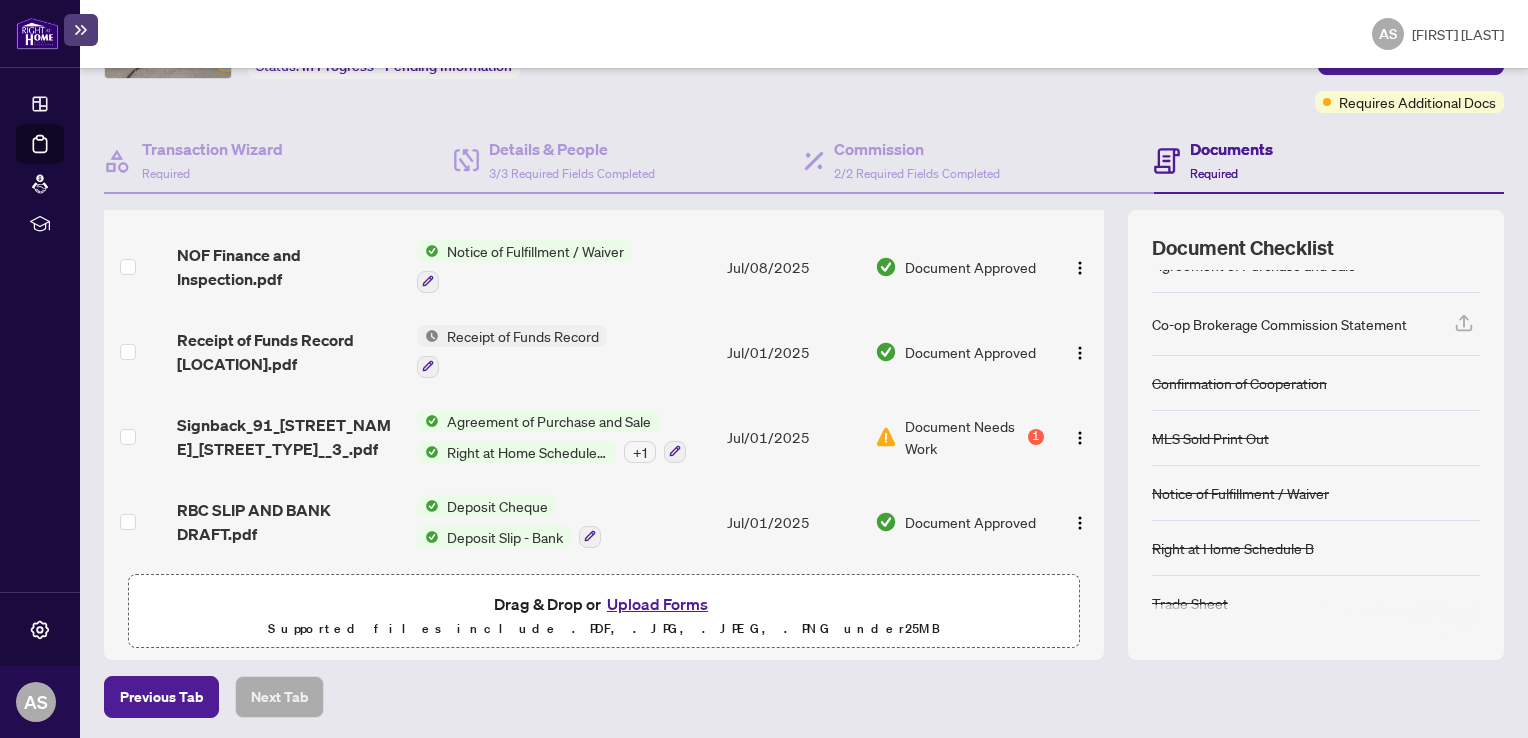 click on "Upload Forms" at bounding box center (657, 604) 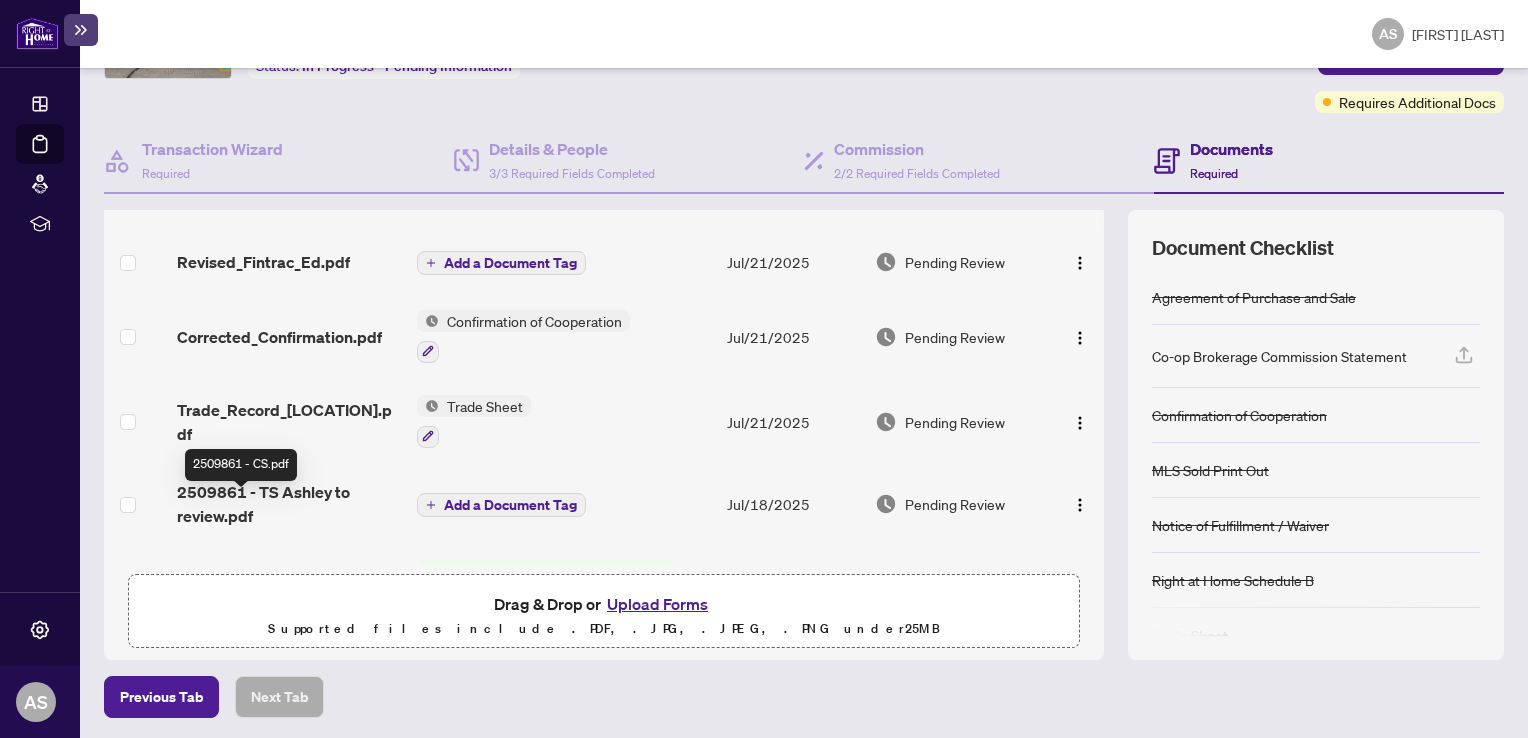 scroll, scrollTop: 0, scrollLeft: 0, axis: both 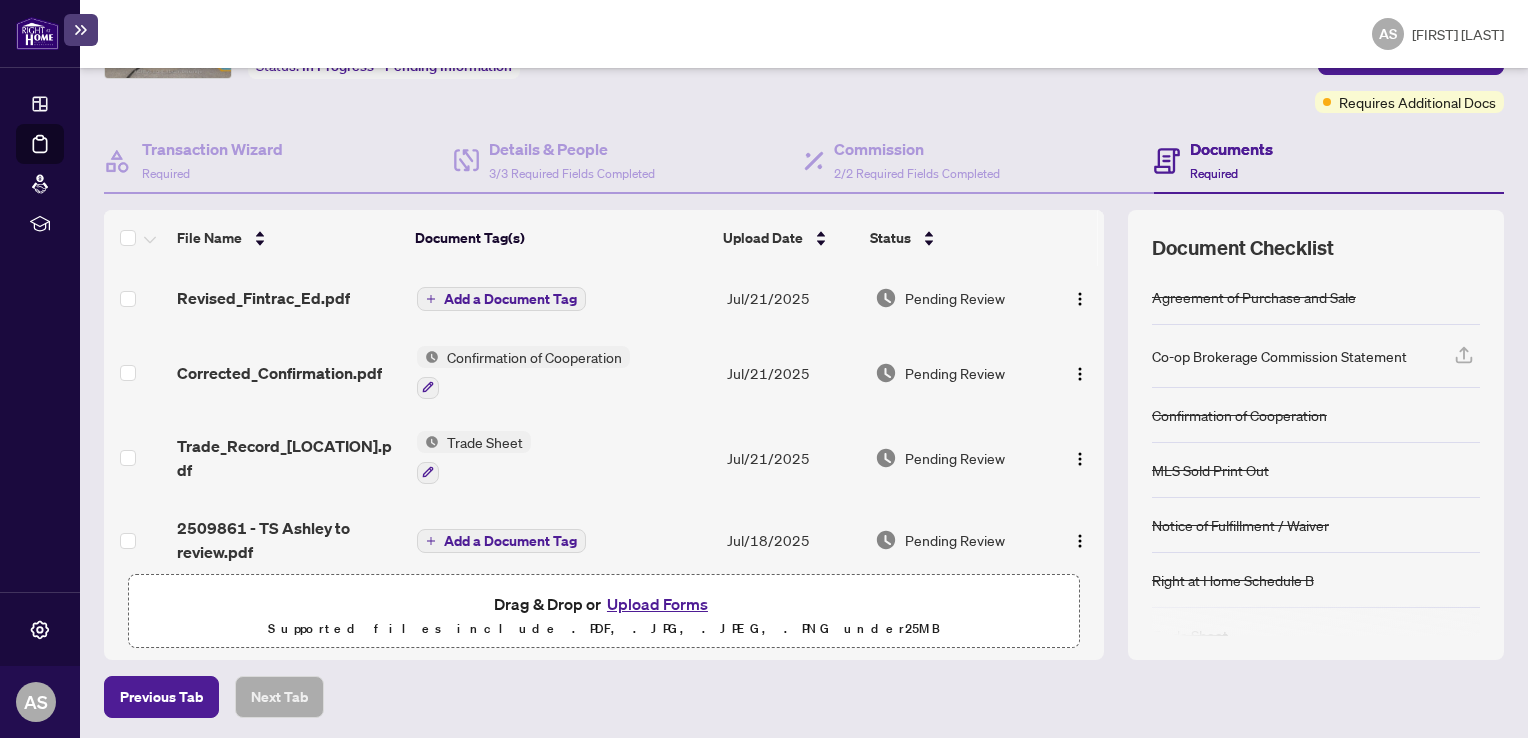 click on "Add a Document Tag" at bounding box center [510, 299] 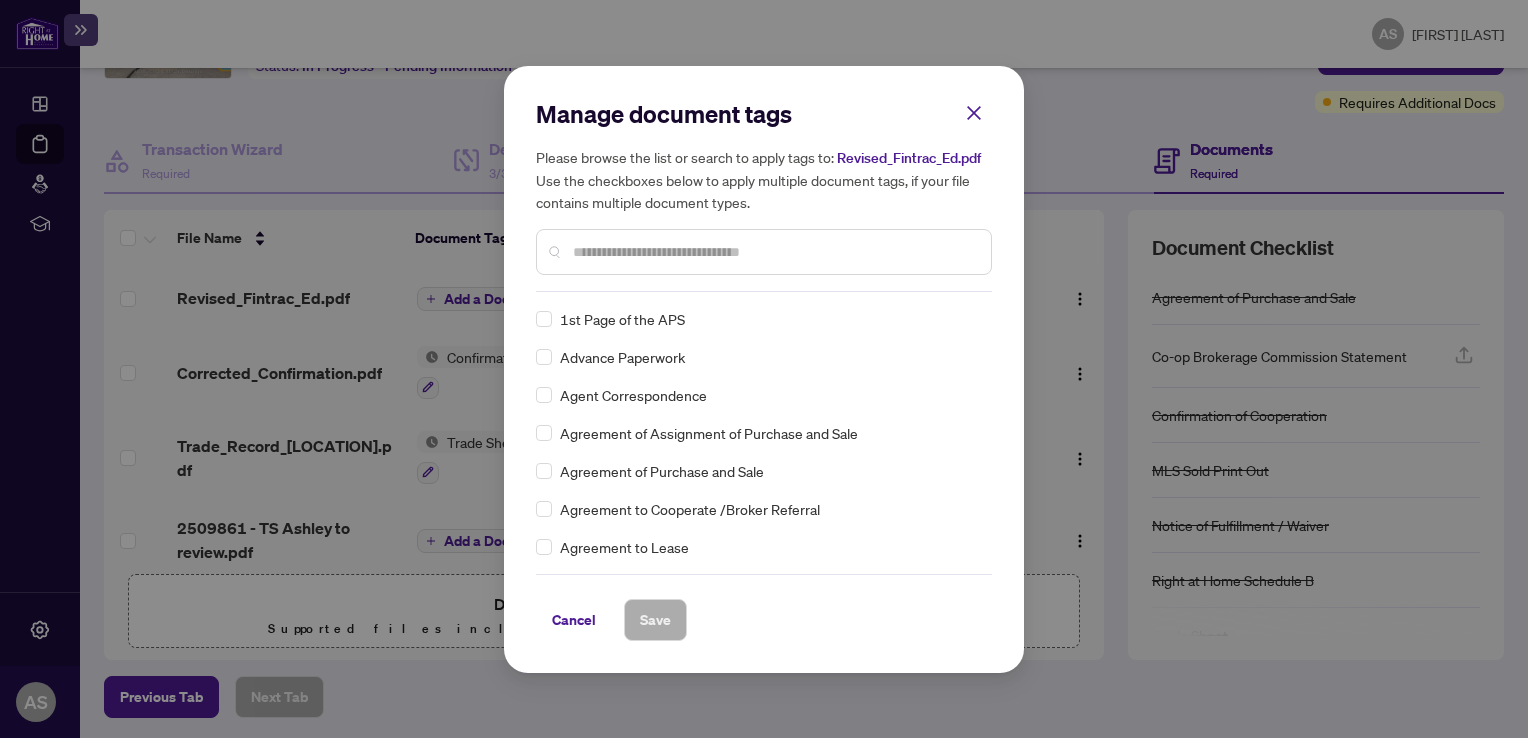 click at bounding box center (774, 252) 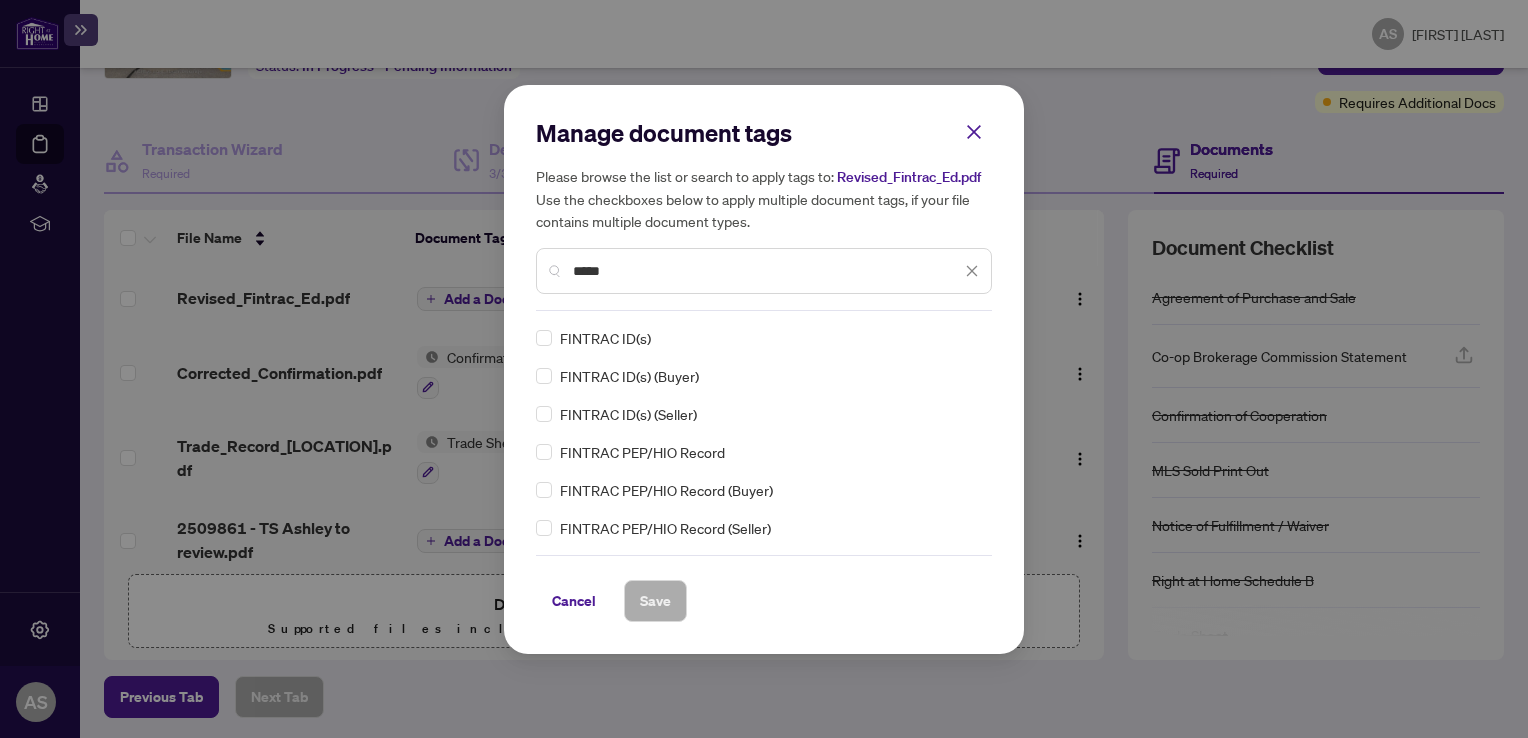 type on "*****" 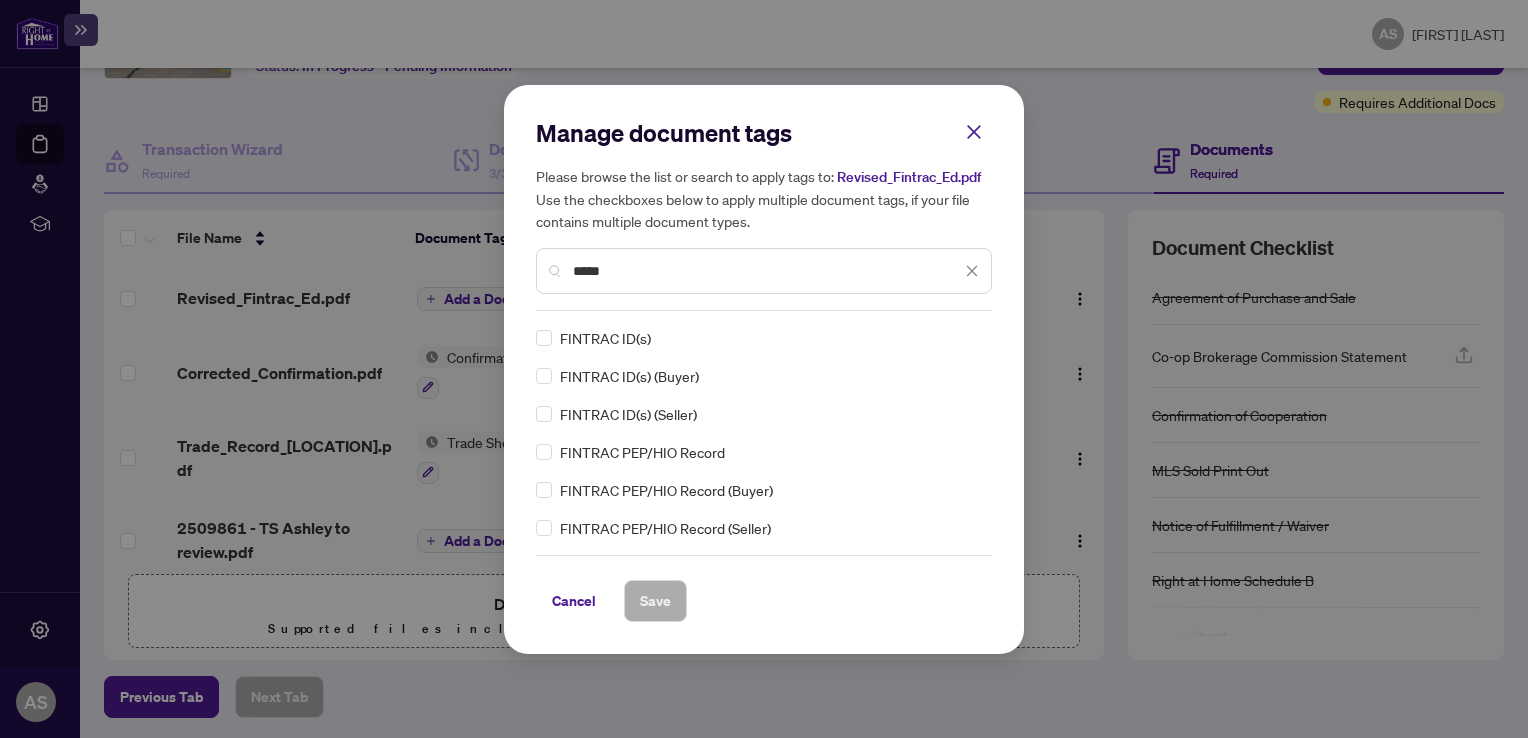 click on "FINTRAC ID(s) (Seller)" at bounding box center [628, 414] 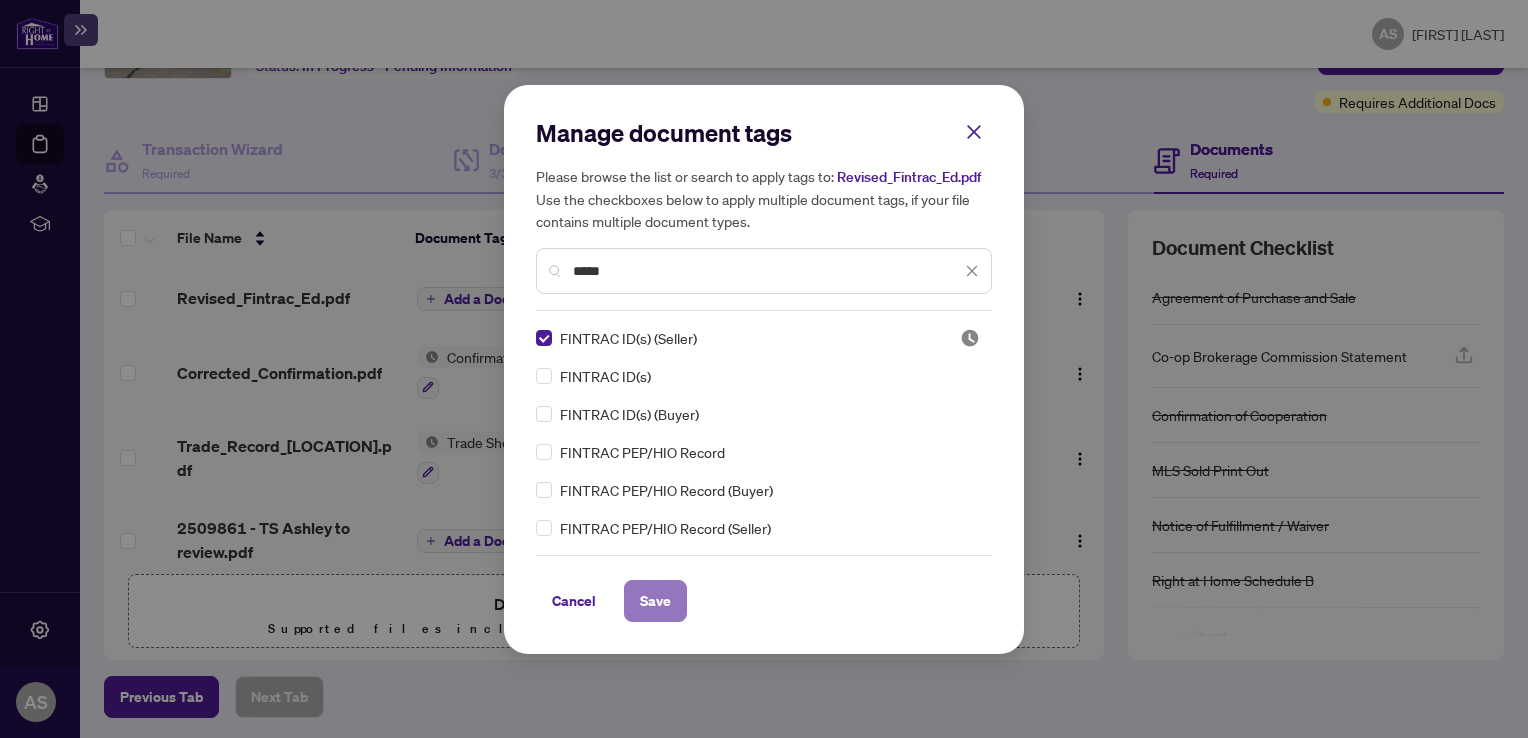 click on "Save" at bounding box center [655, 601] 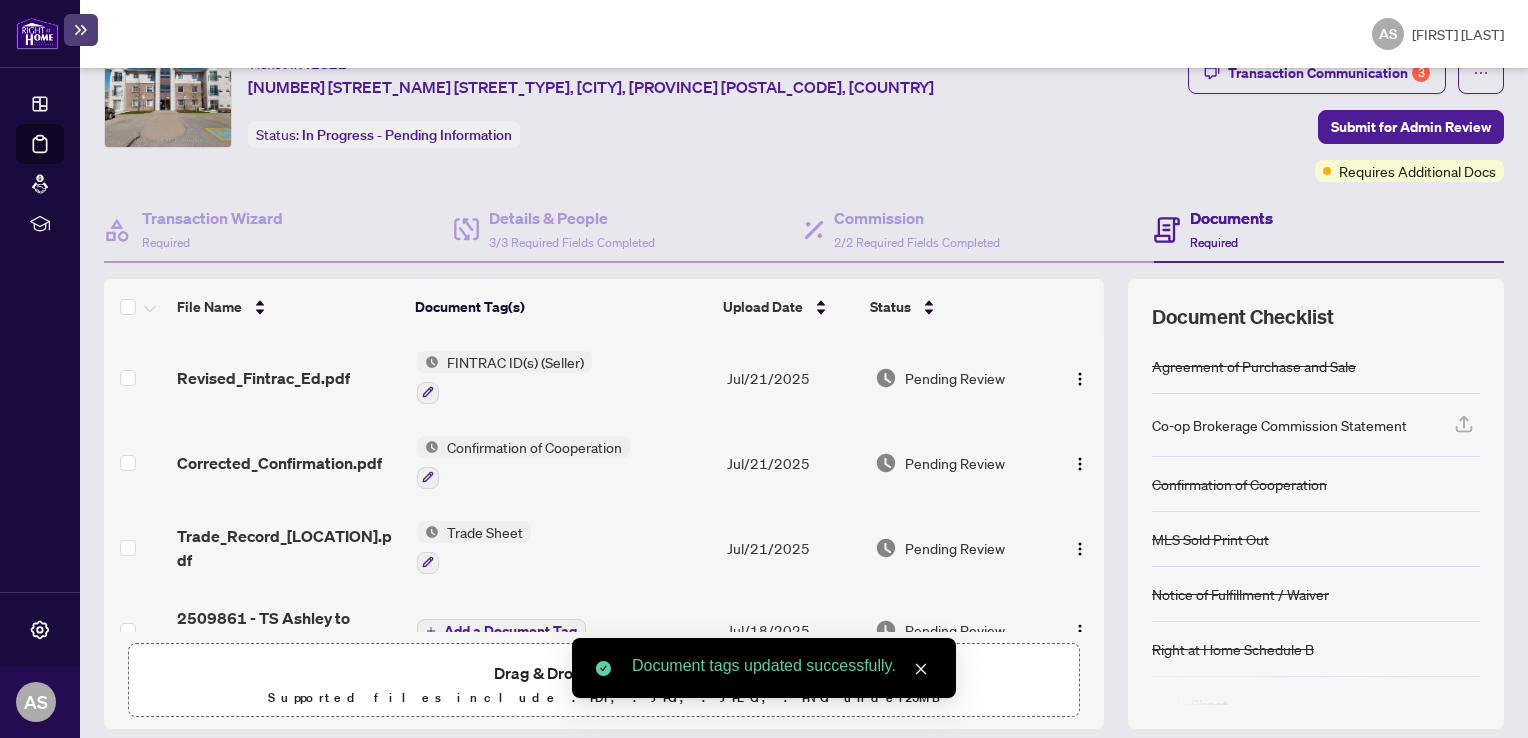 scroll, scrollTop: 0, scrollLeft: 0, axis: both 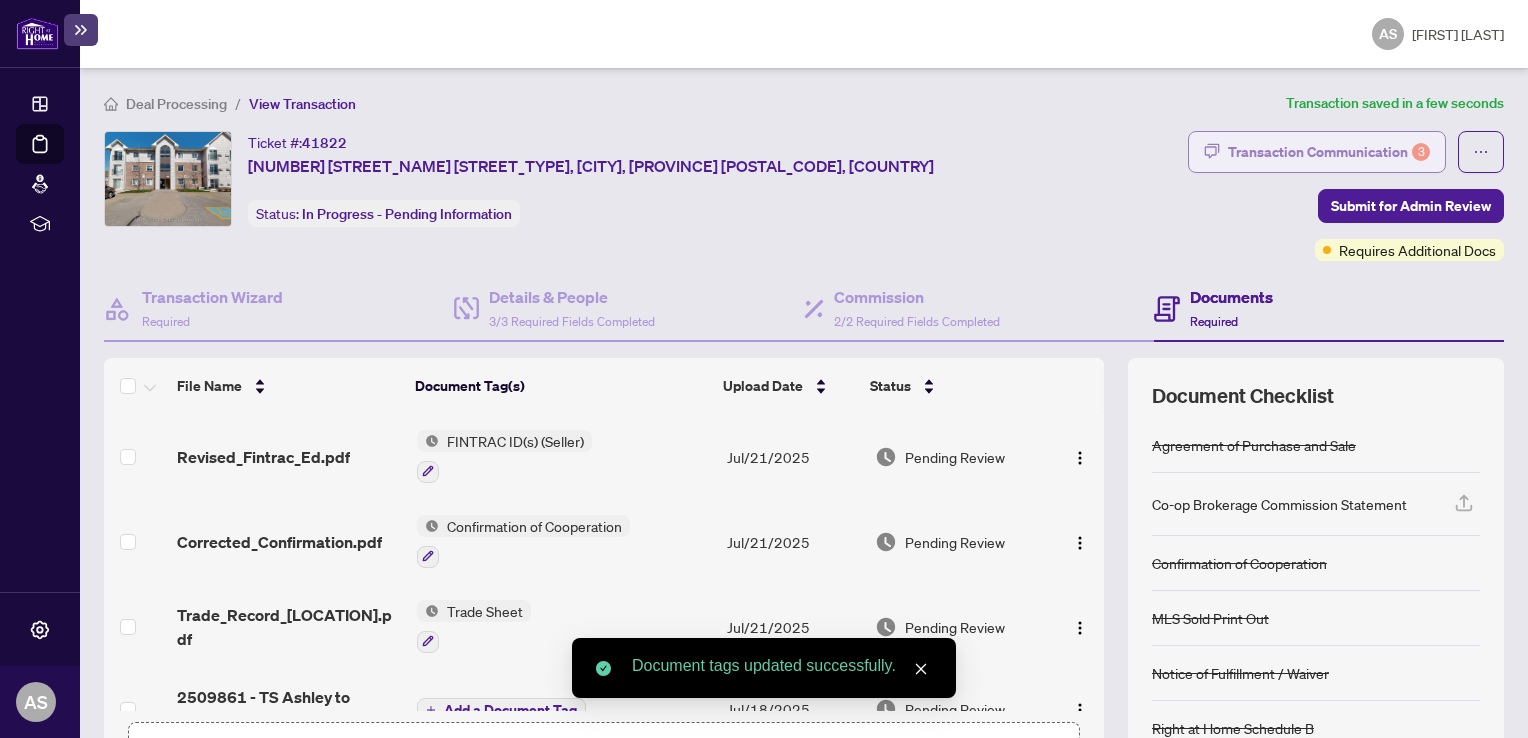 click on "Transaction Communication 3" at bounding box center (1329, 152) 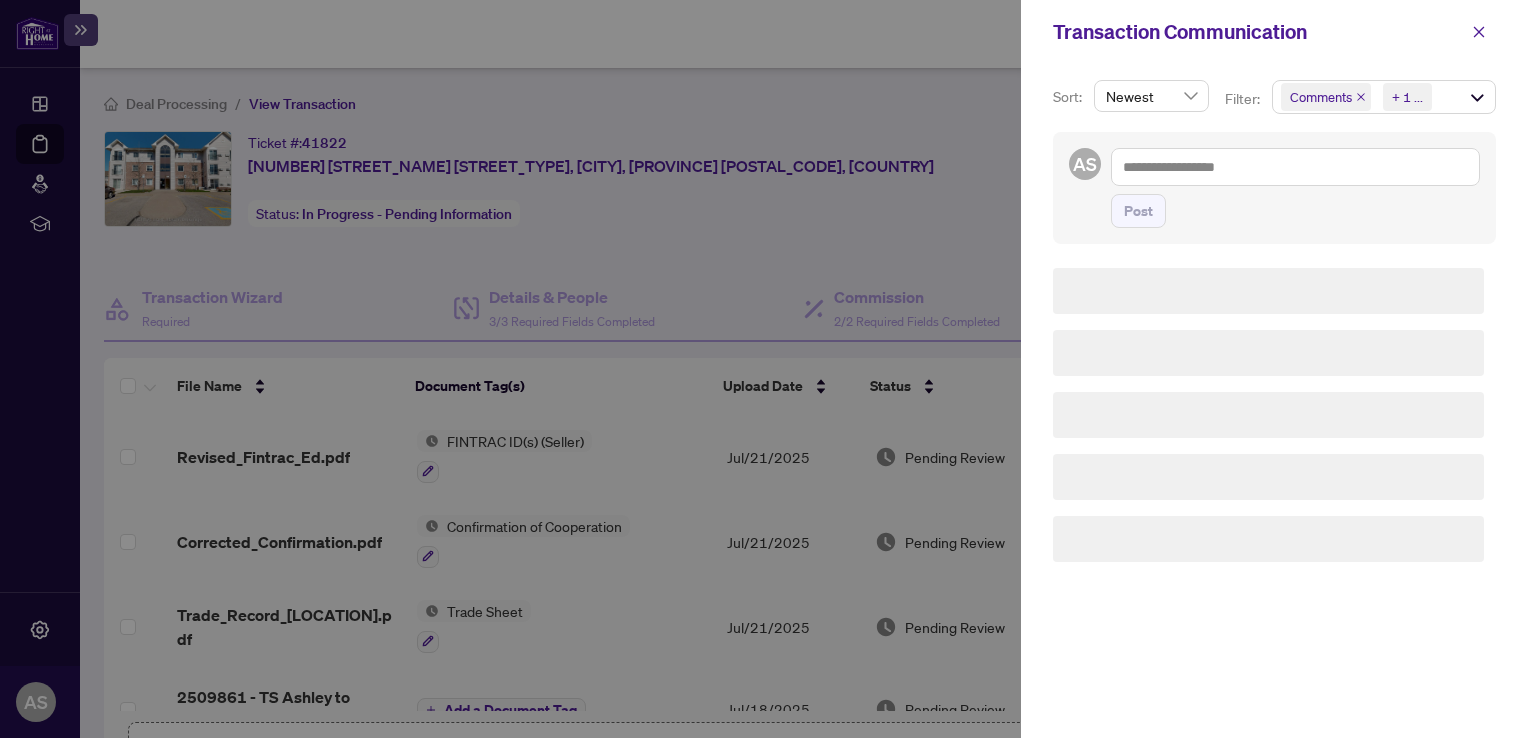scroll, scrollTop: 0, scrollLeft: 0, axis: both 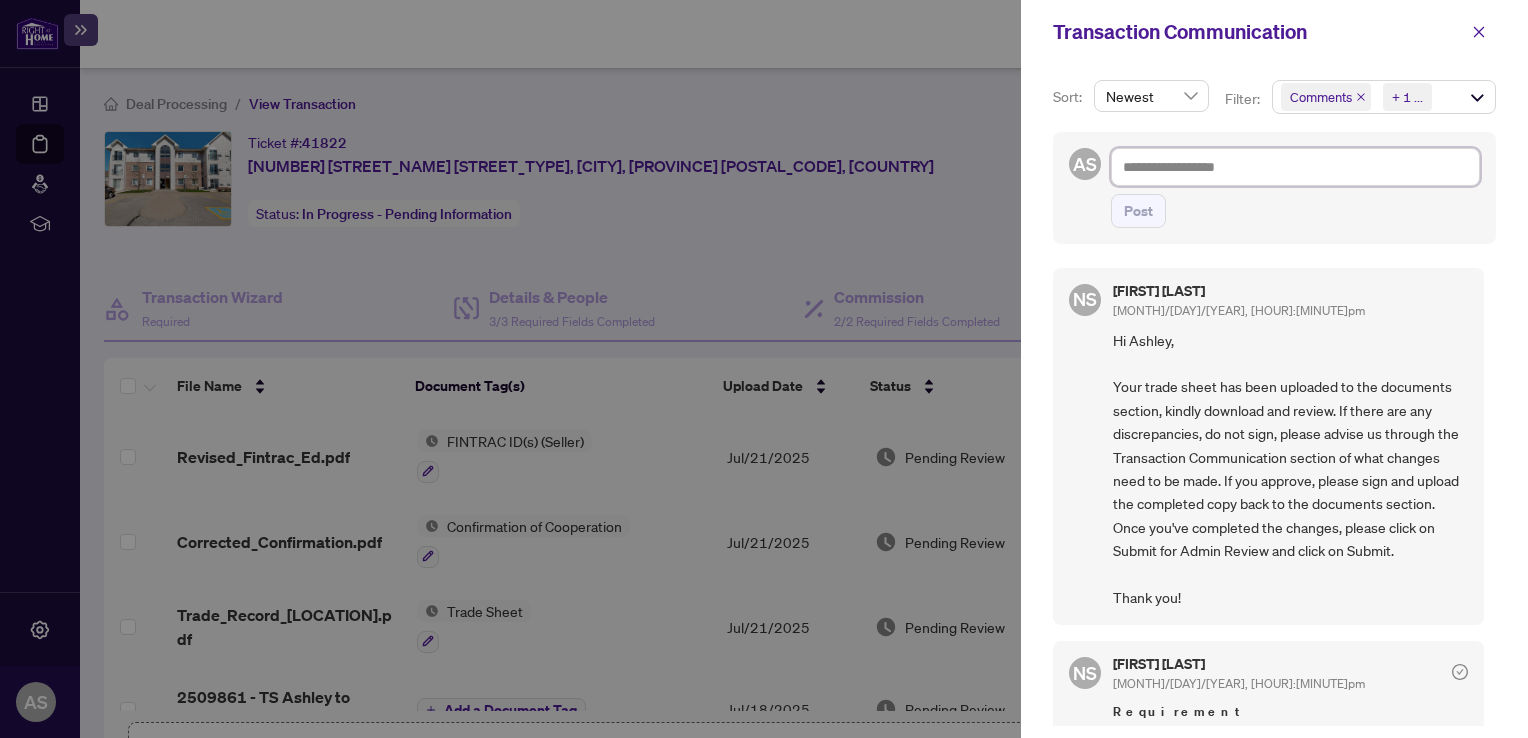 click at bounding box center (1295, 167) 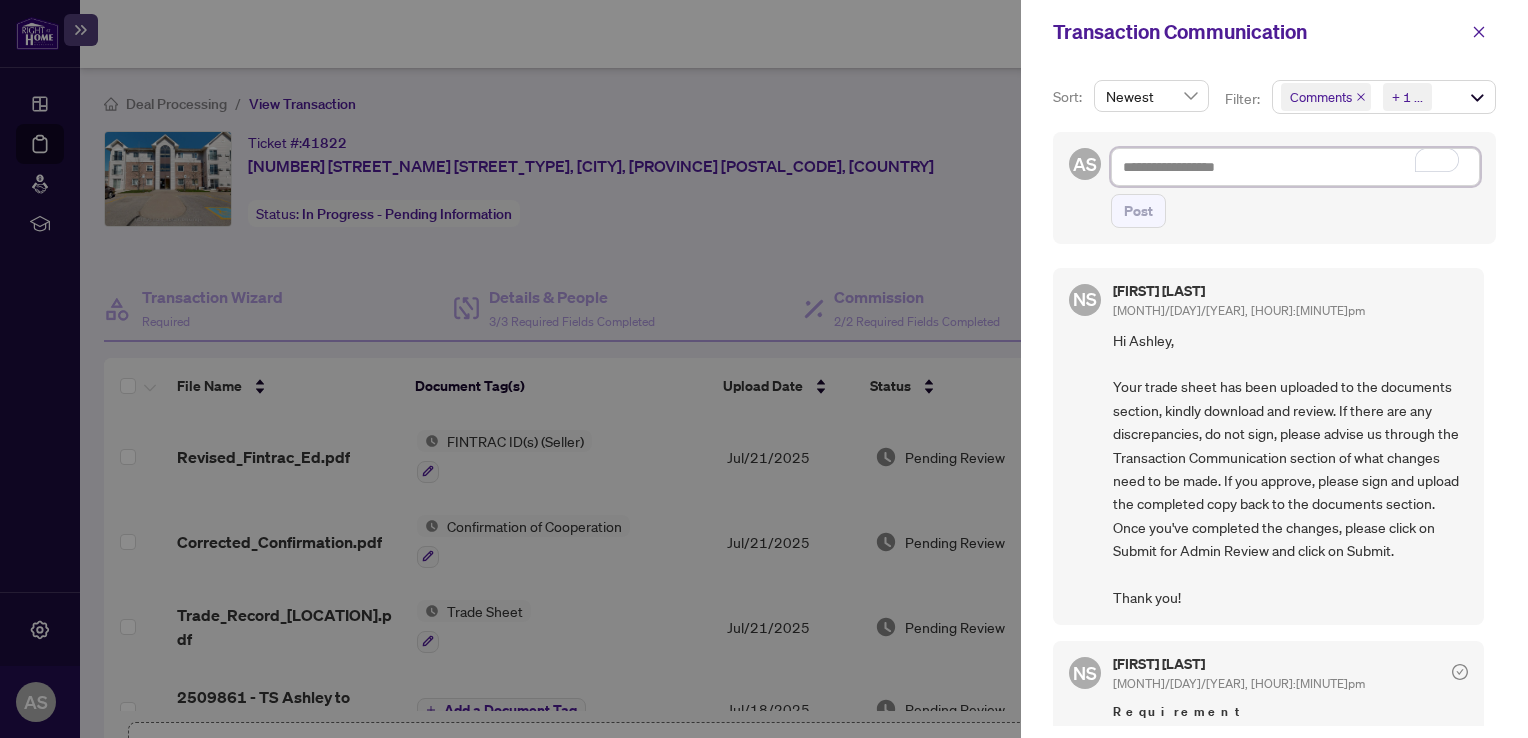 type on "*" 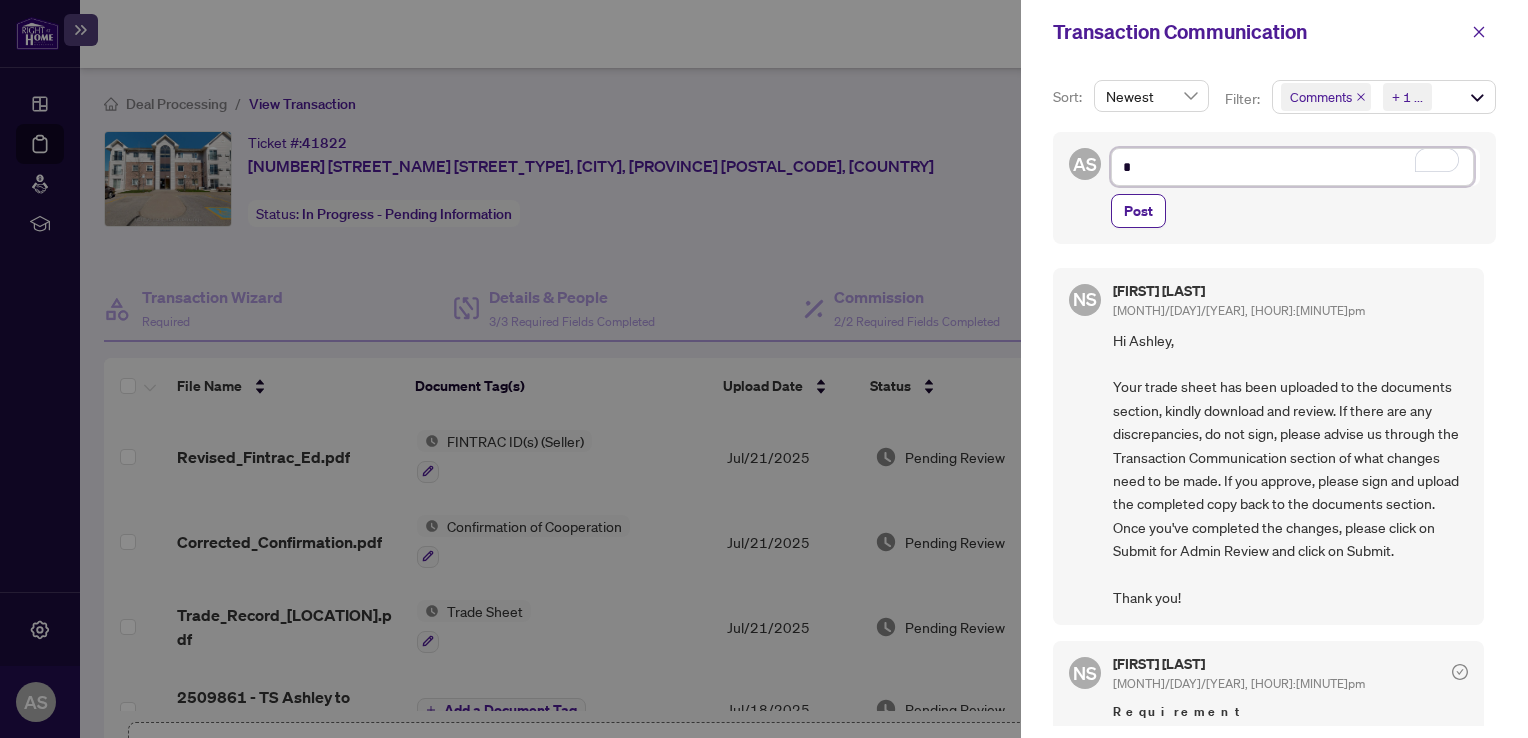 type on "**" 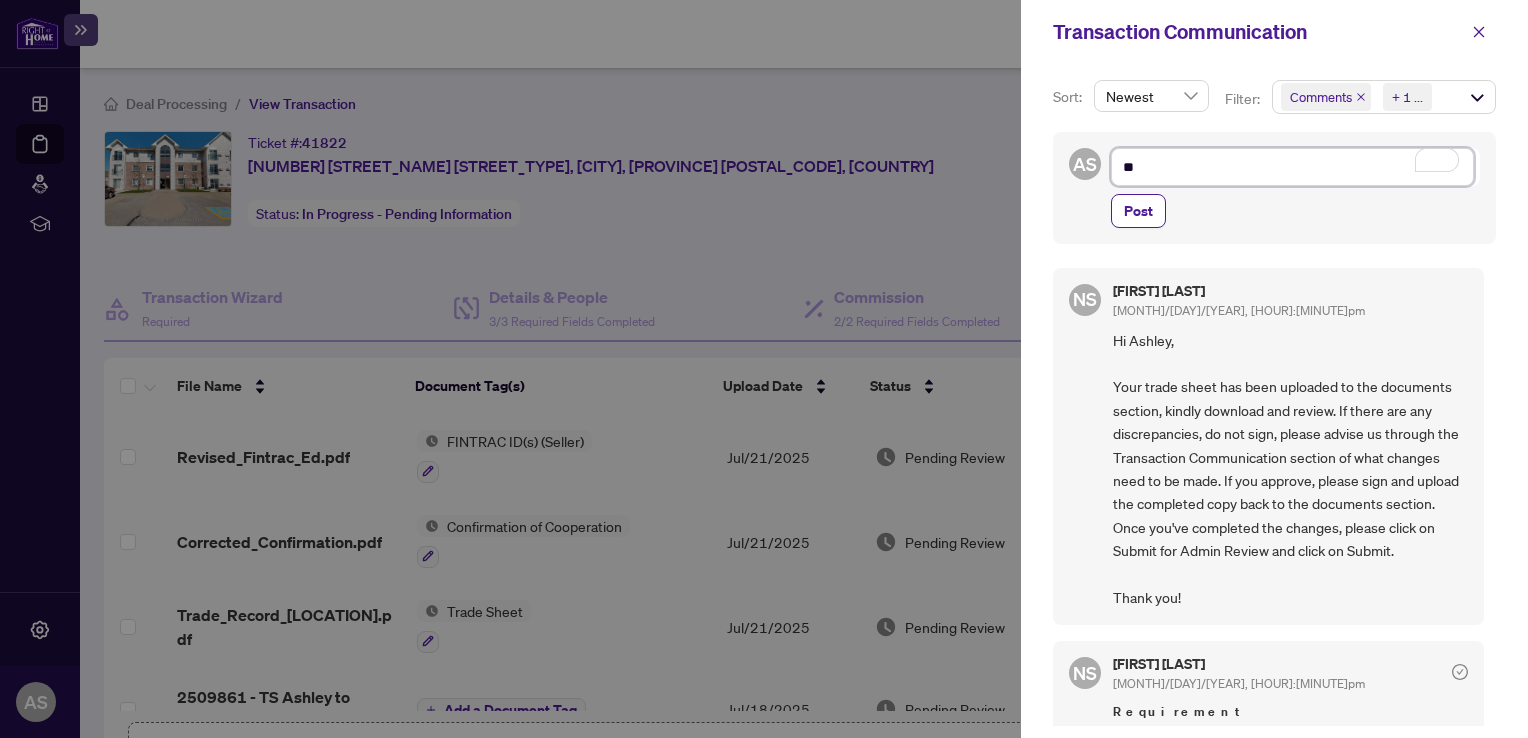 type on "***" 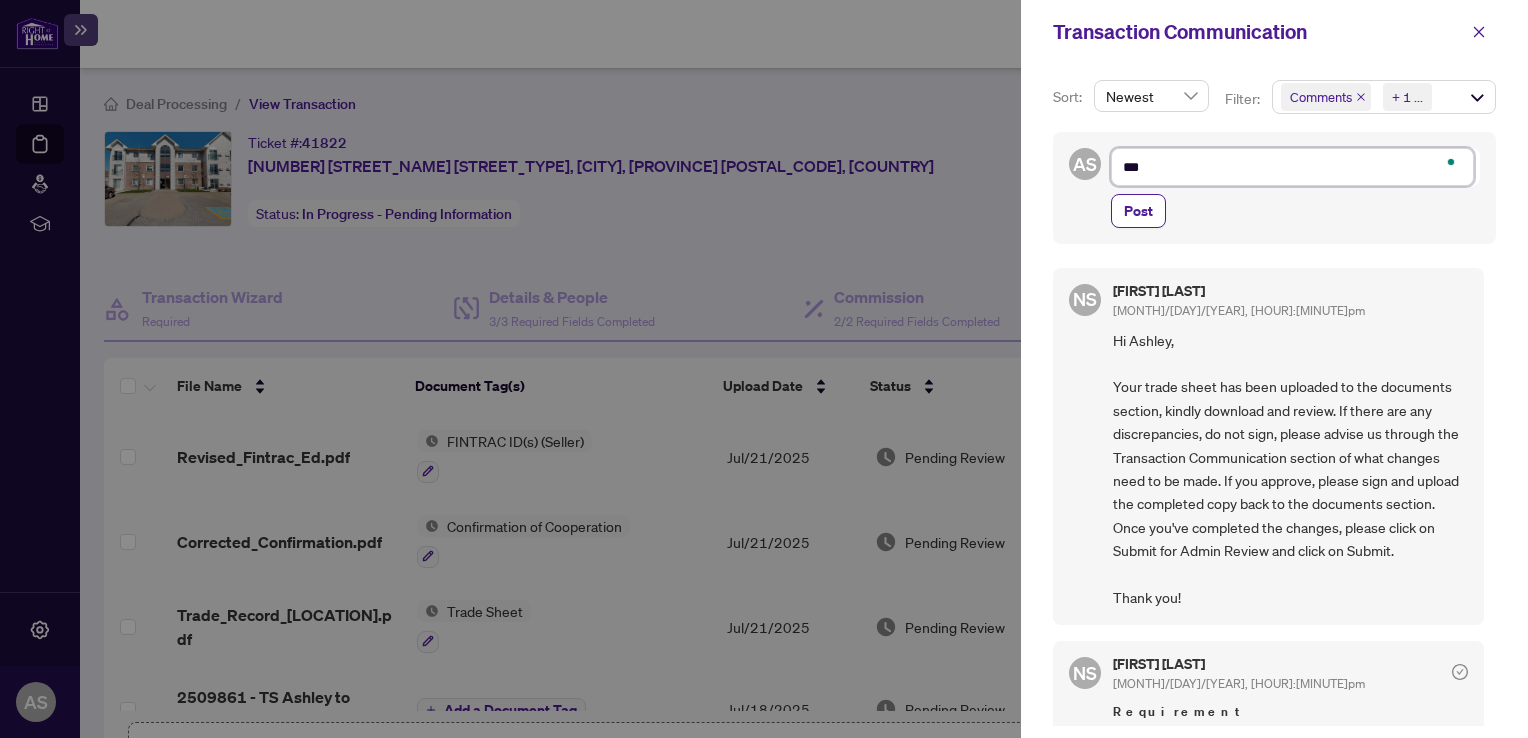 type on "****" 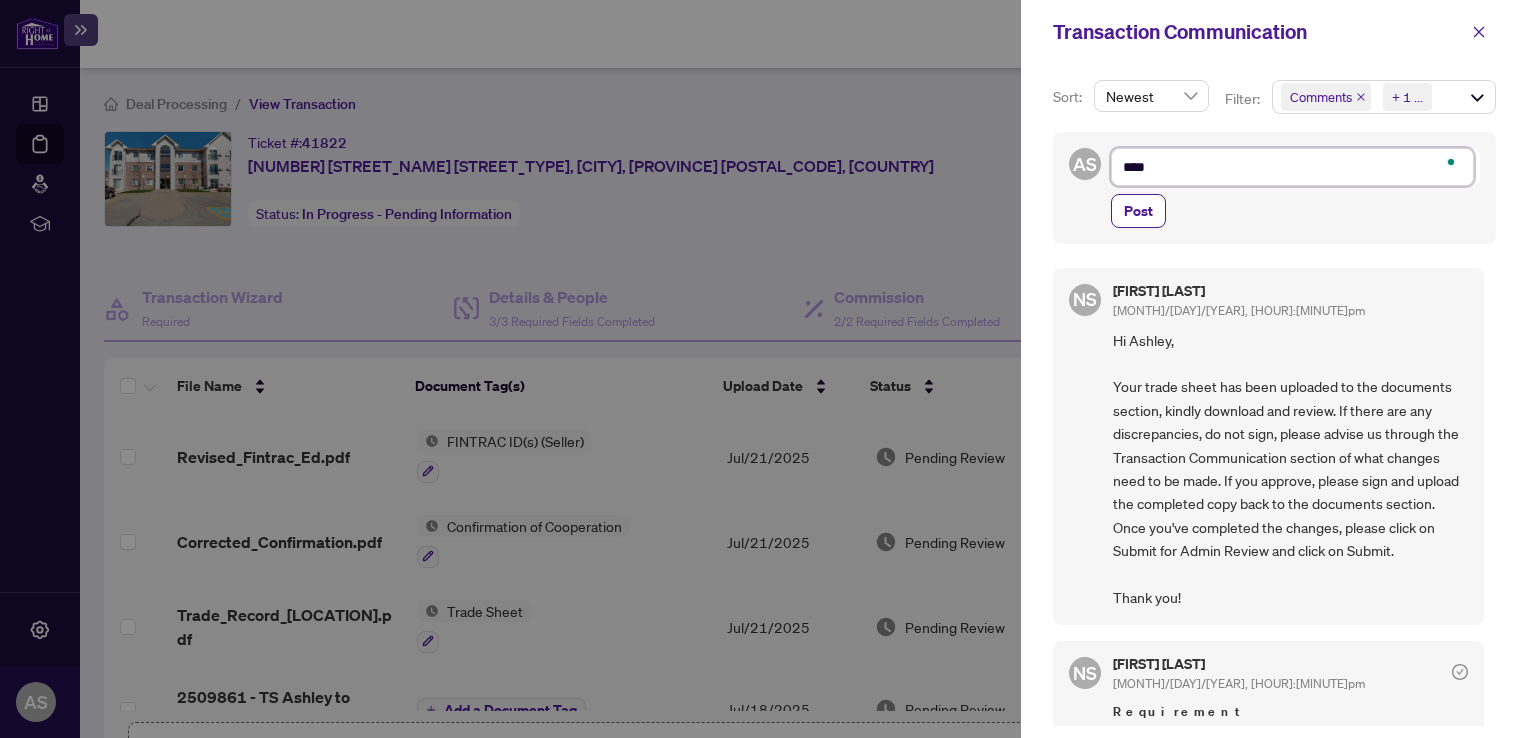 type on "*****" 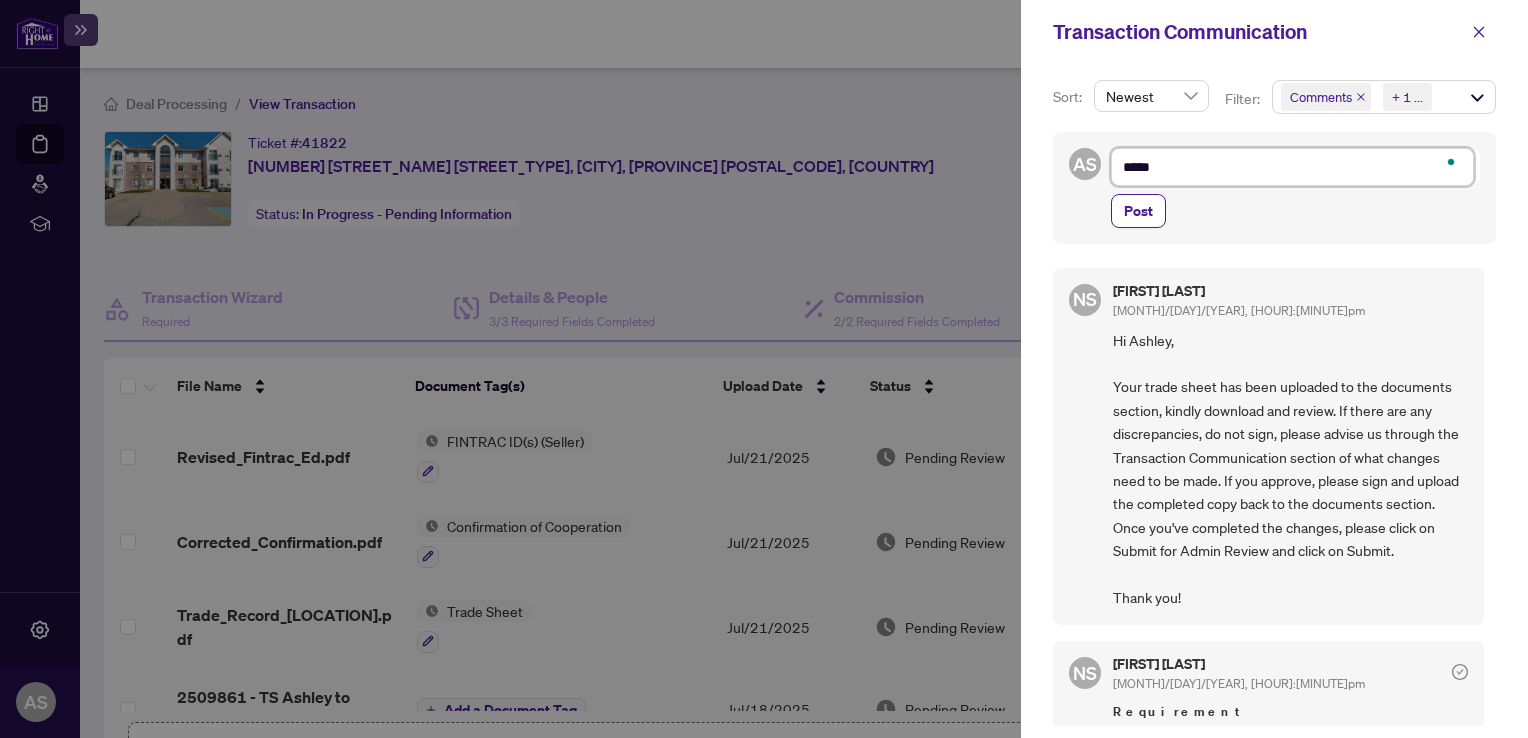 type on "******" 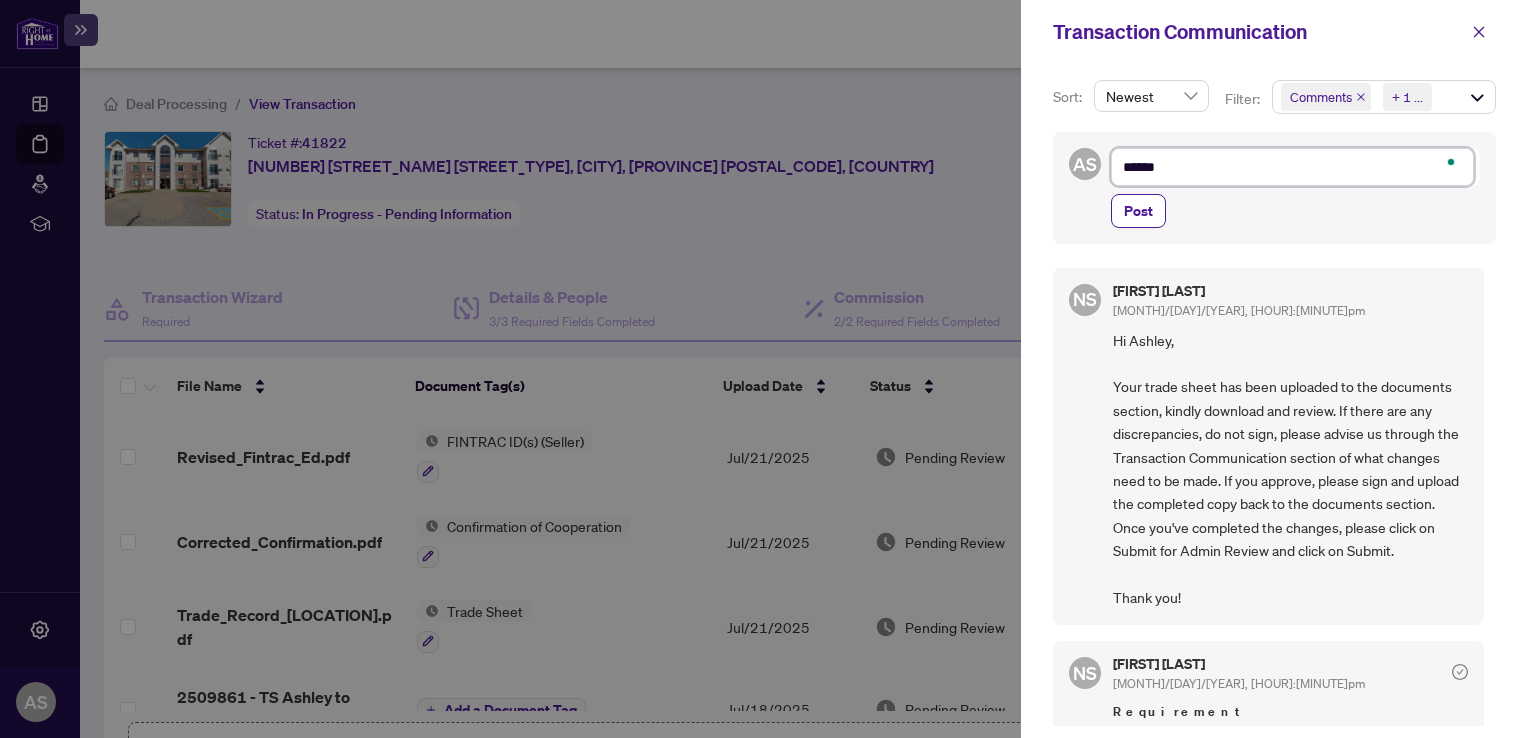 type on "*******" 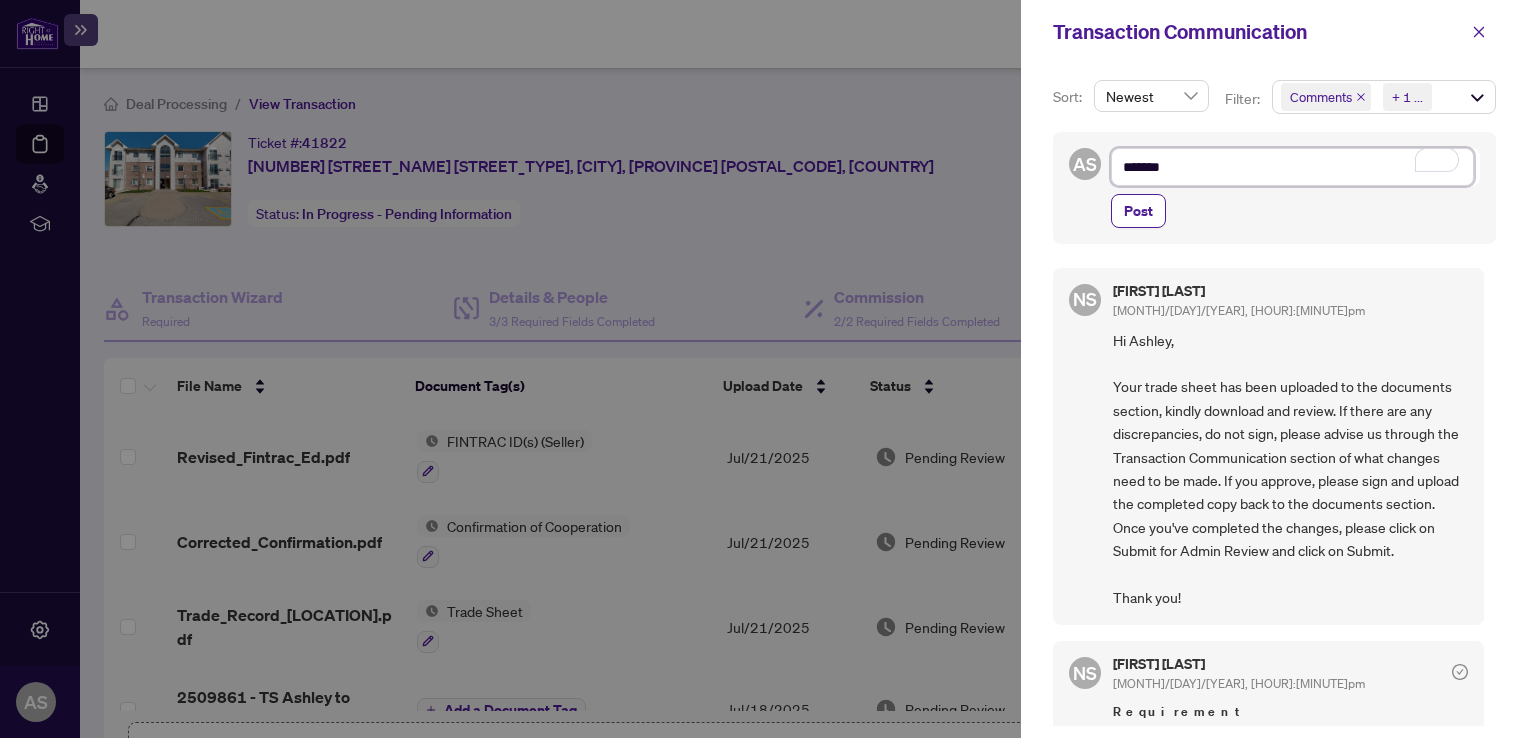 type on "*******" 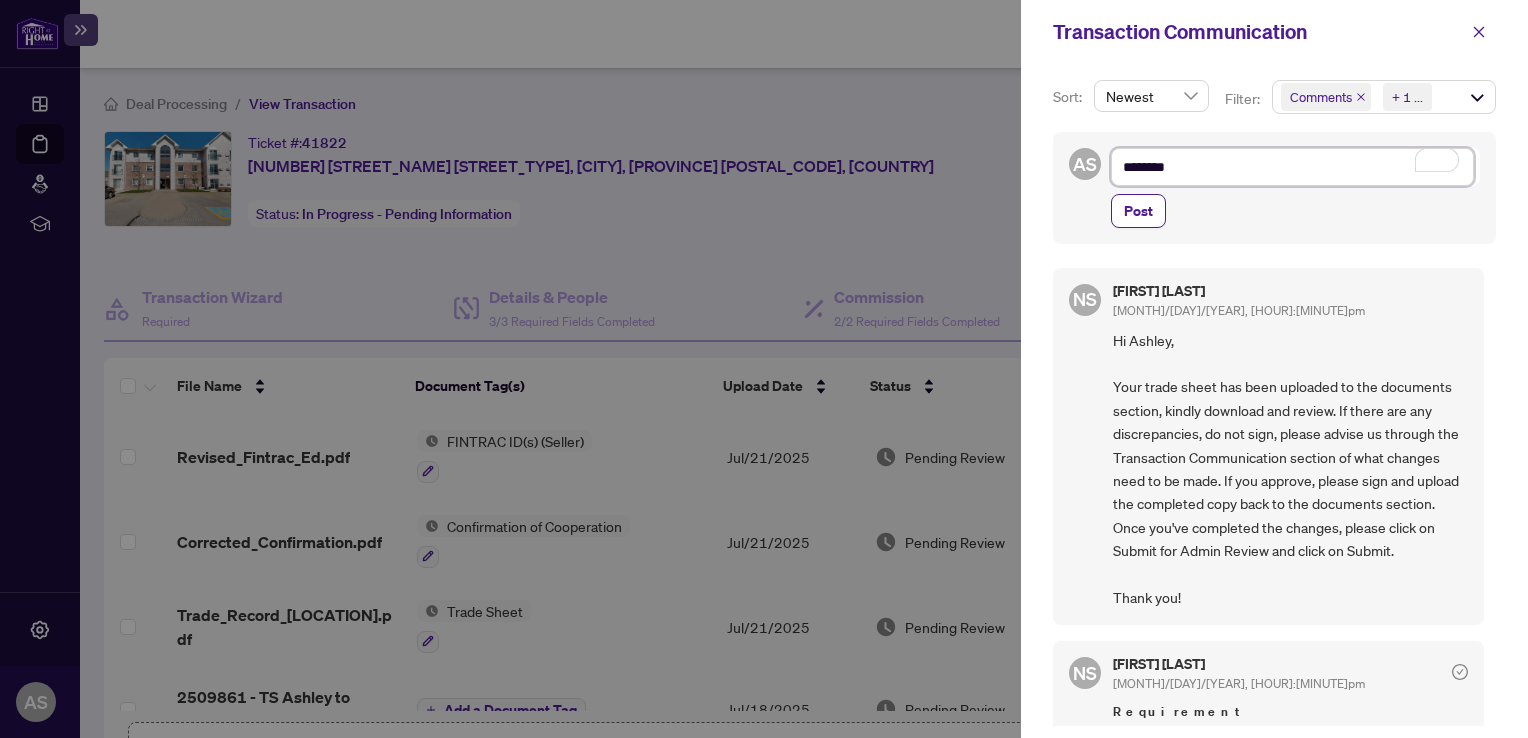 type on "*********" 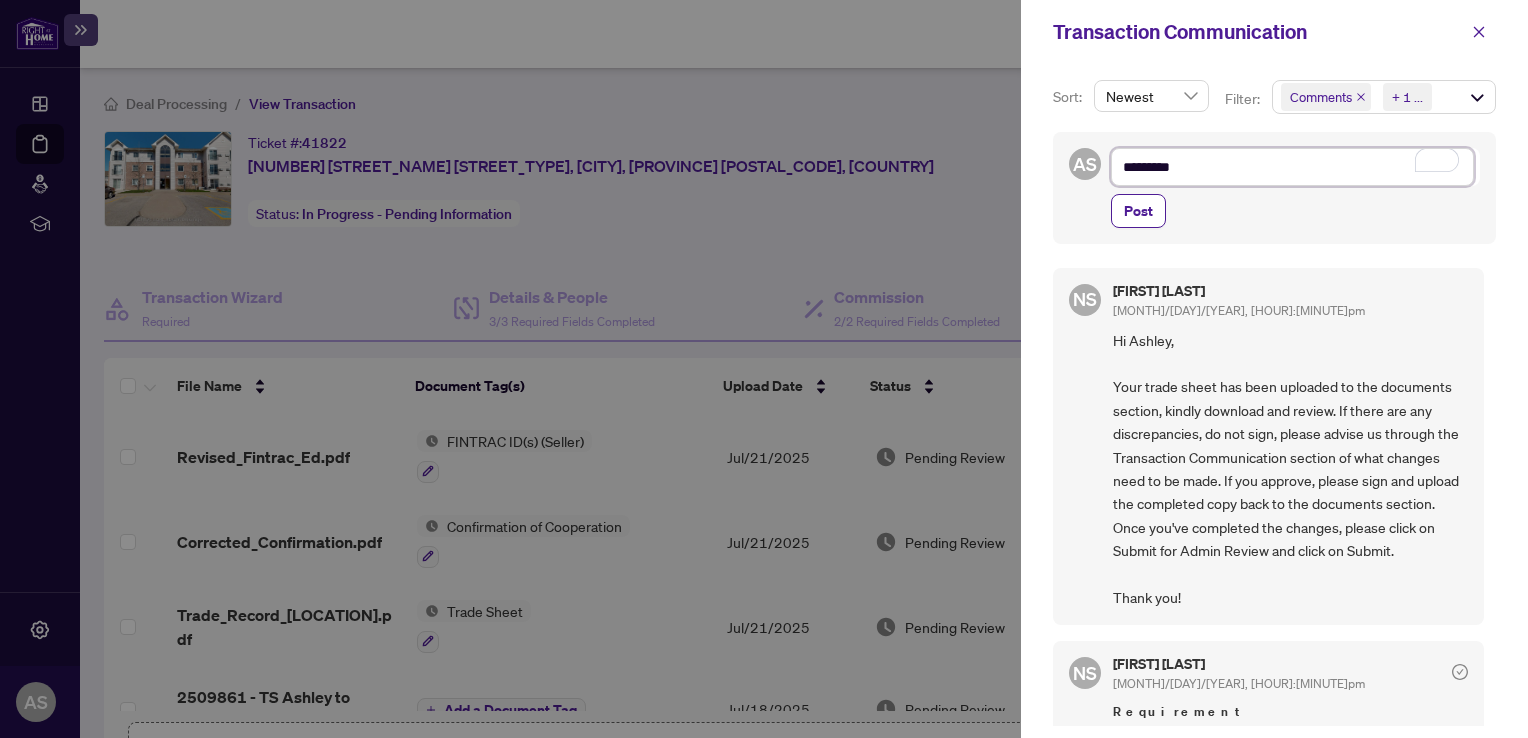 type on "**********" 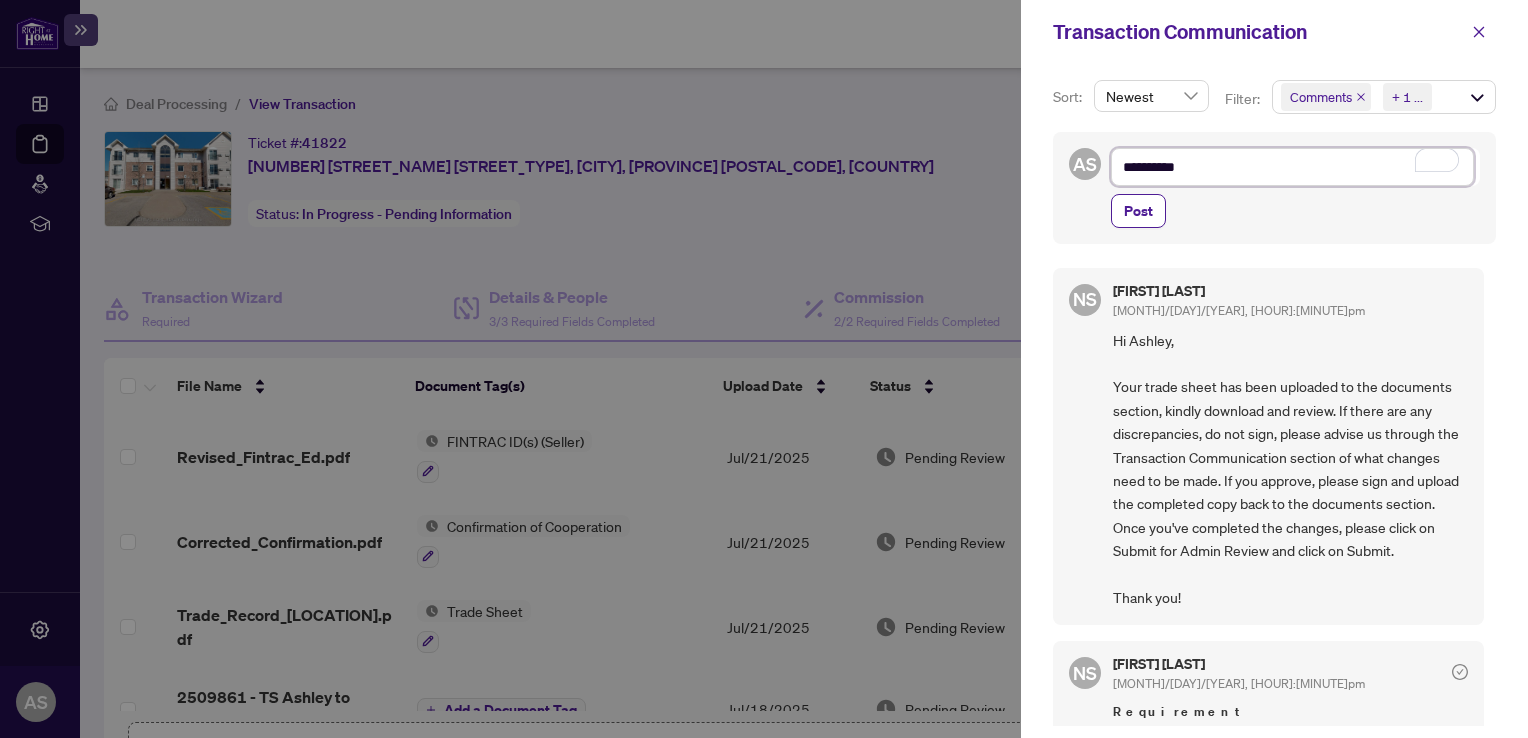 type on "**********" 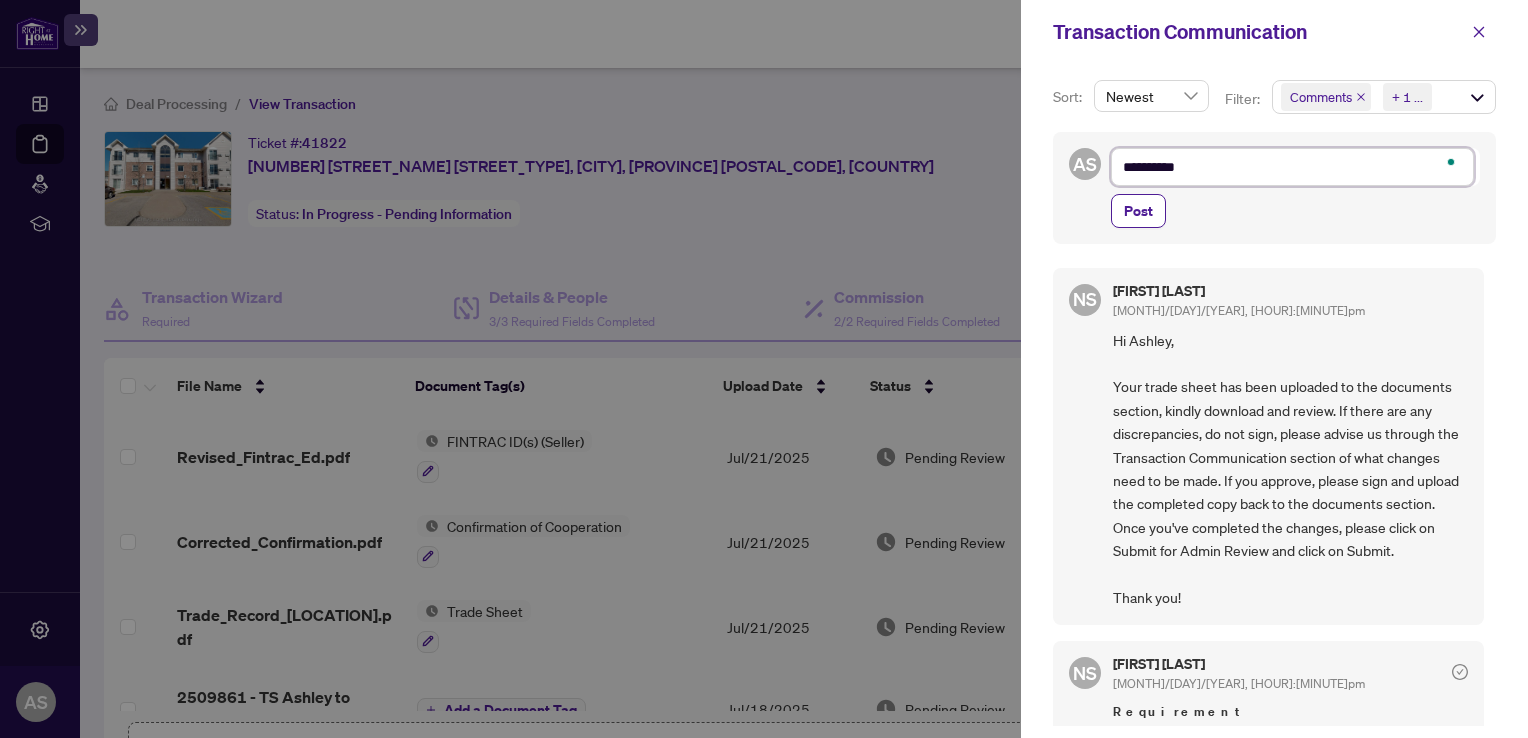 type on "**********" 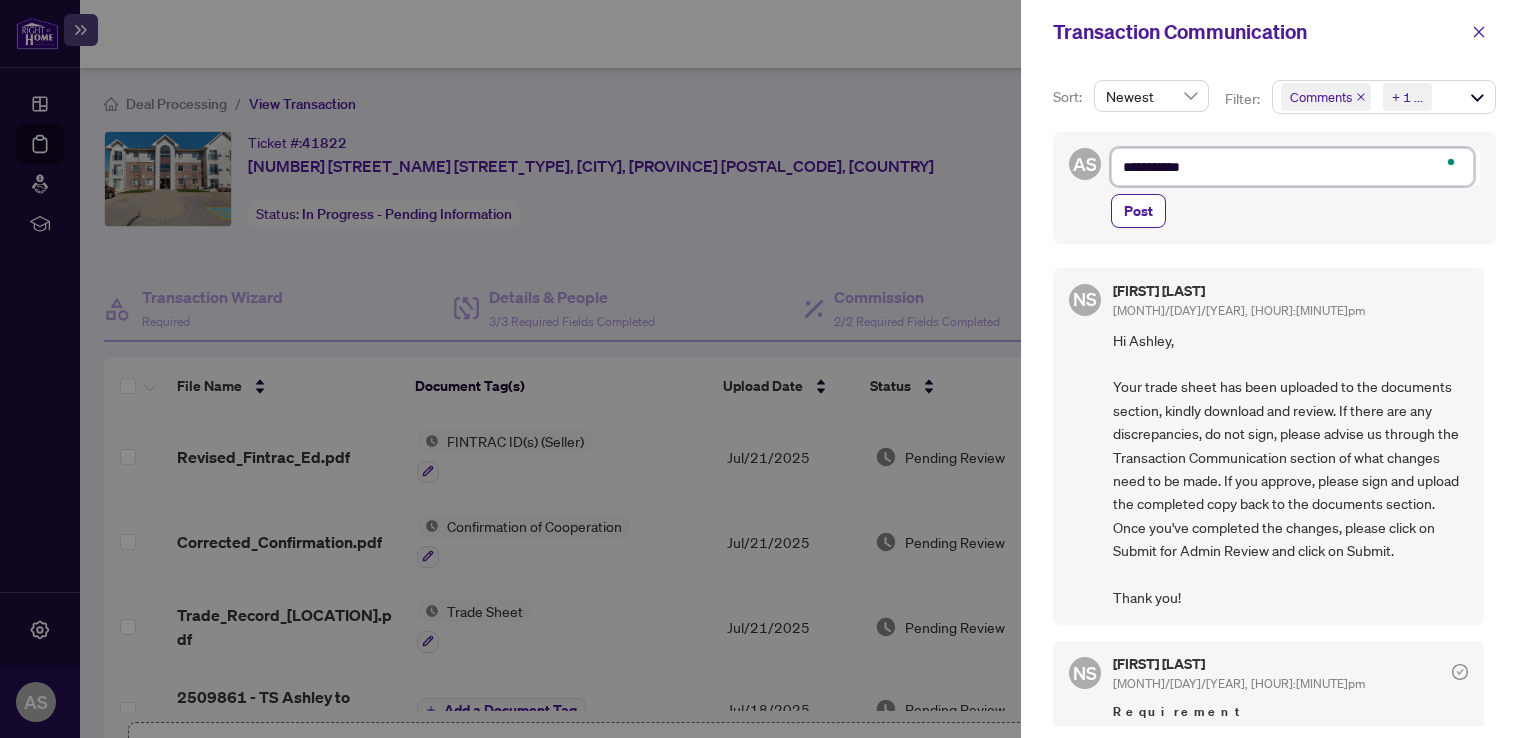 type on "**********" 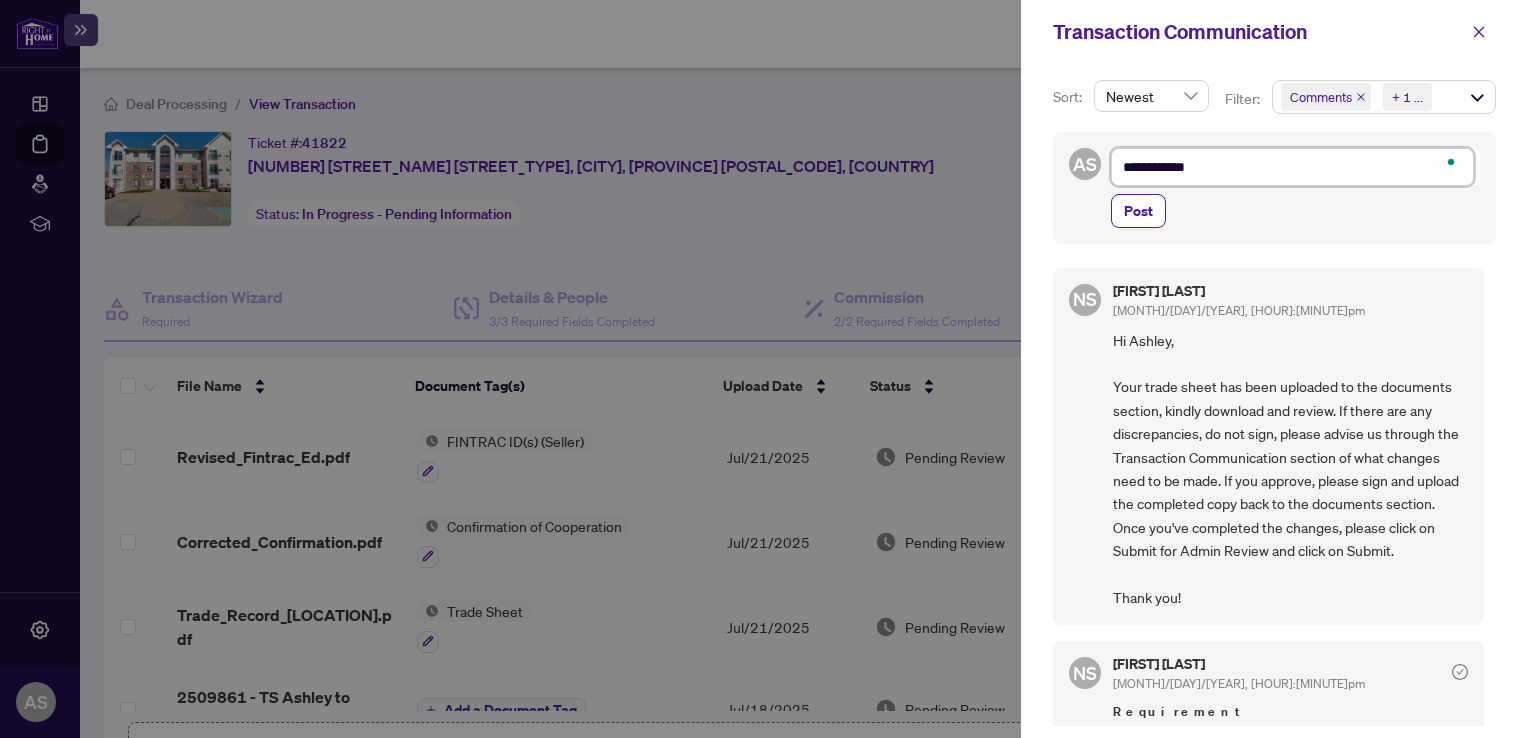 type on "**********" 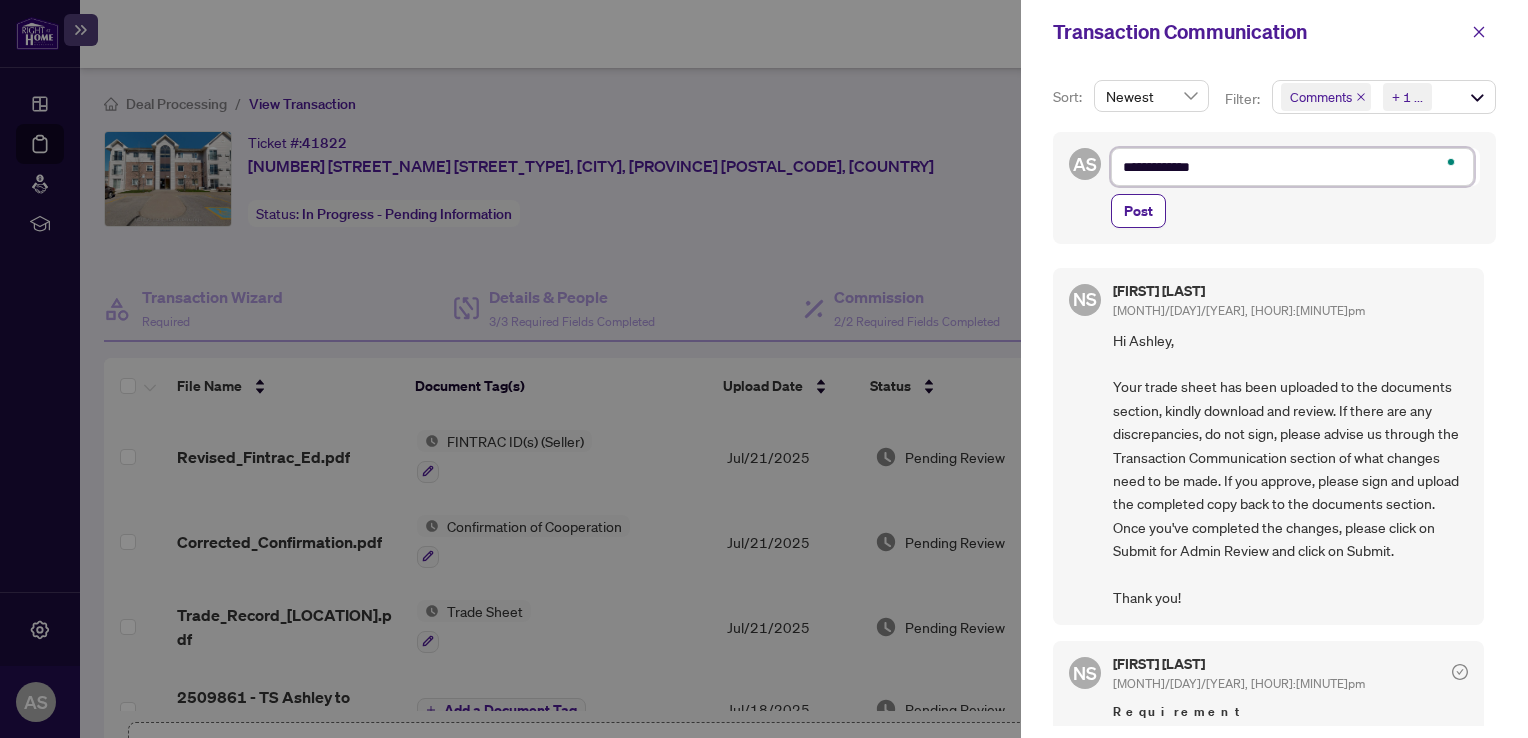 type on "**********" 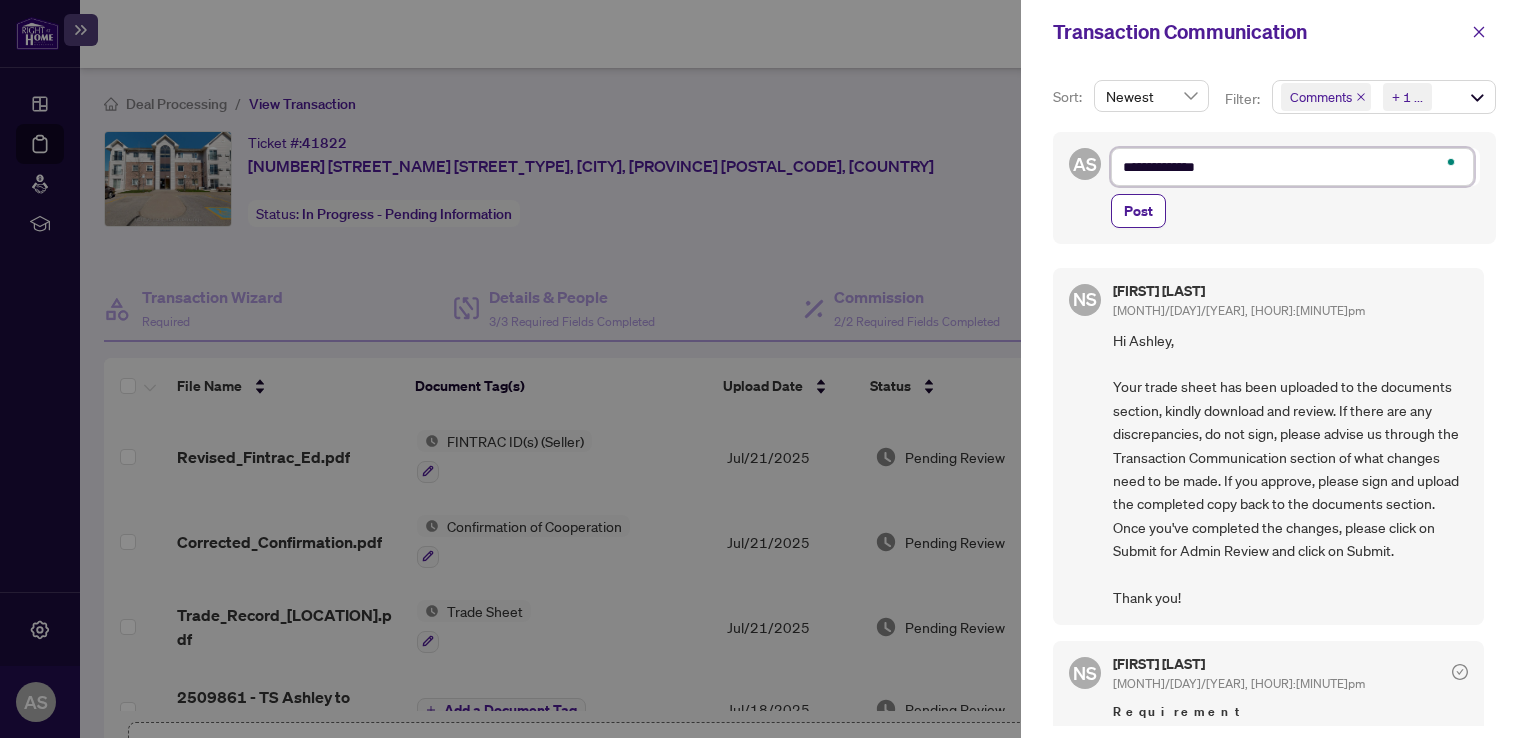type on "**********" 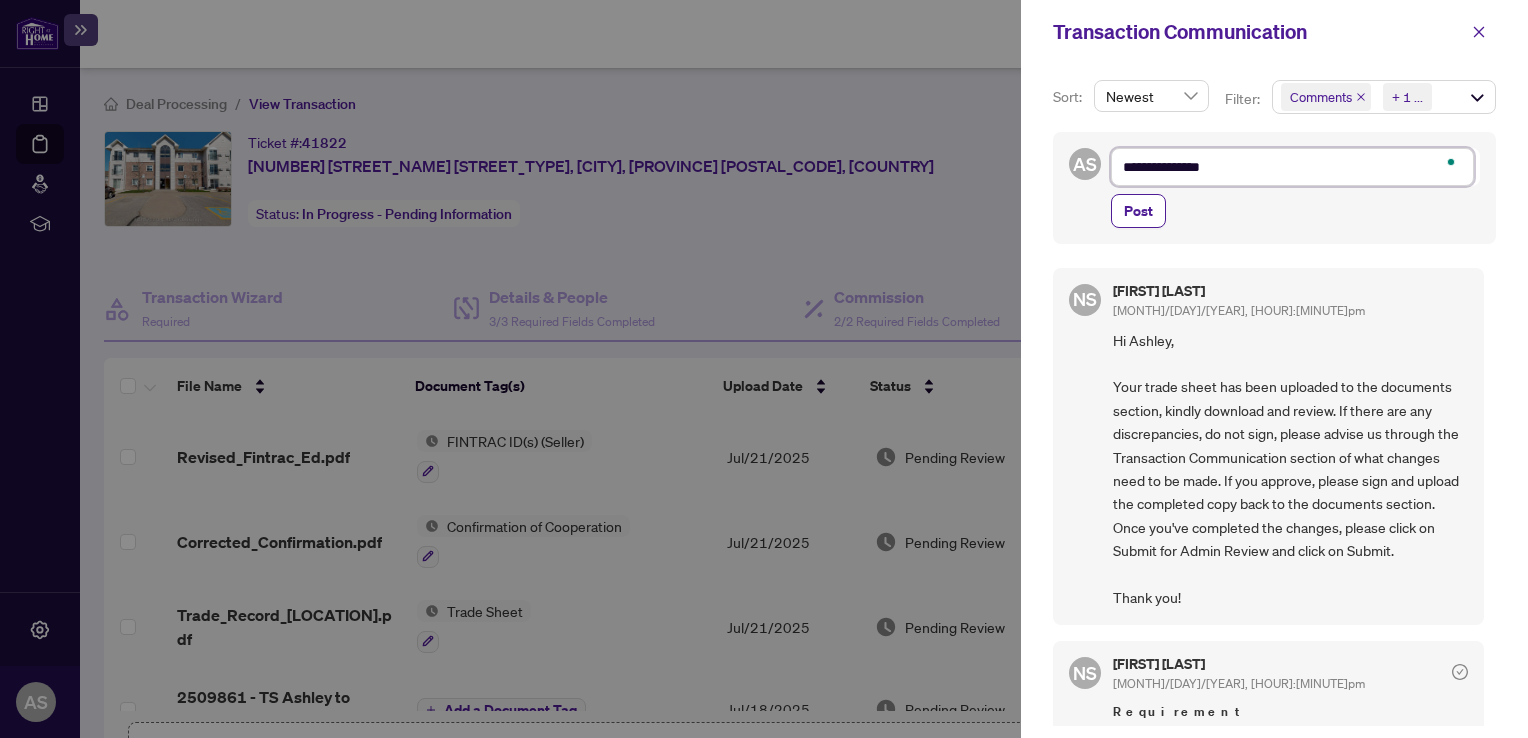 type on "**********" 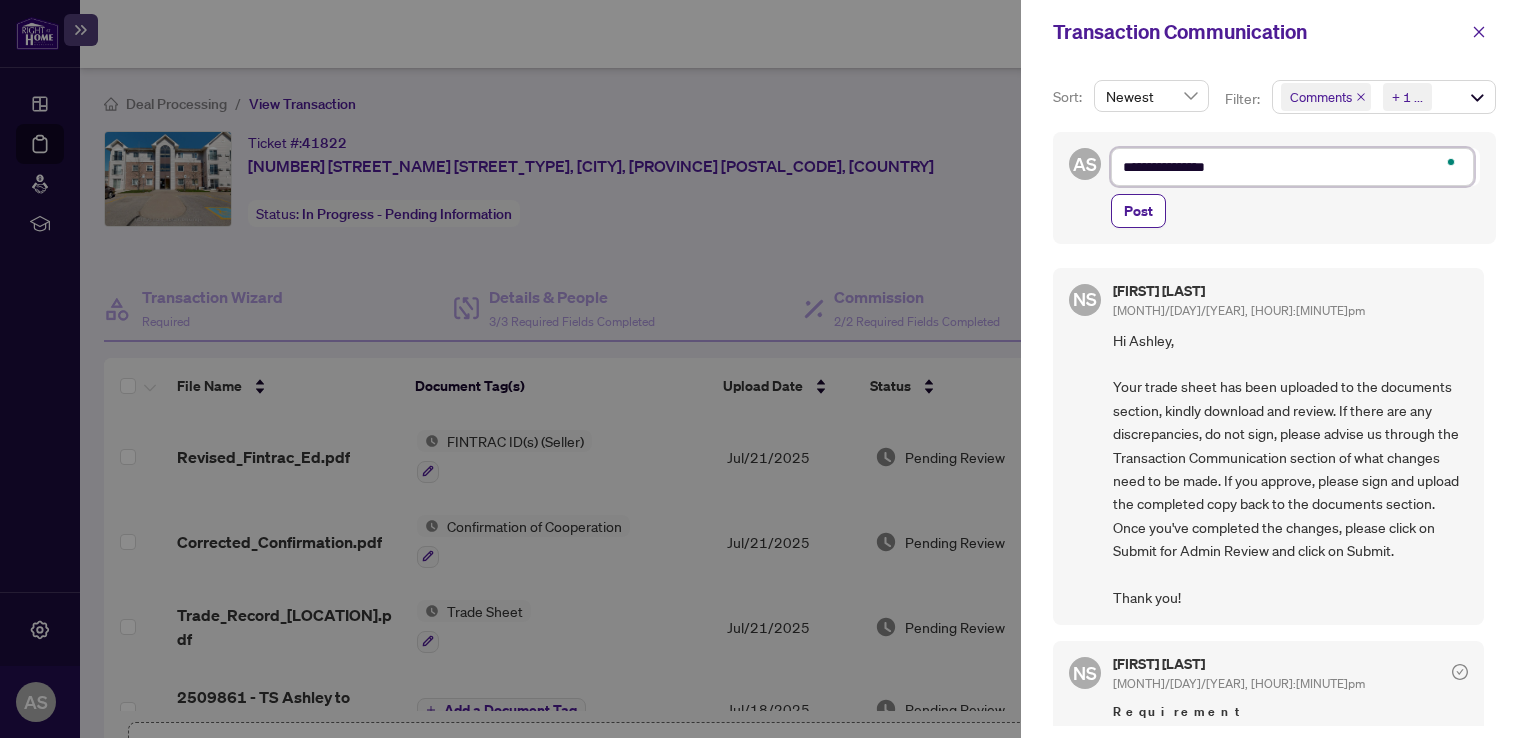 type on "**********" 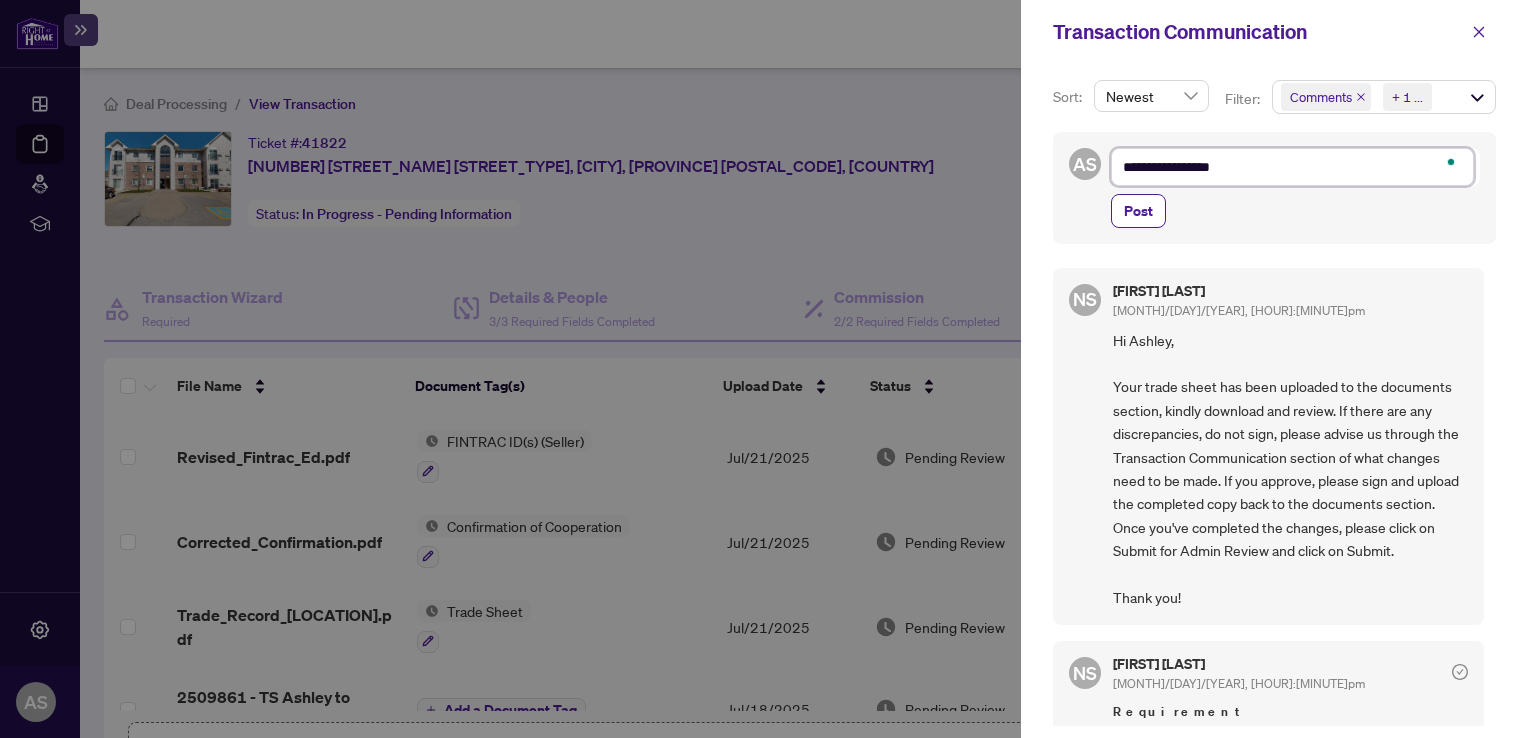 type on "**********" 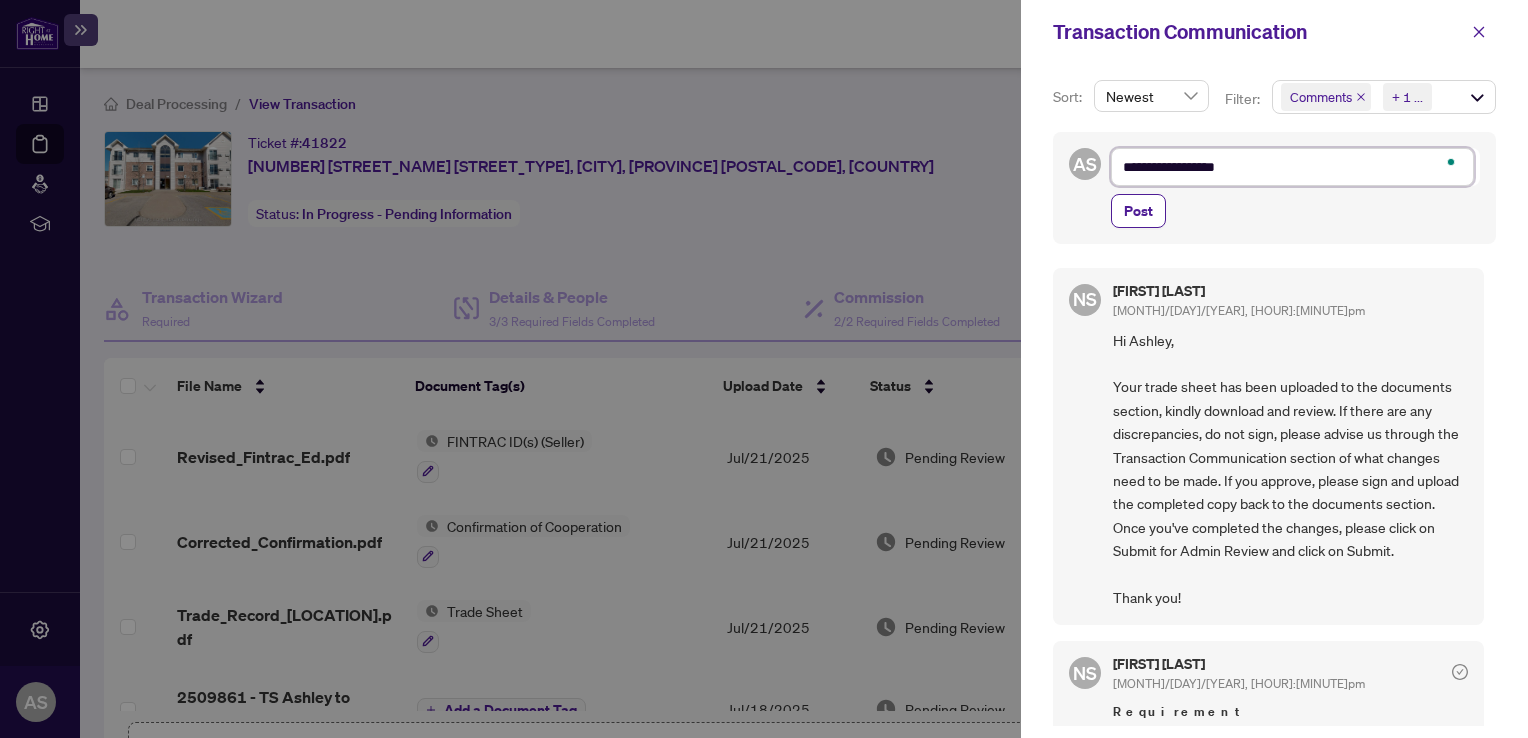 type on "**********" 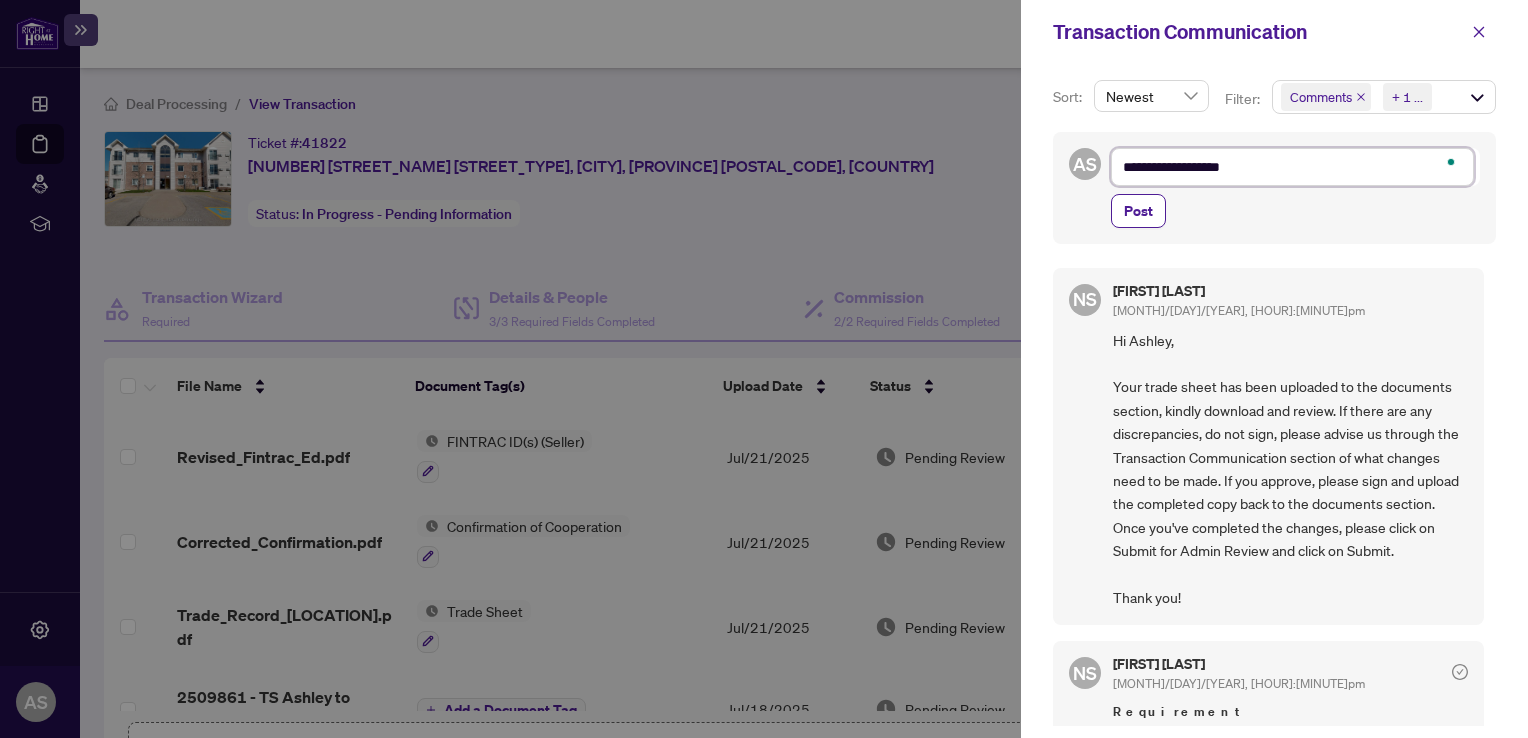 type on "**********" 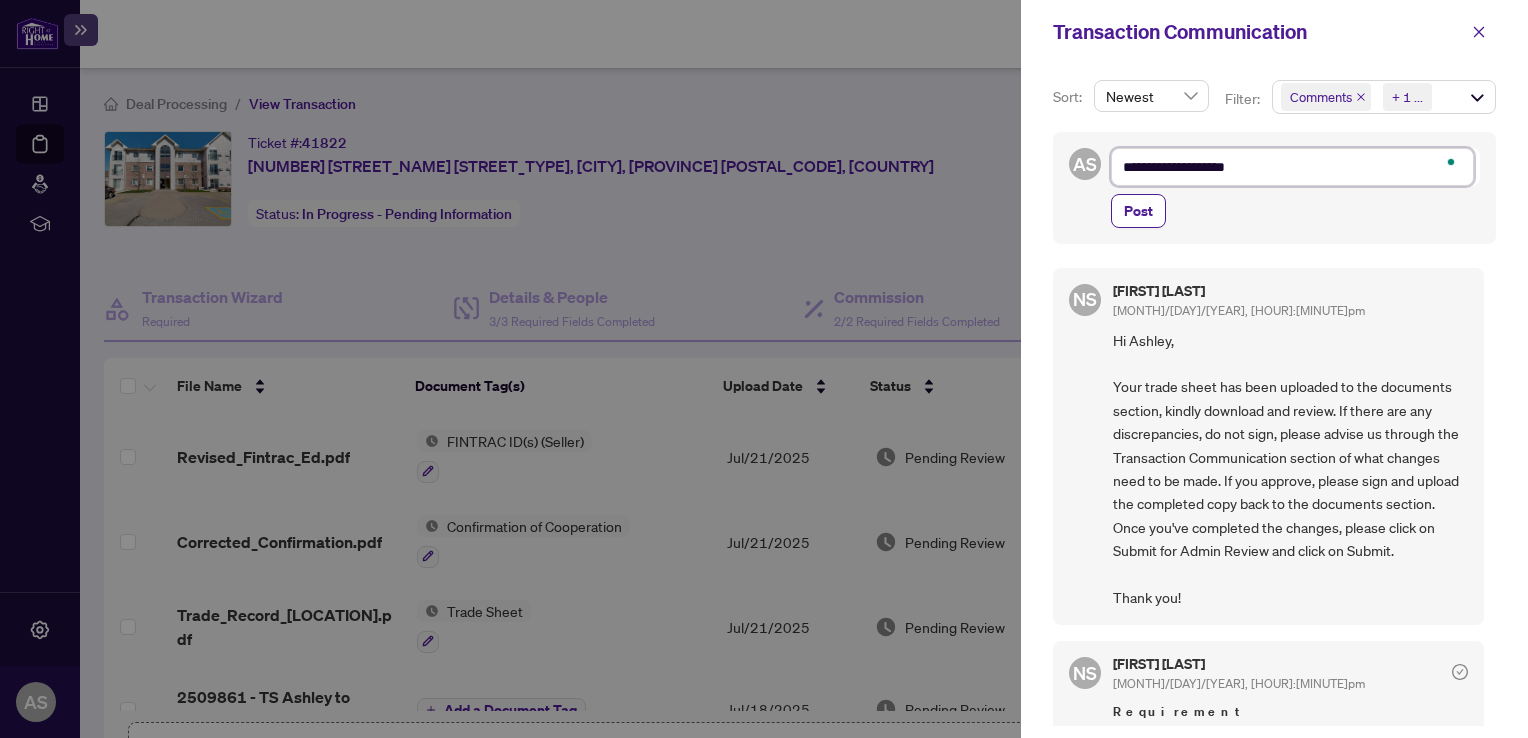 type on "**********" 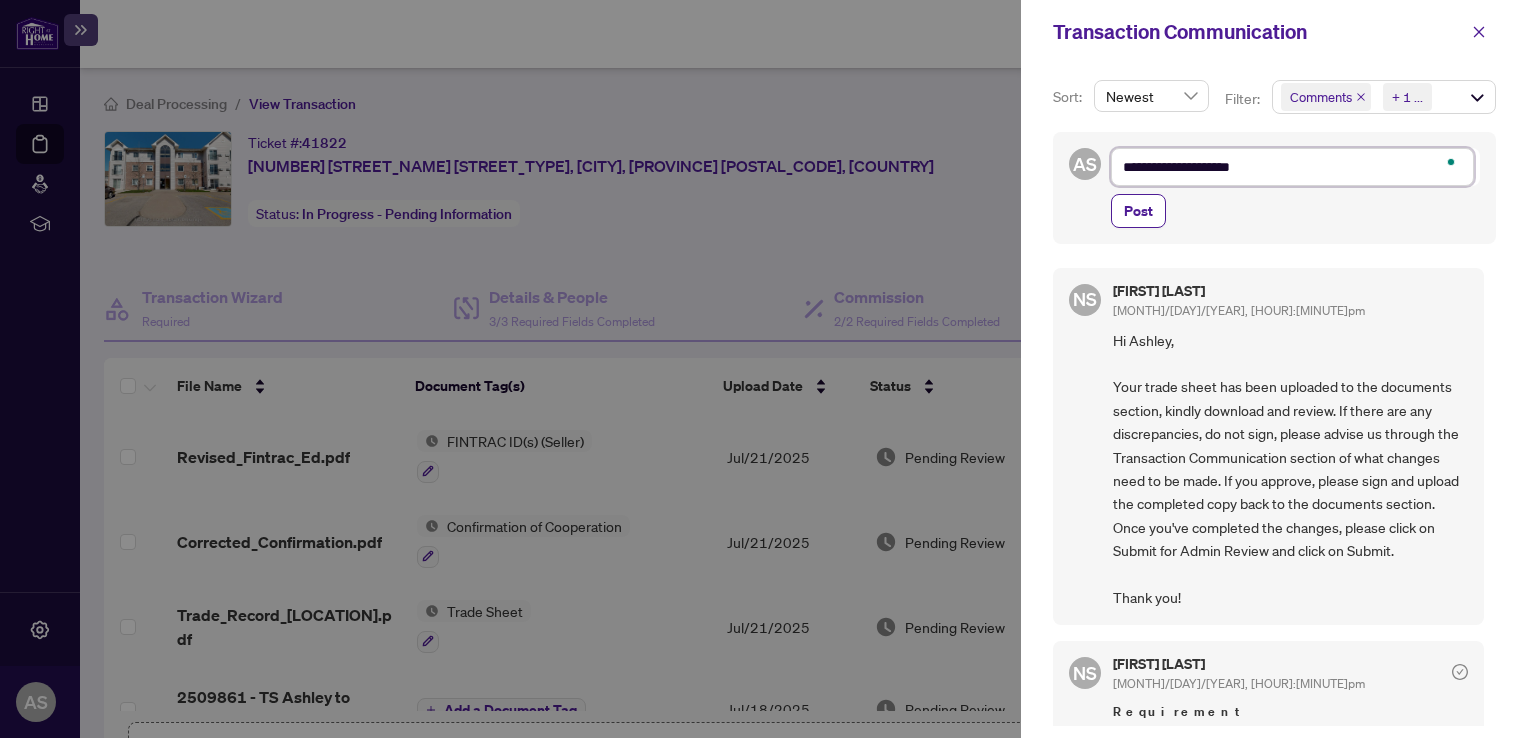 type on "**********" 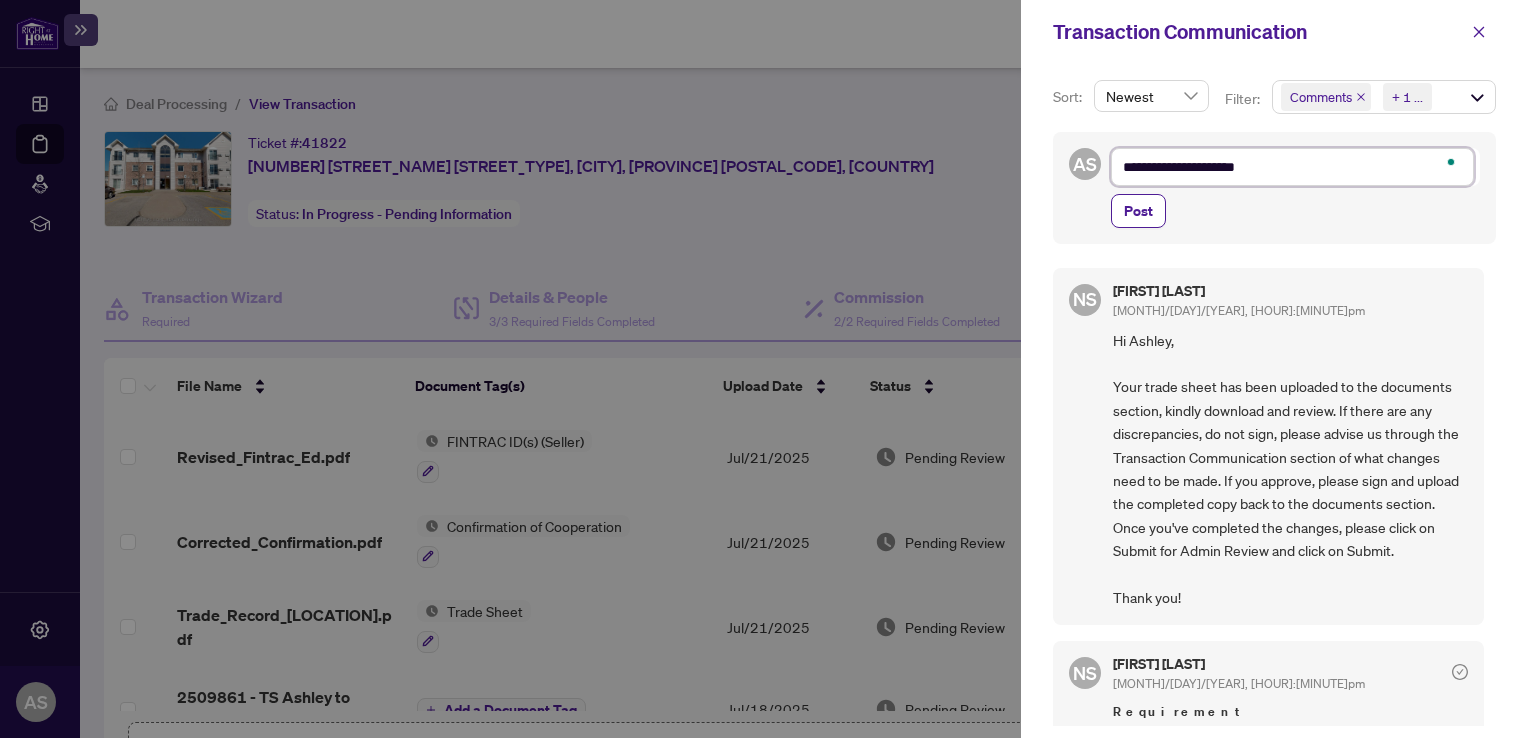 type on "**********" 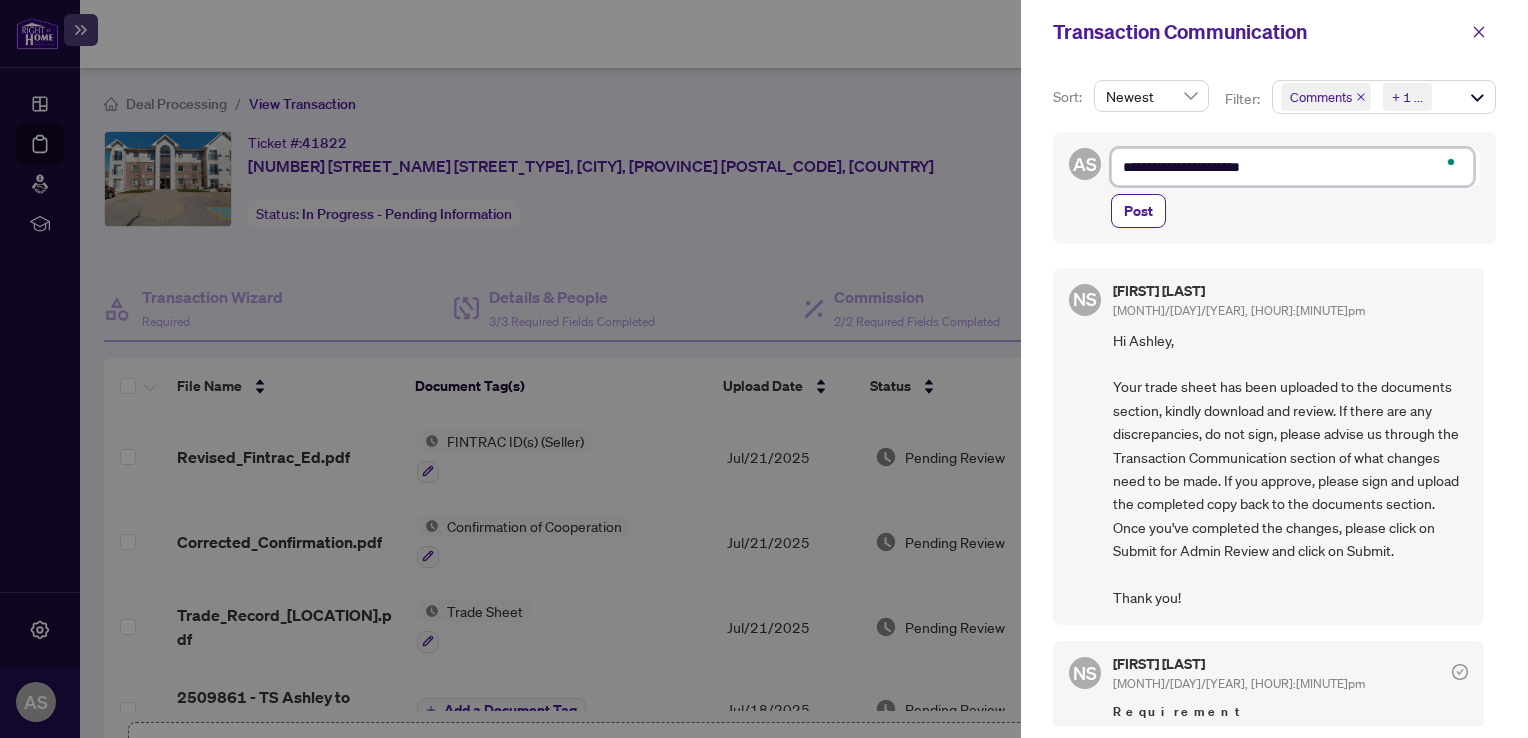 type on "**********" 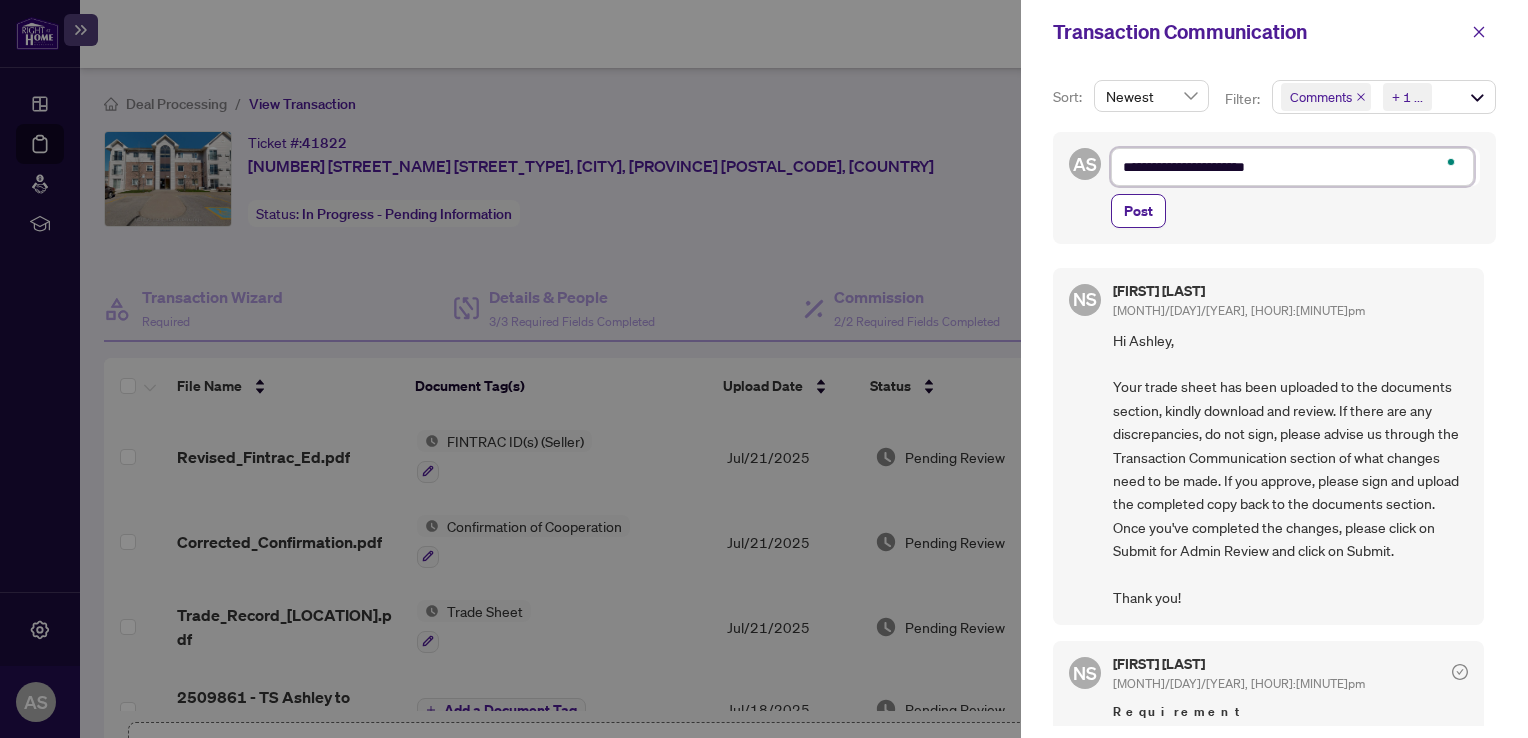 type on "**********" 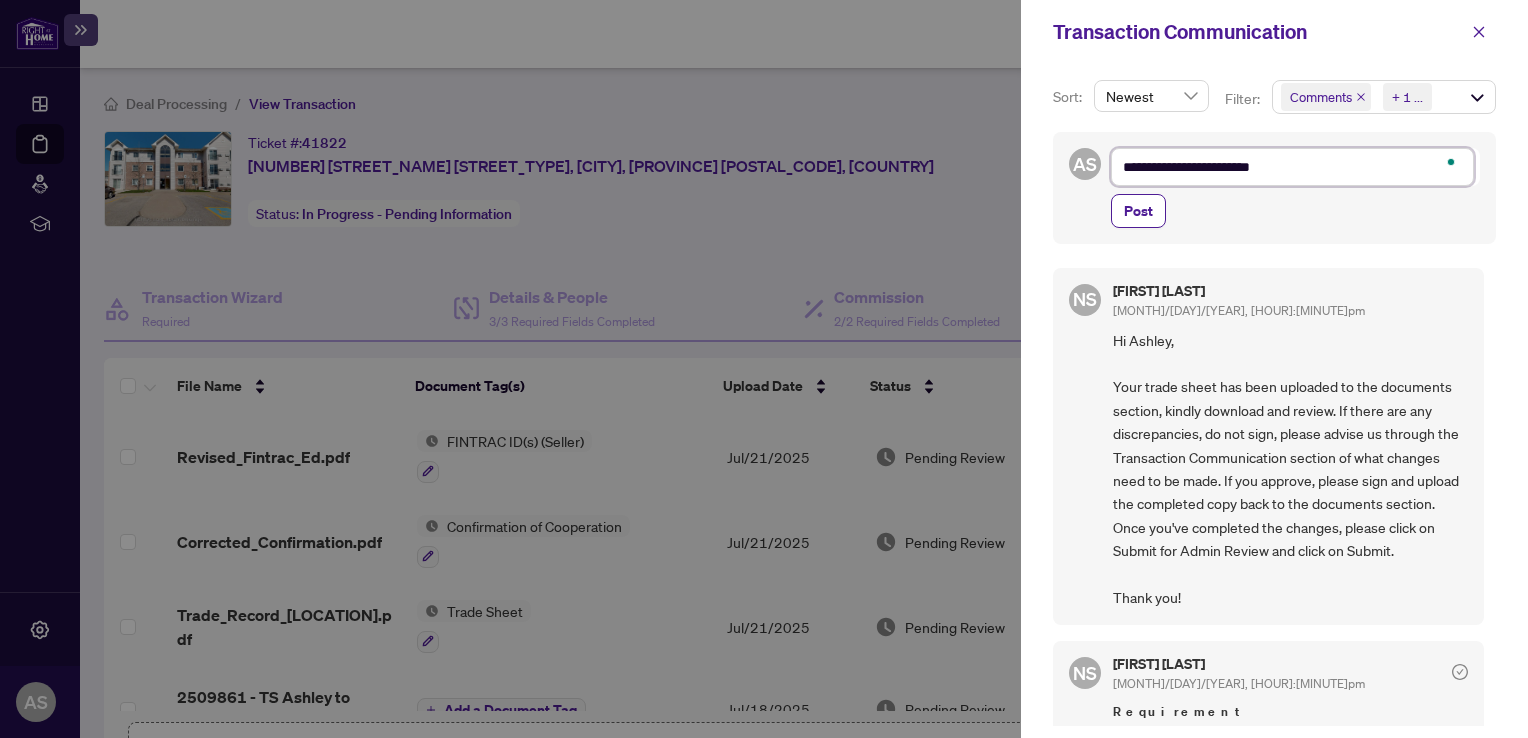 type on "**********" 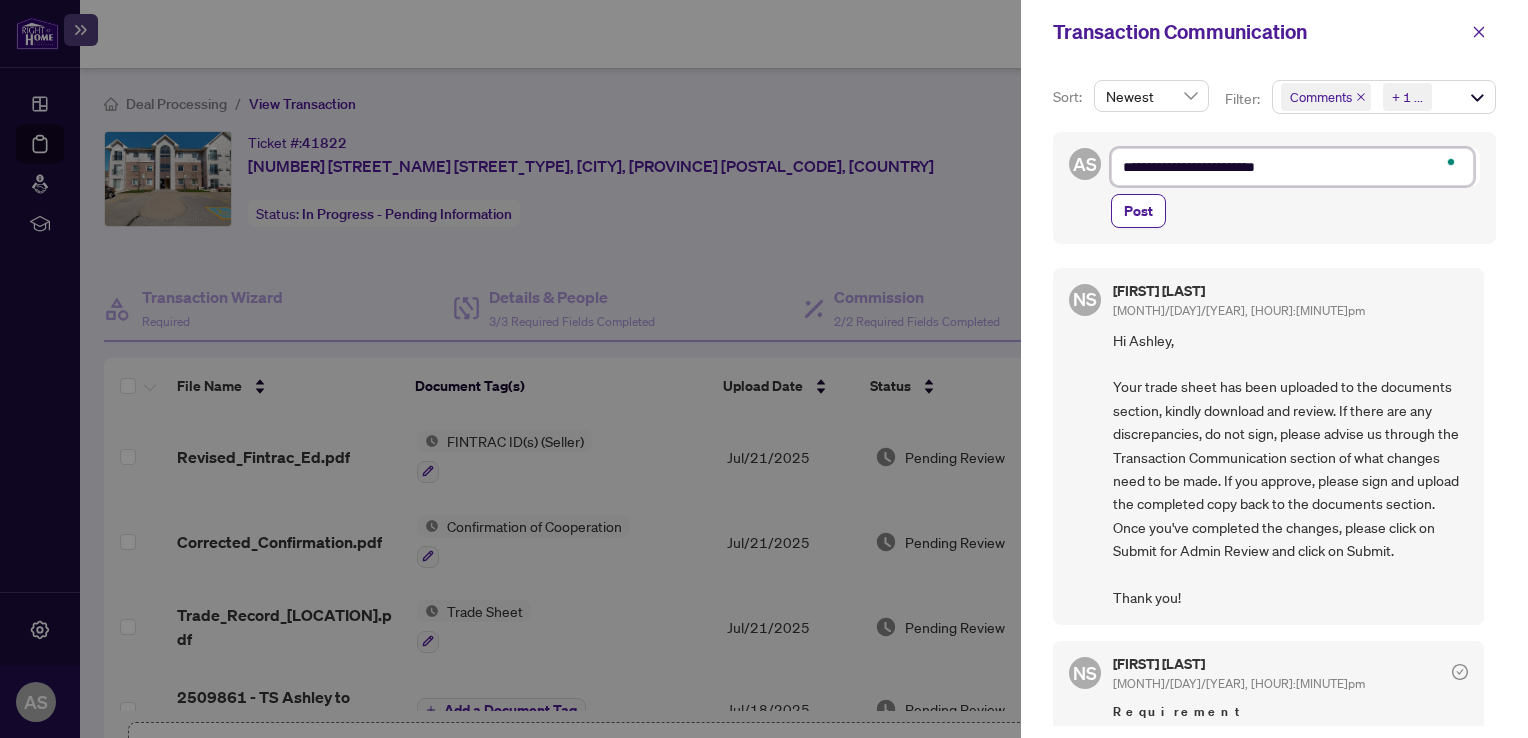 type on "**********" 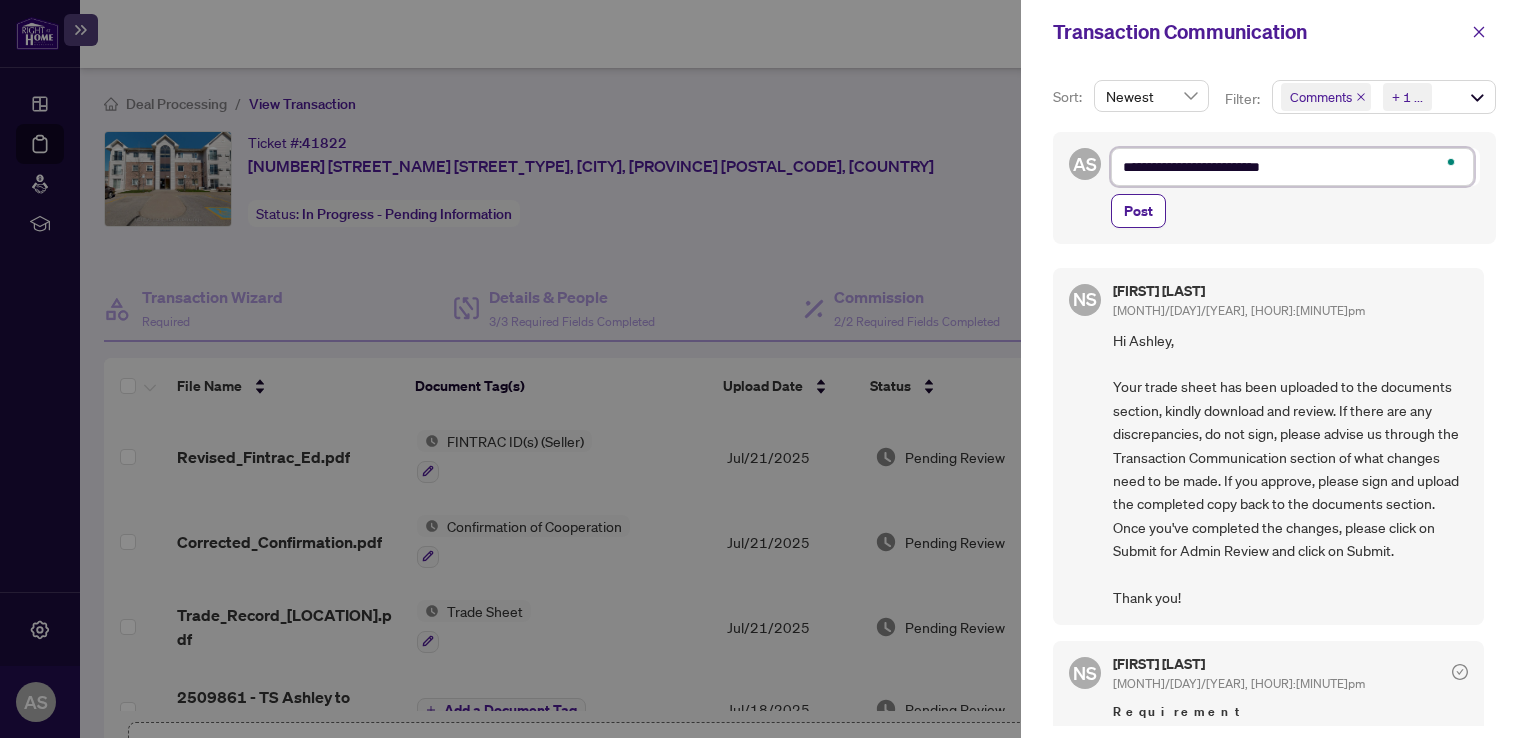 type on "**********" 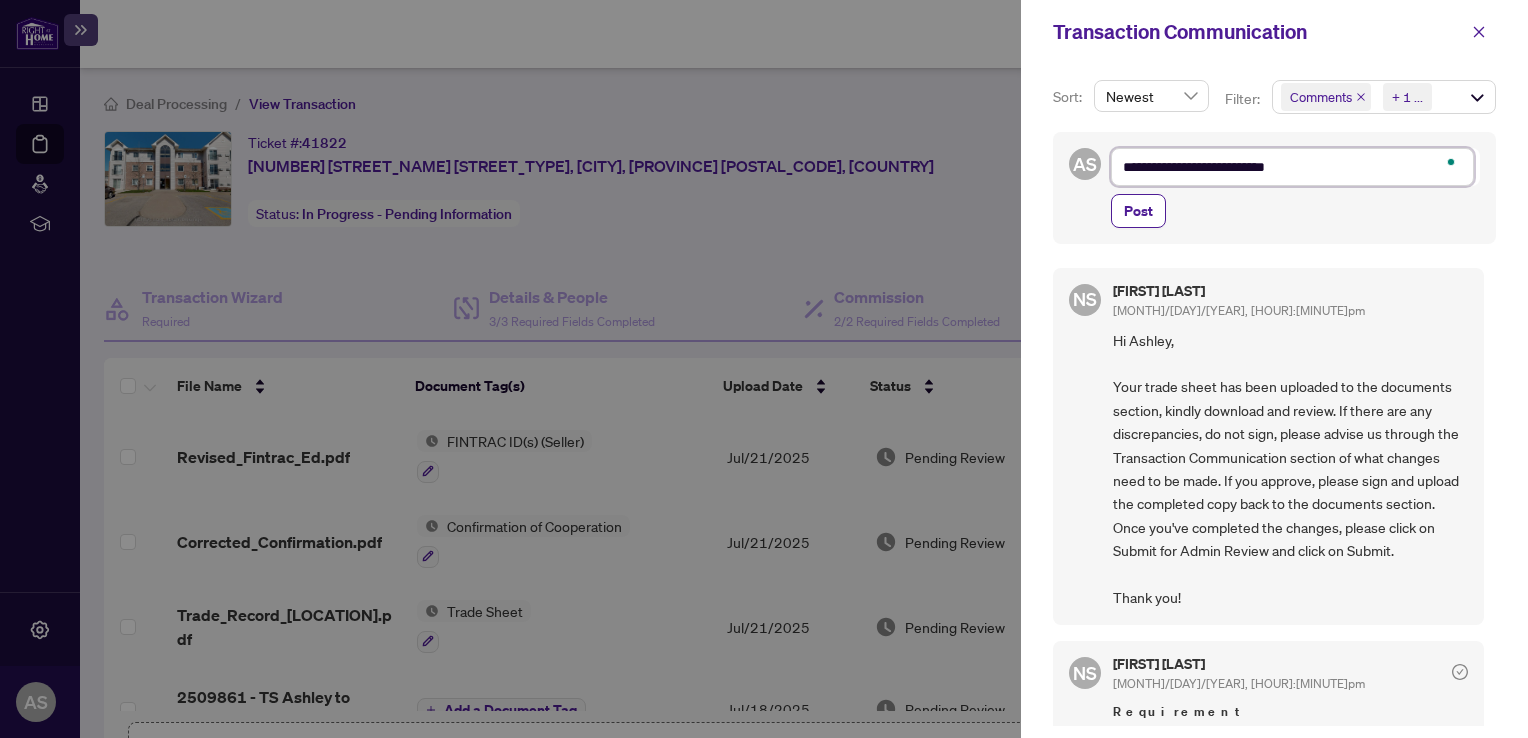 type on "**********" 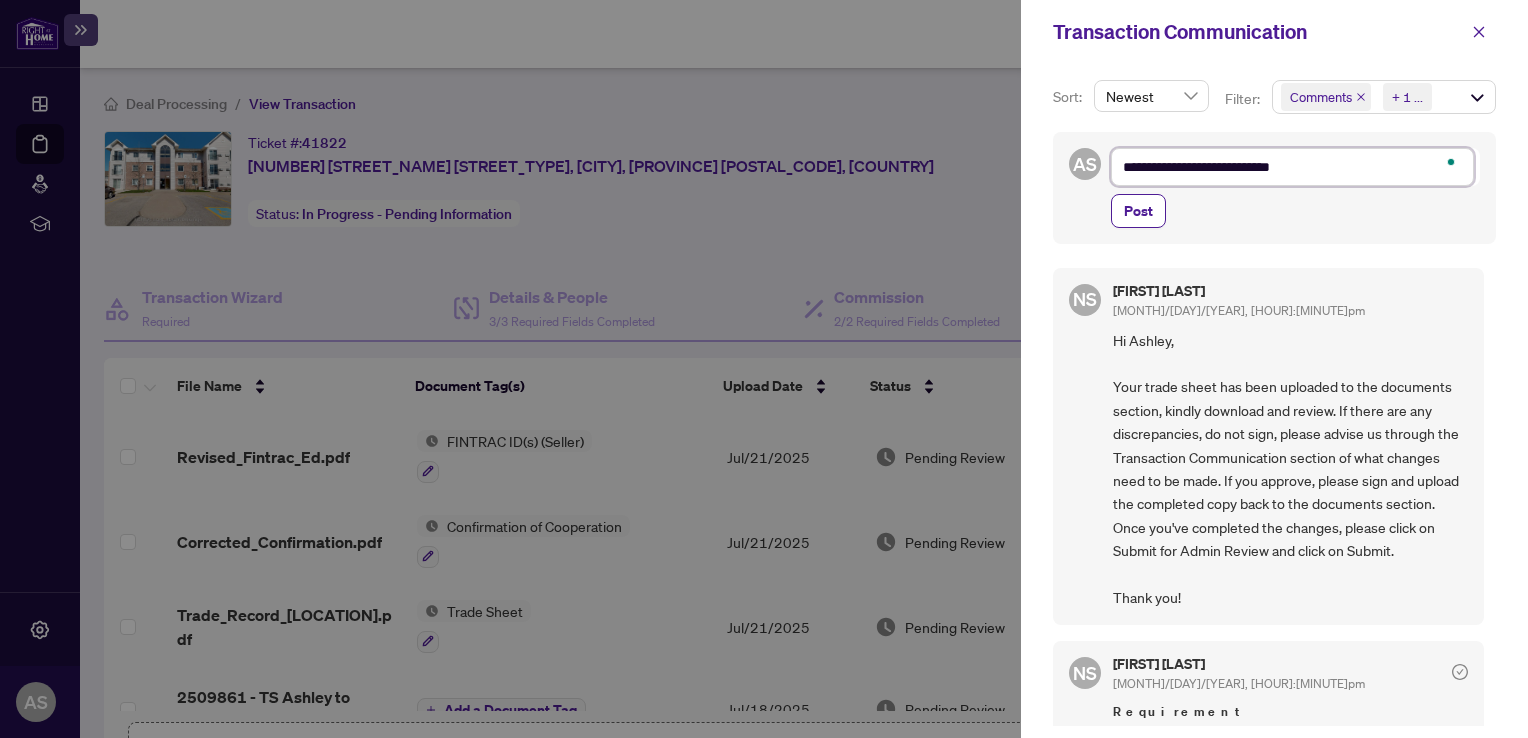 type on "**********" 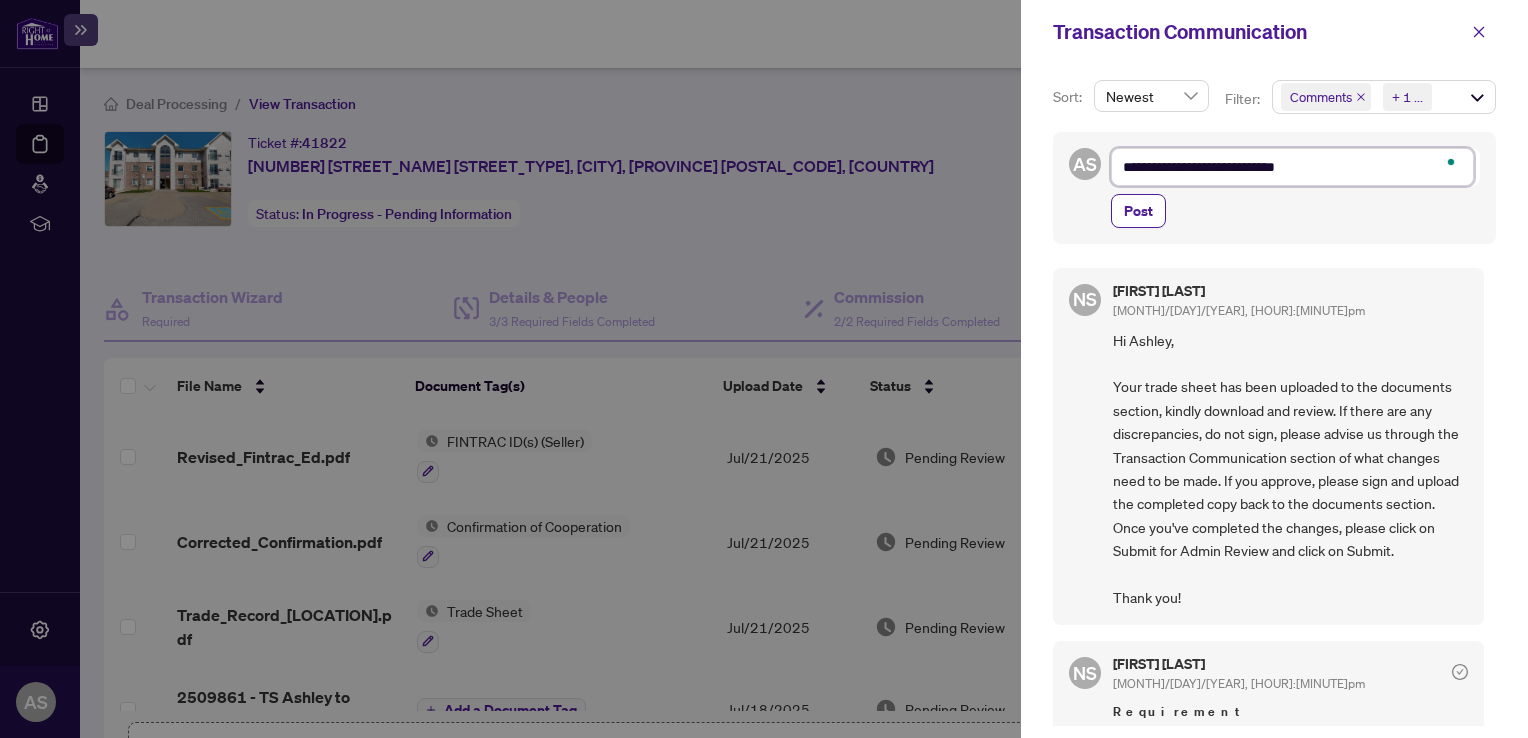type on "**********" 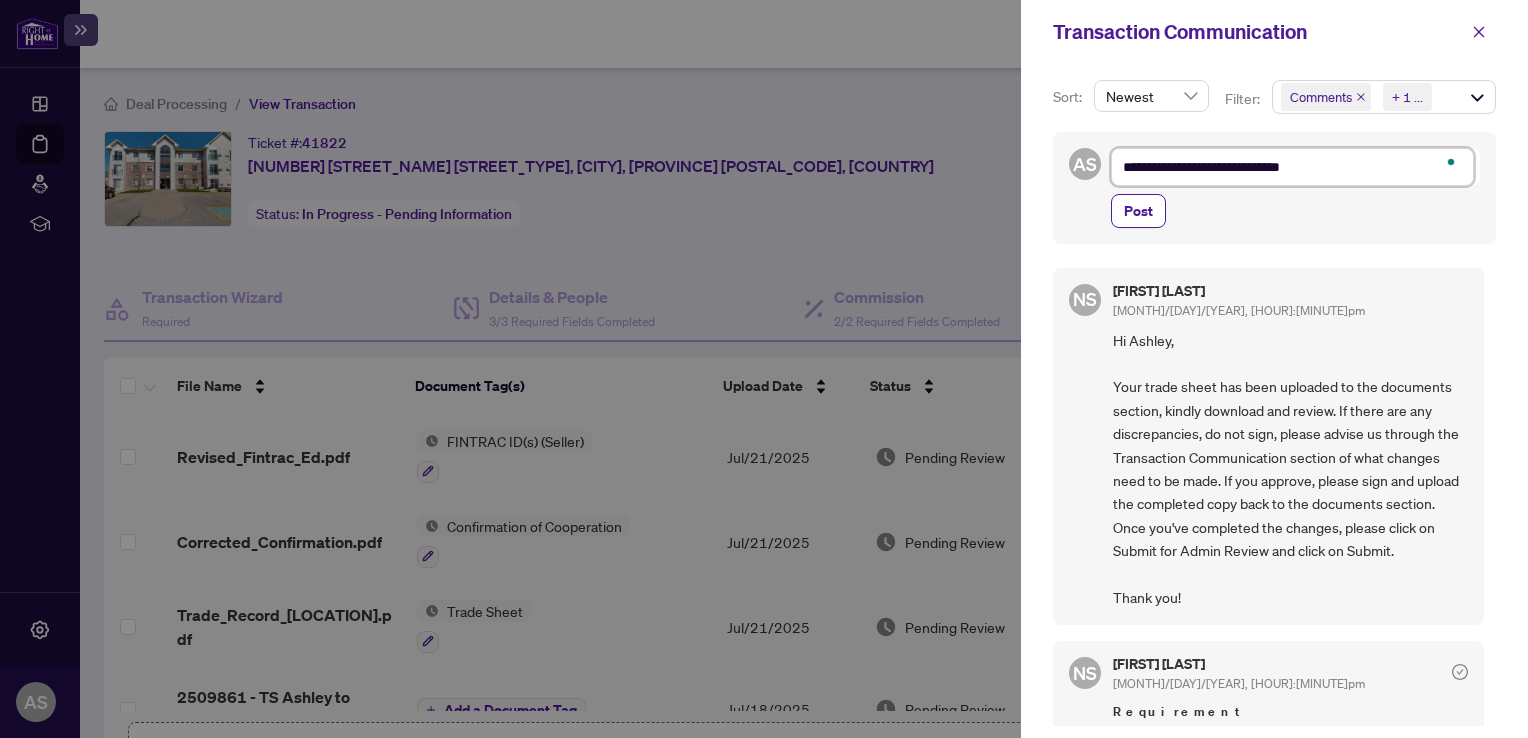 type on "**********" 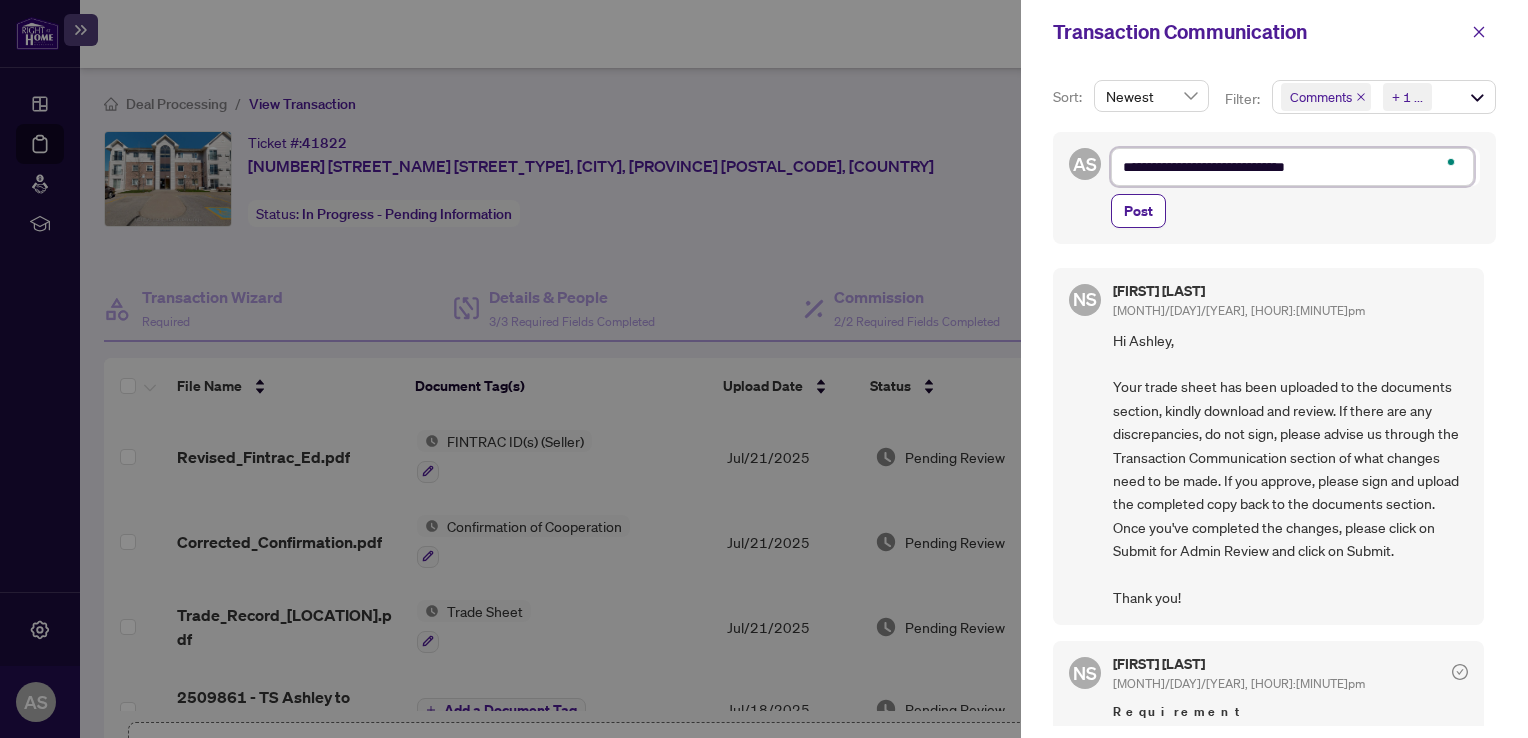 type on "**********" 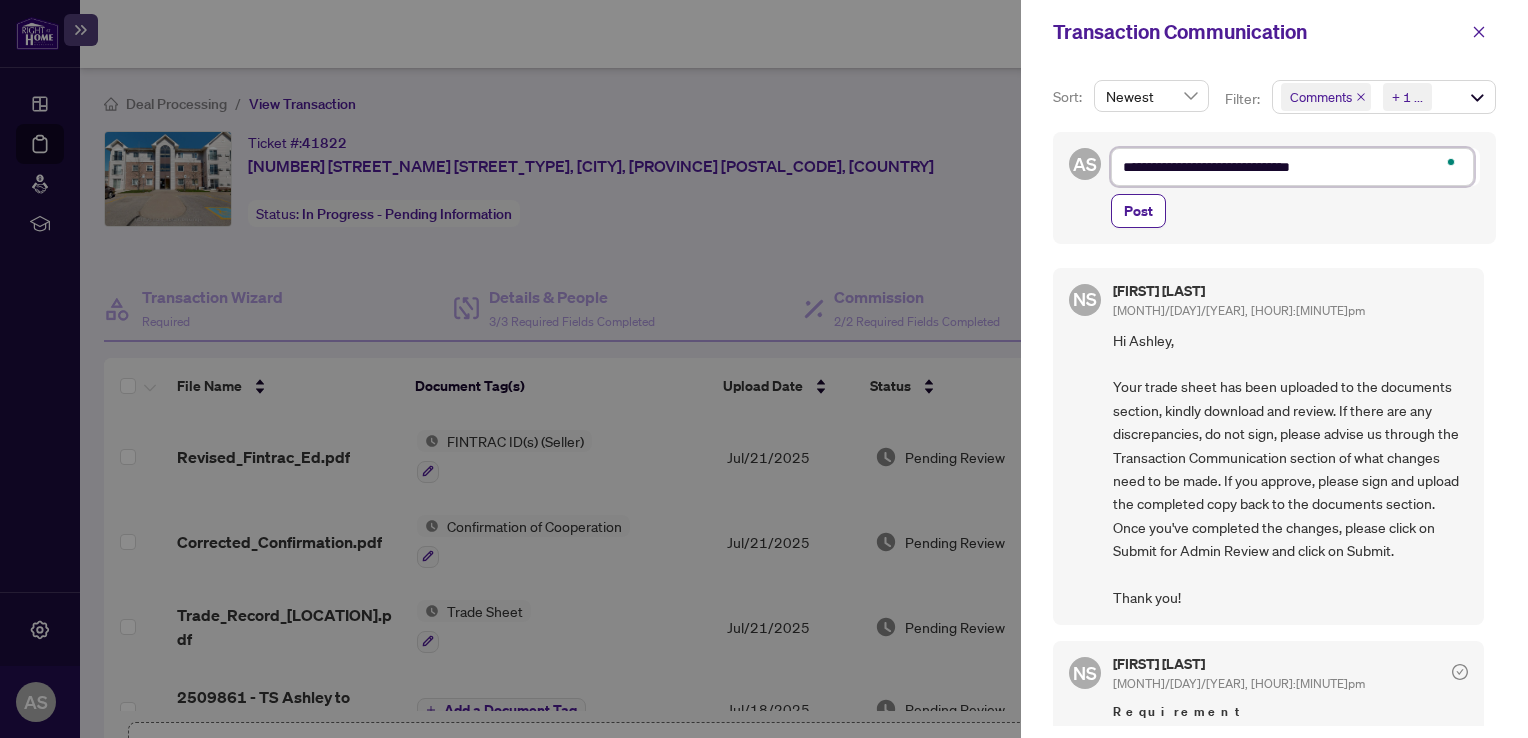 type on "**********" 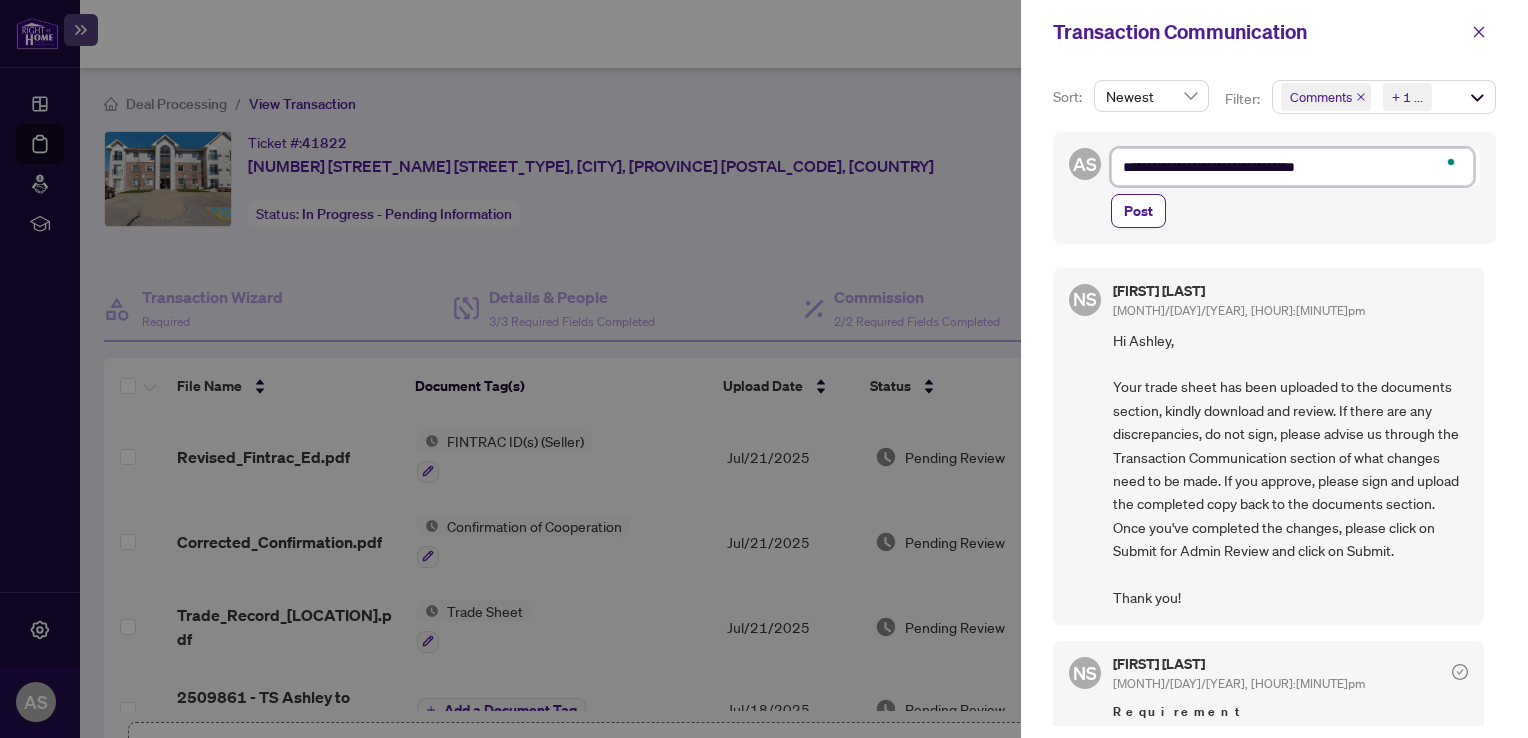 type on "**********" 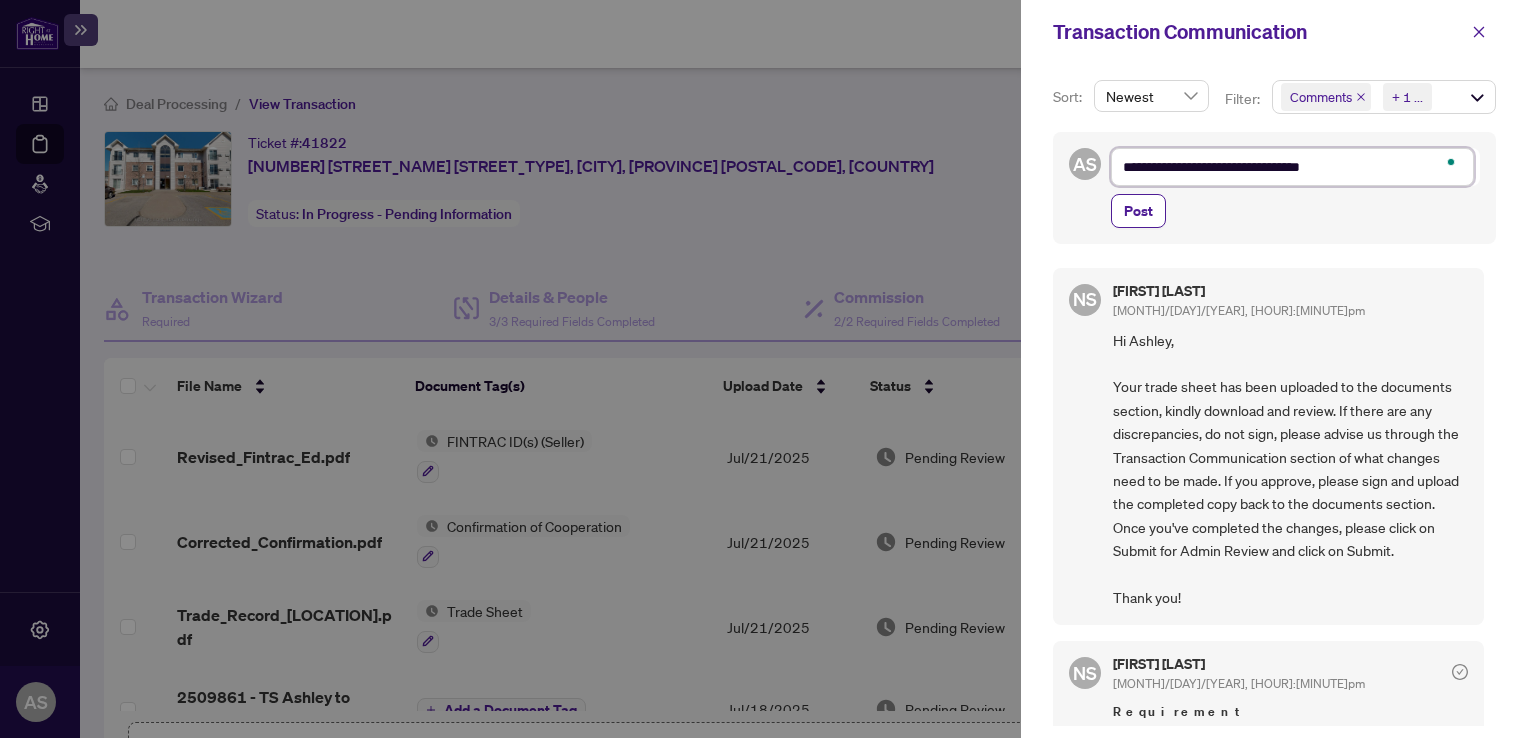 type on "**********" 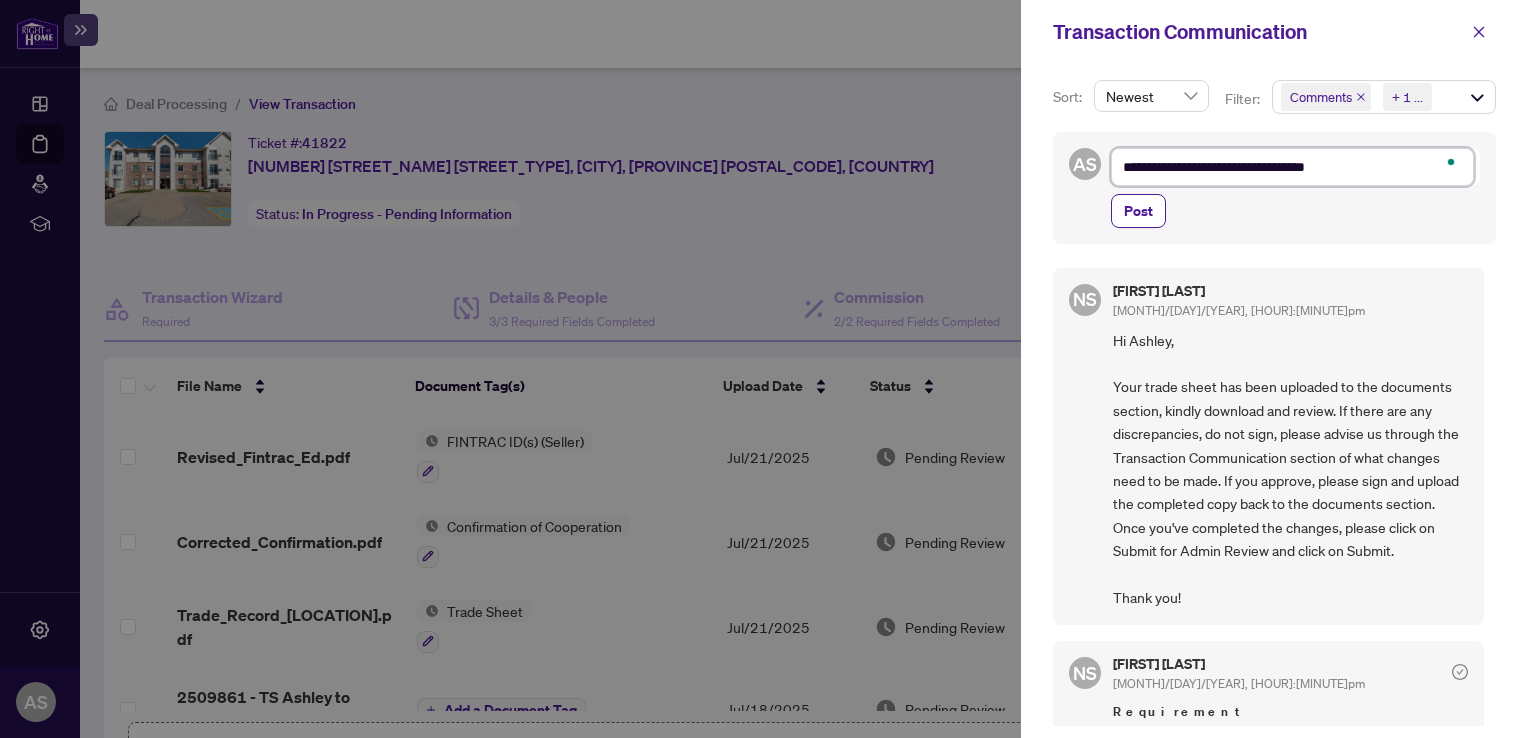 type on "**********" 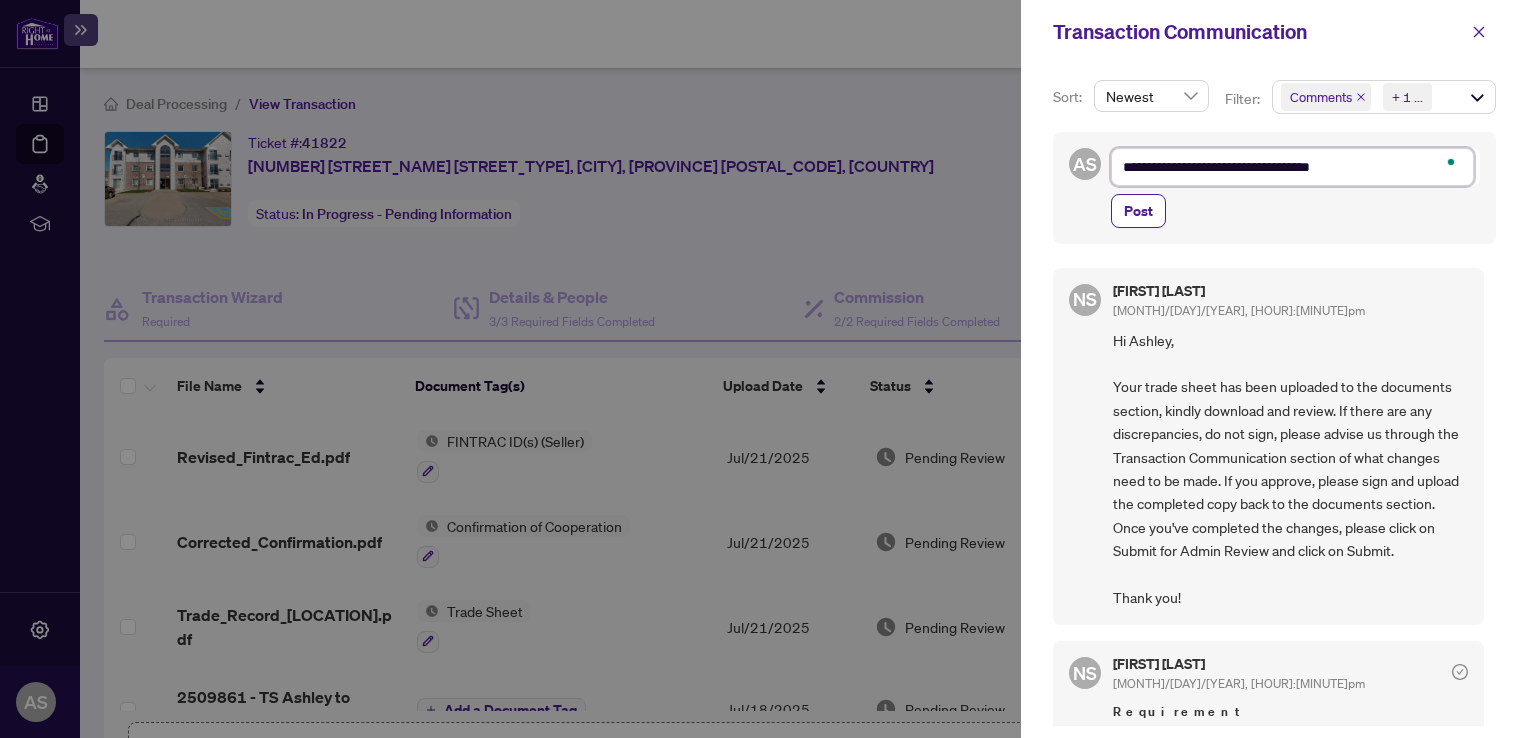 type on "**********" 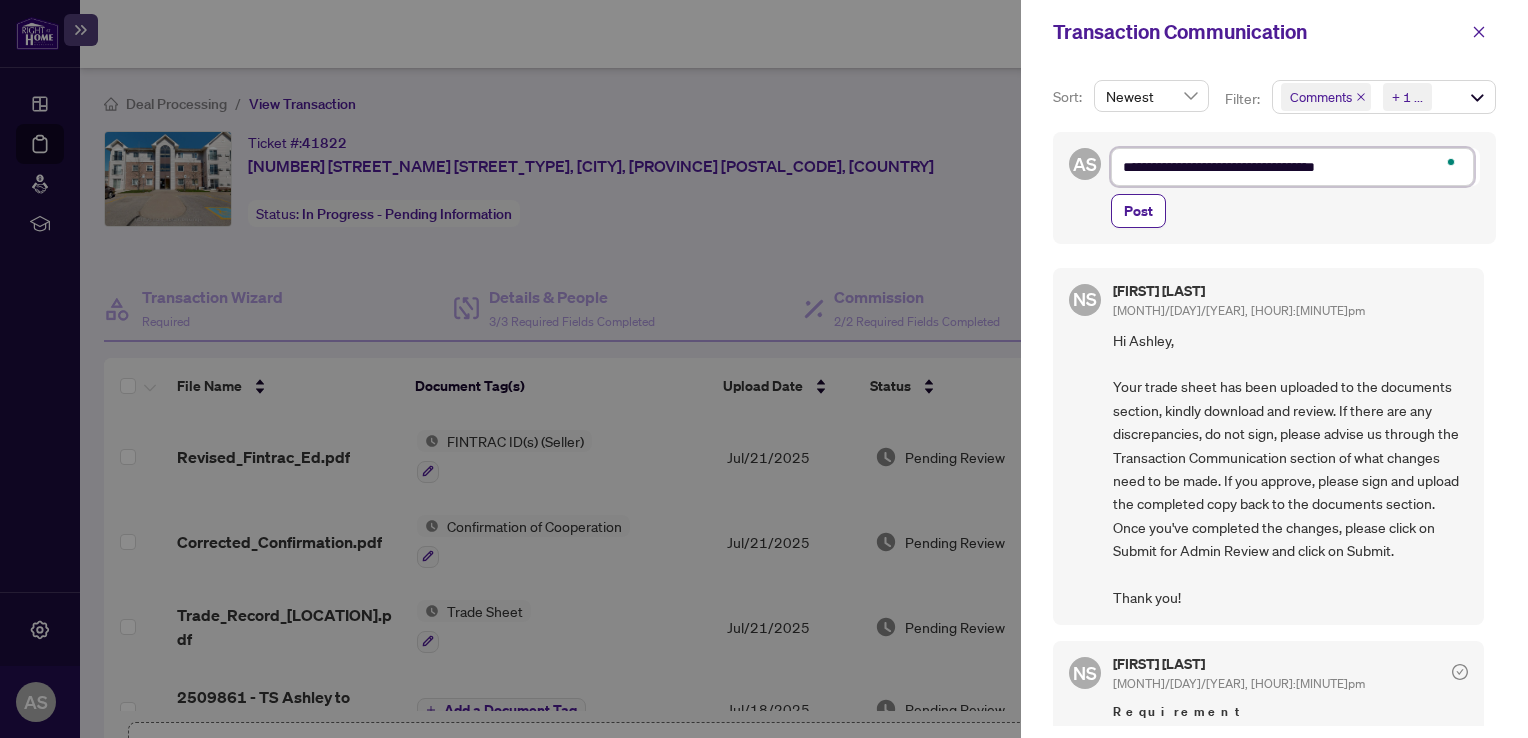 type on "**********" 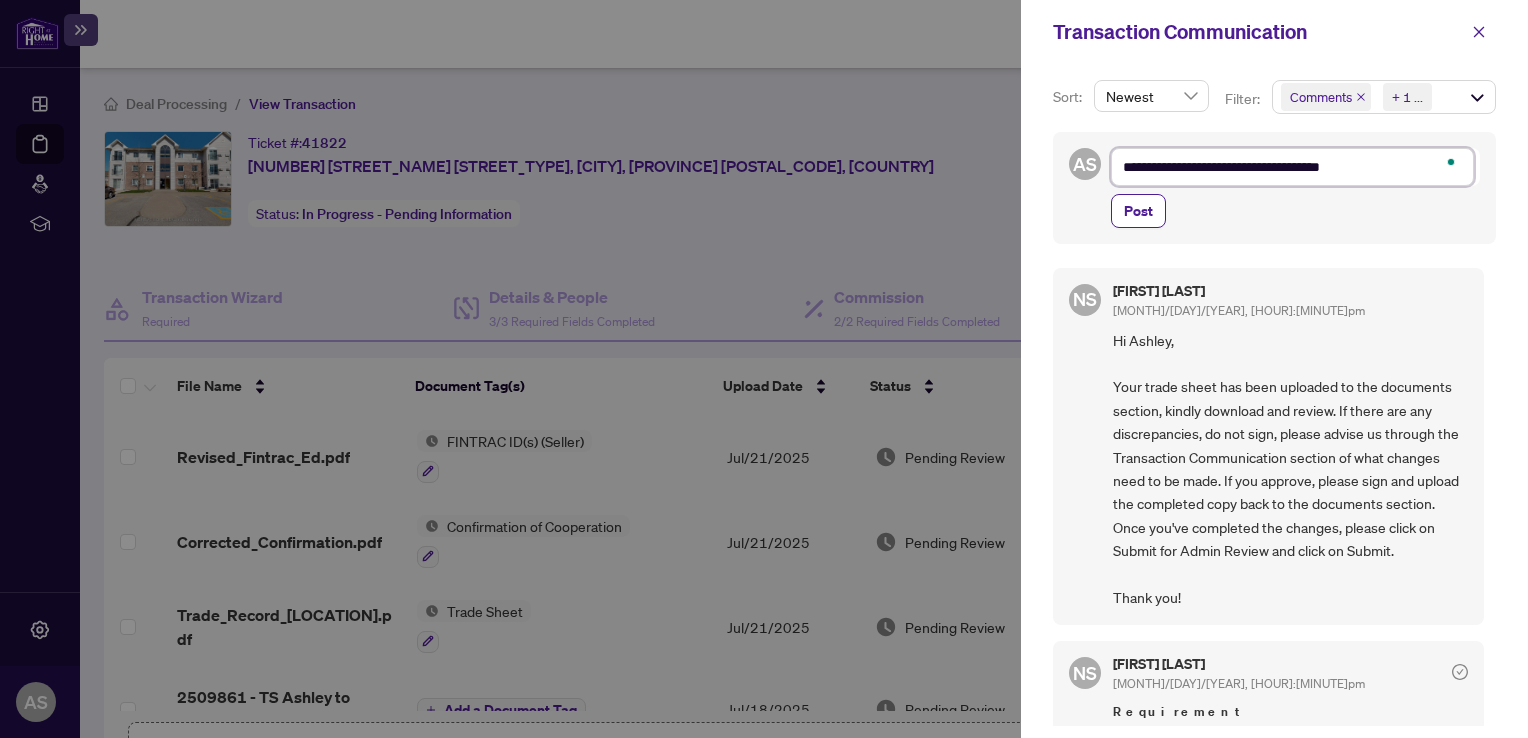 type on "**********" 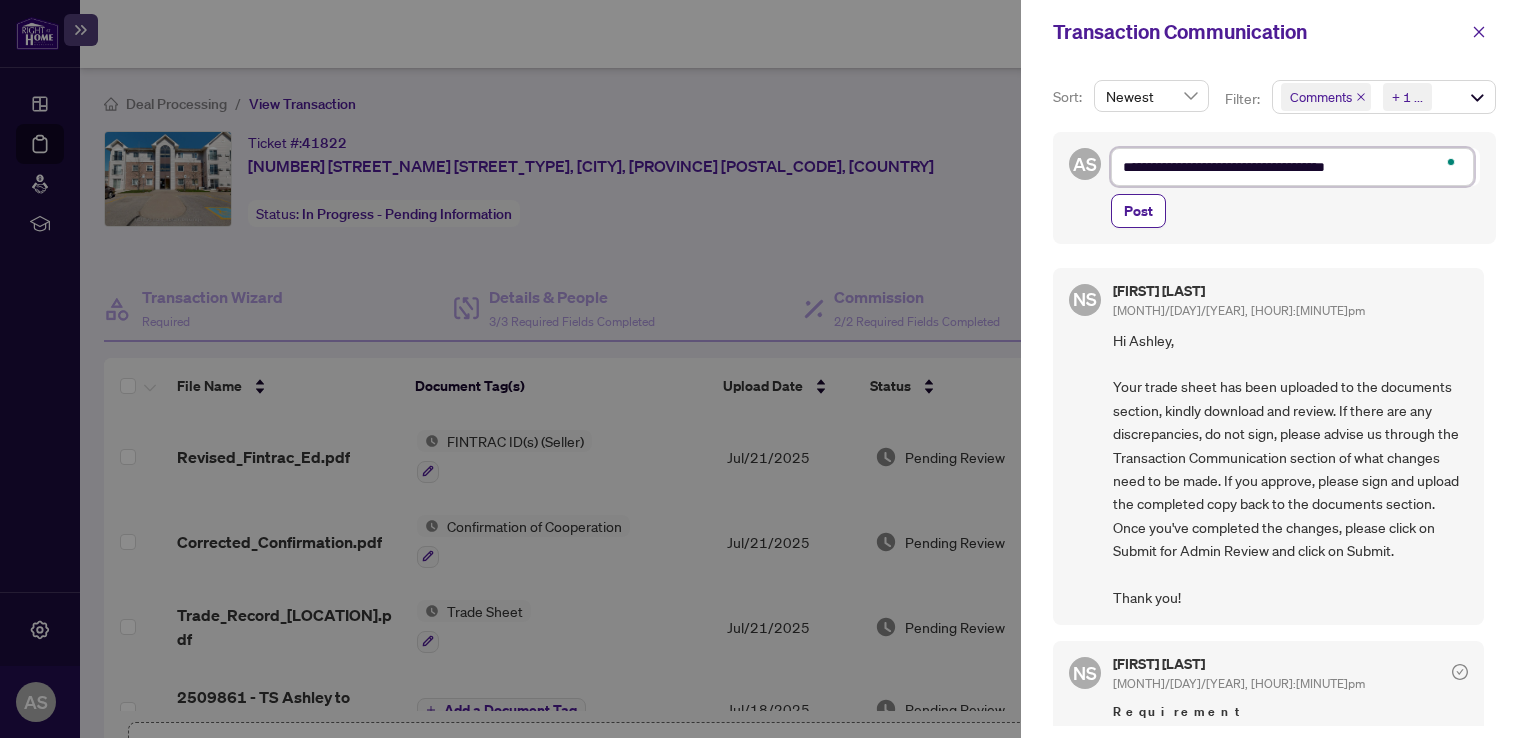 type on "**********" 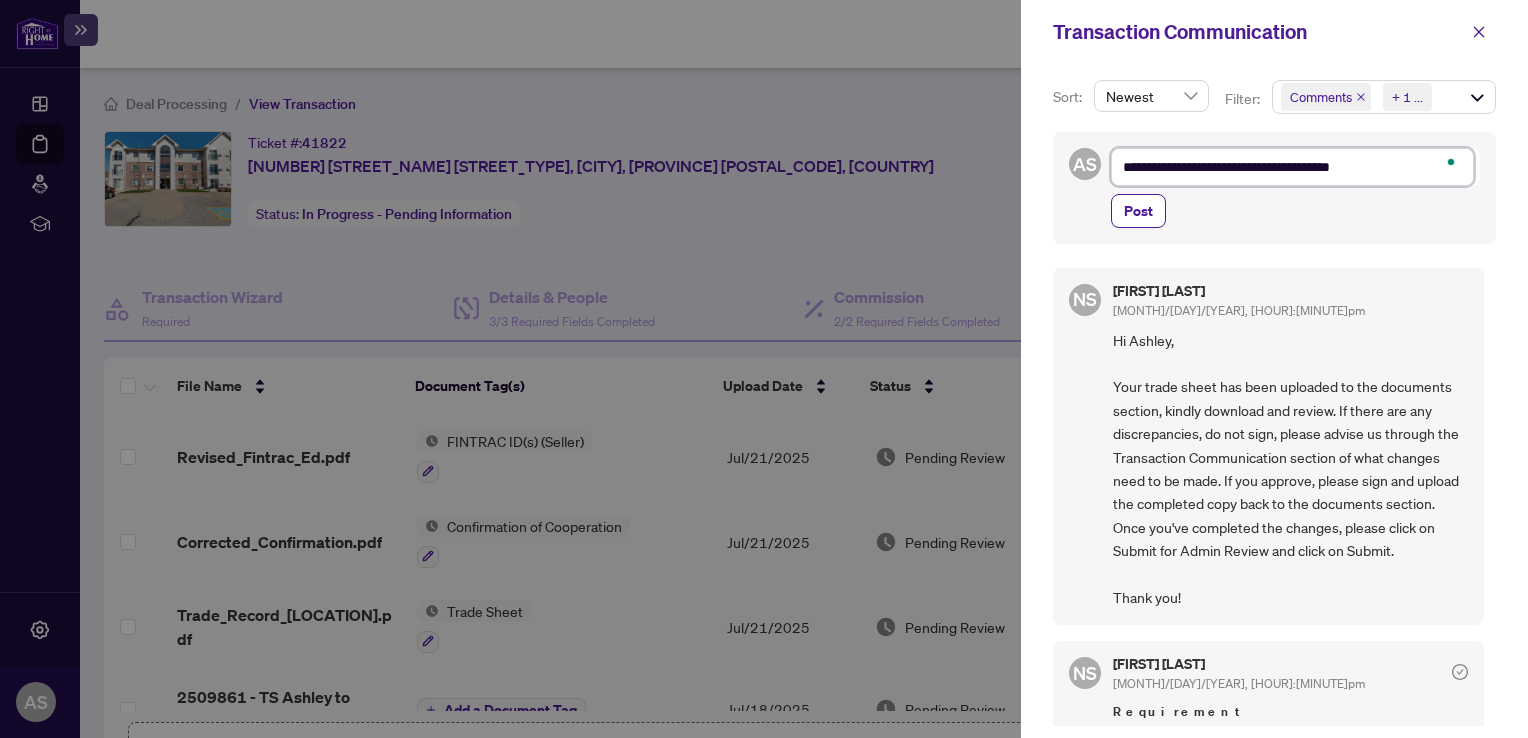 type on "**********" 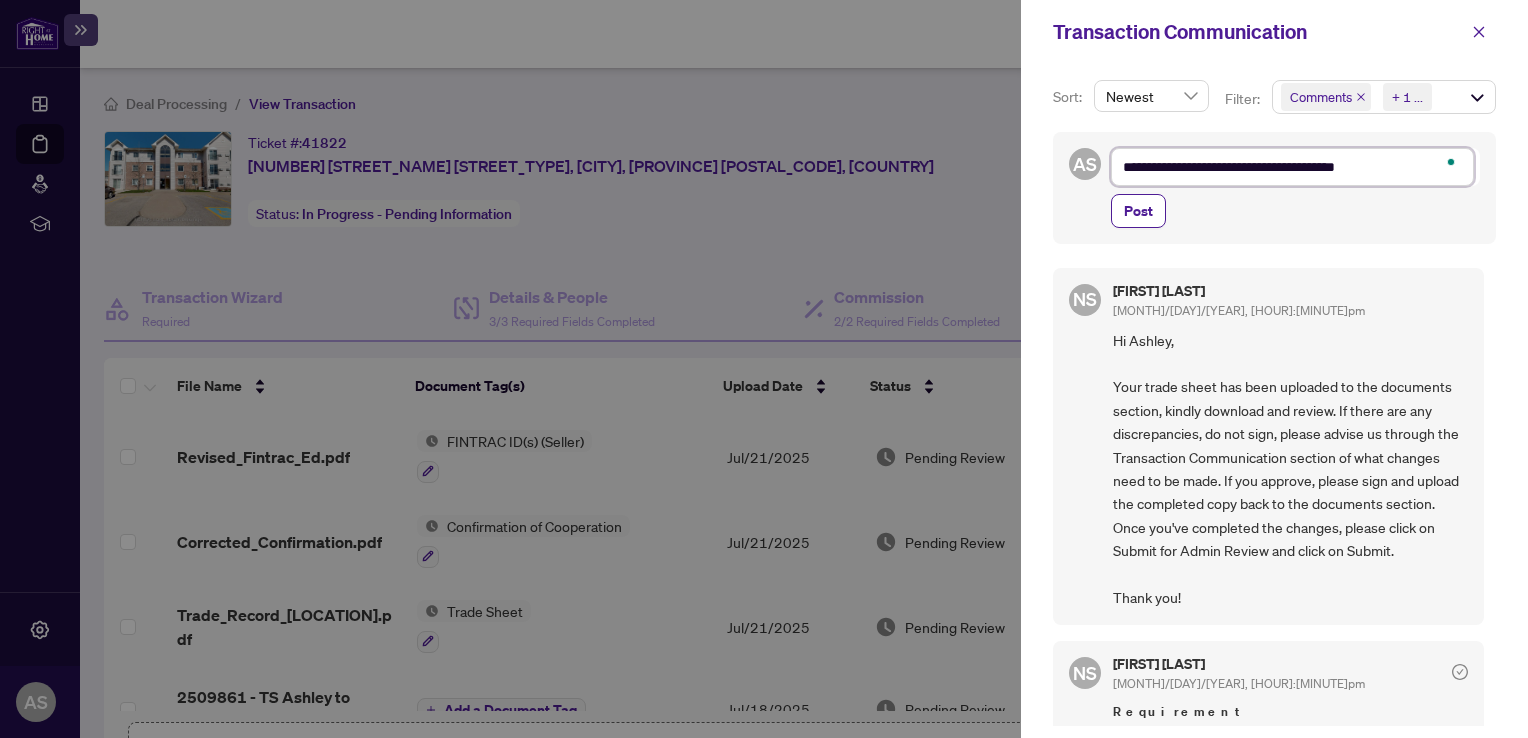 type on "**********" 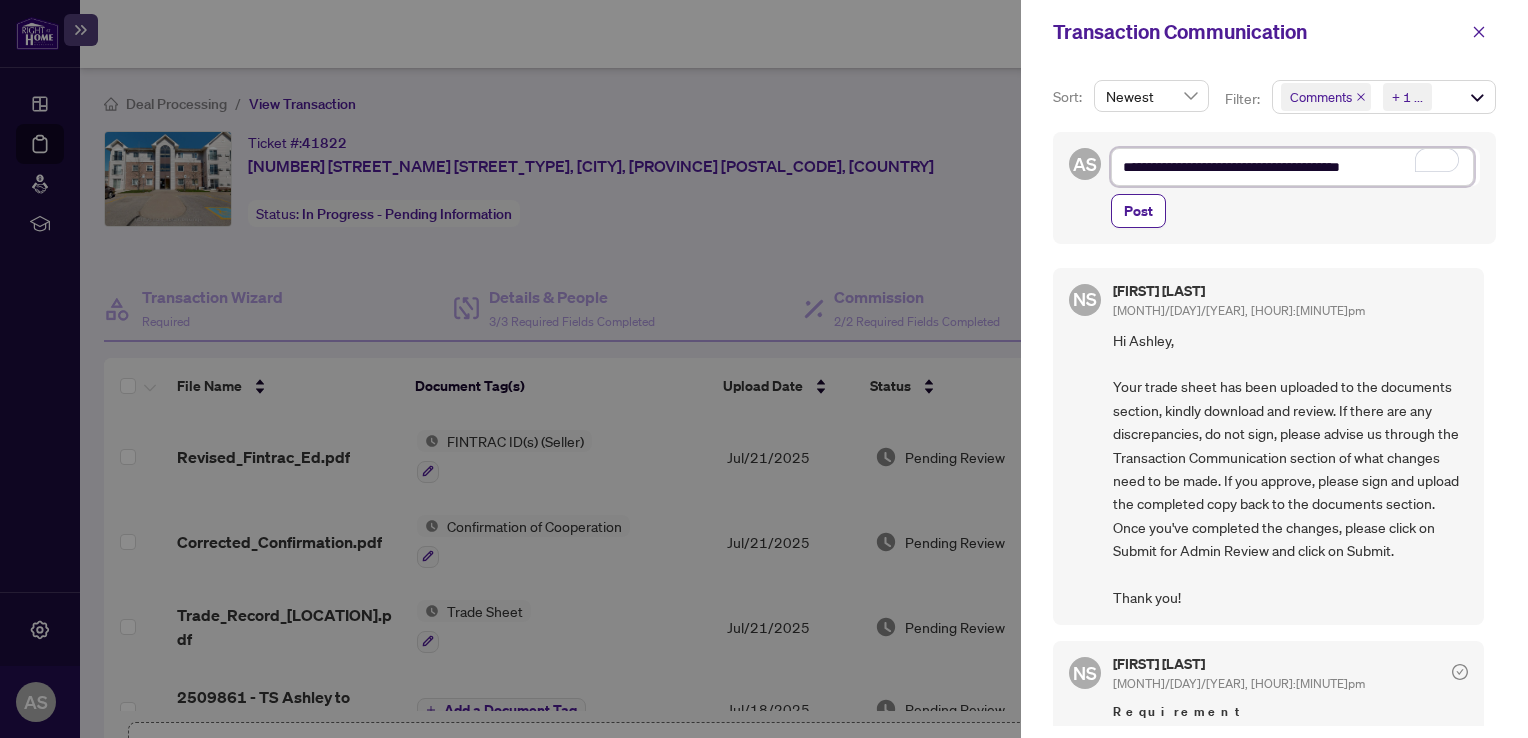 type on "**********" 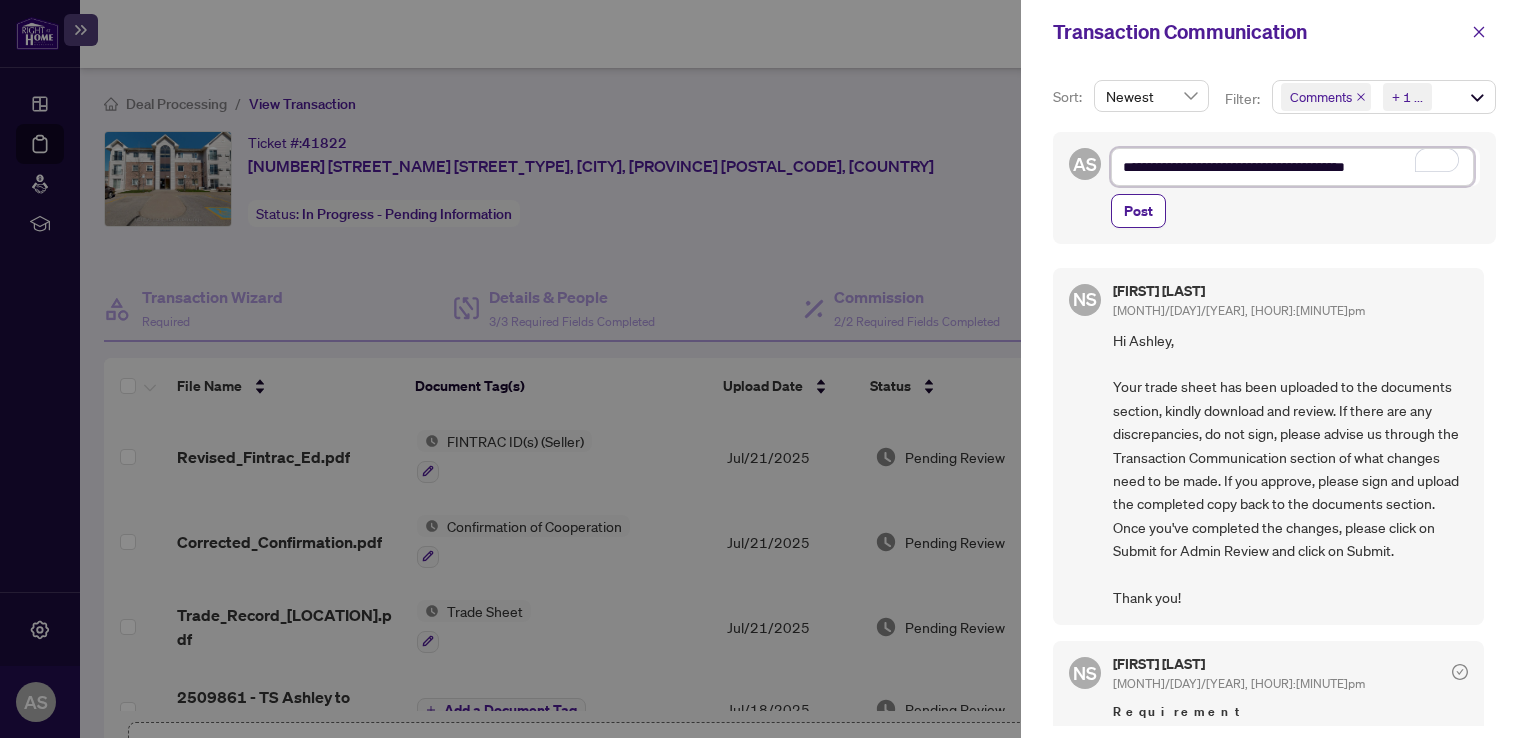 type on "**********" 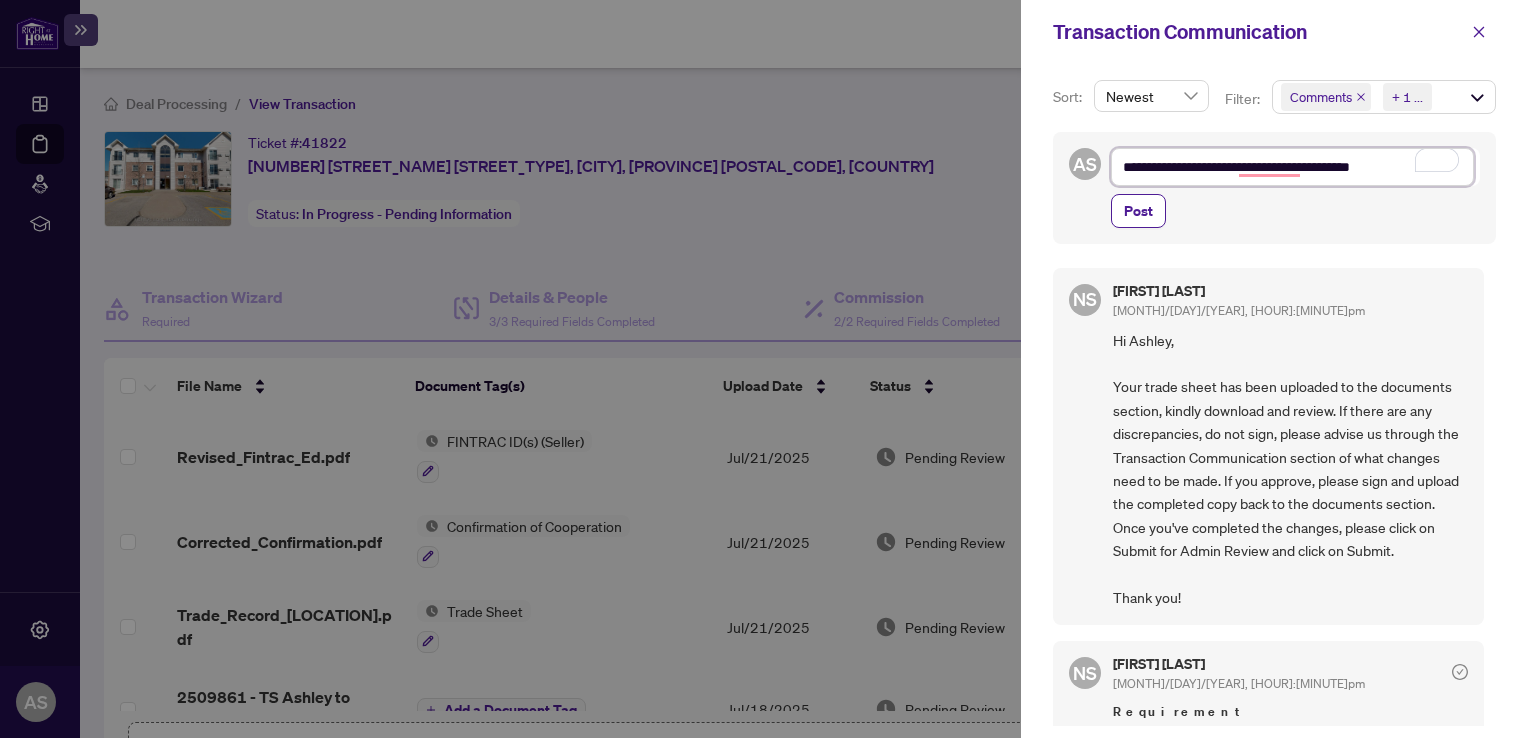 type on "**********" 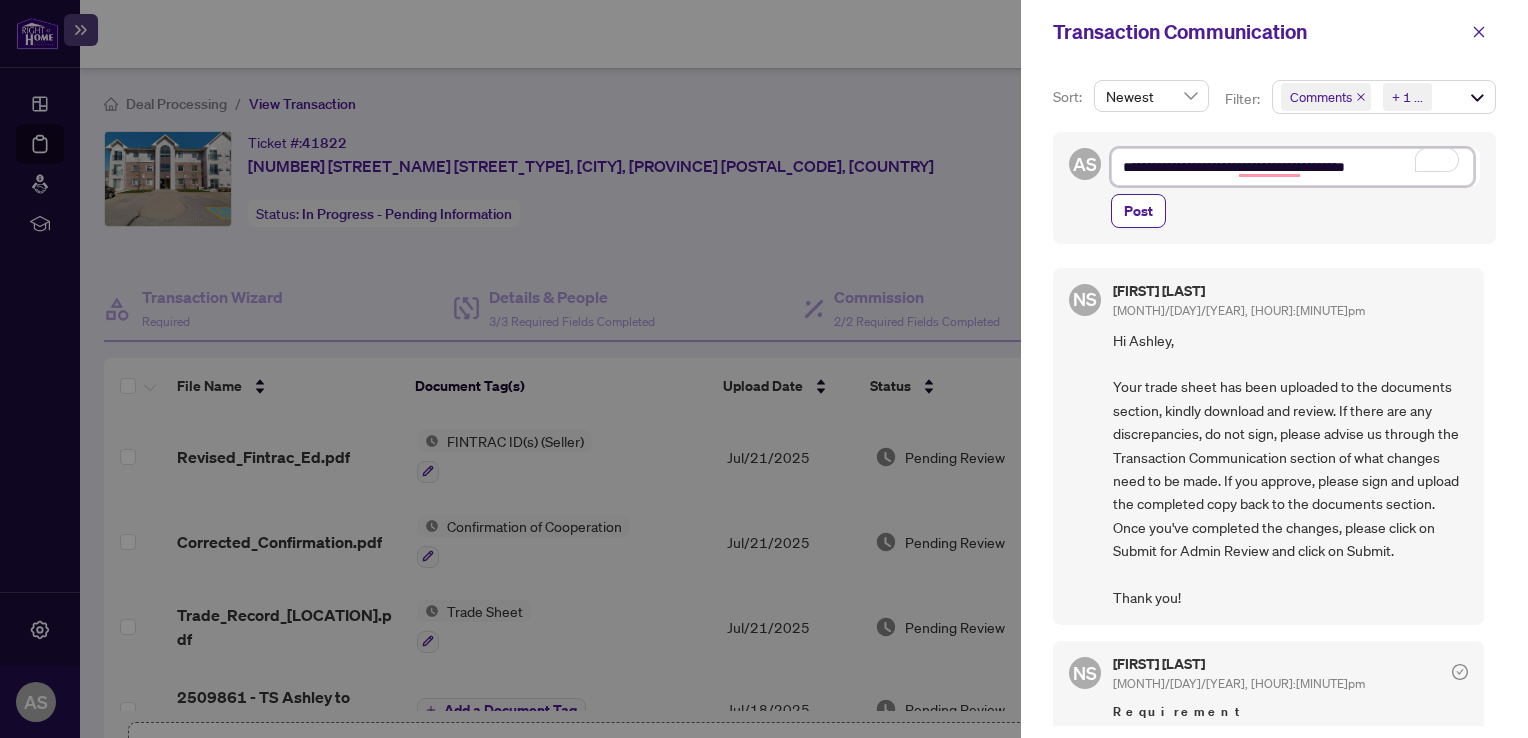 type on "**********" 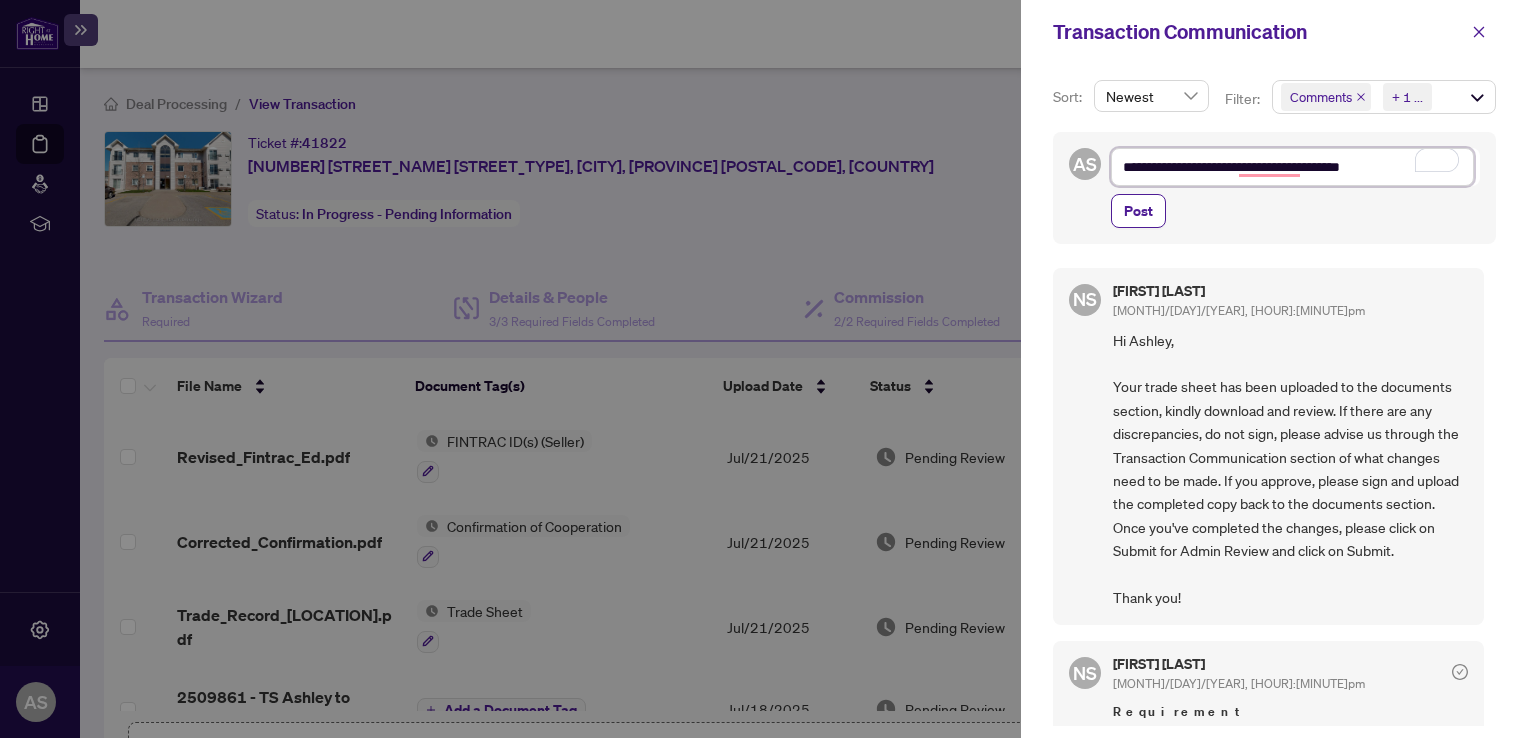 type on "**********" 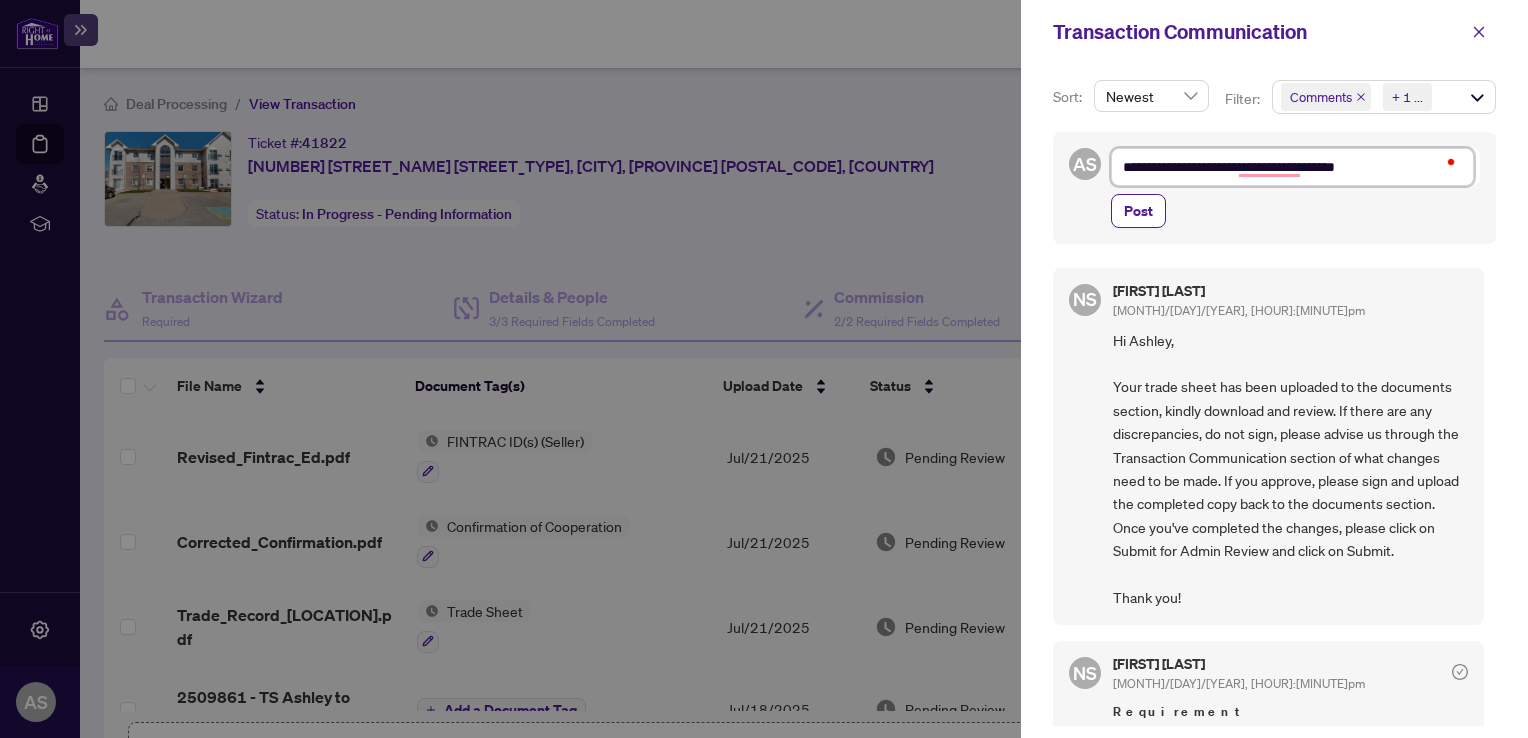 type on "**********" 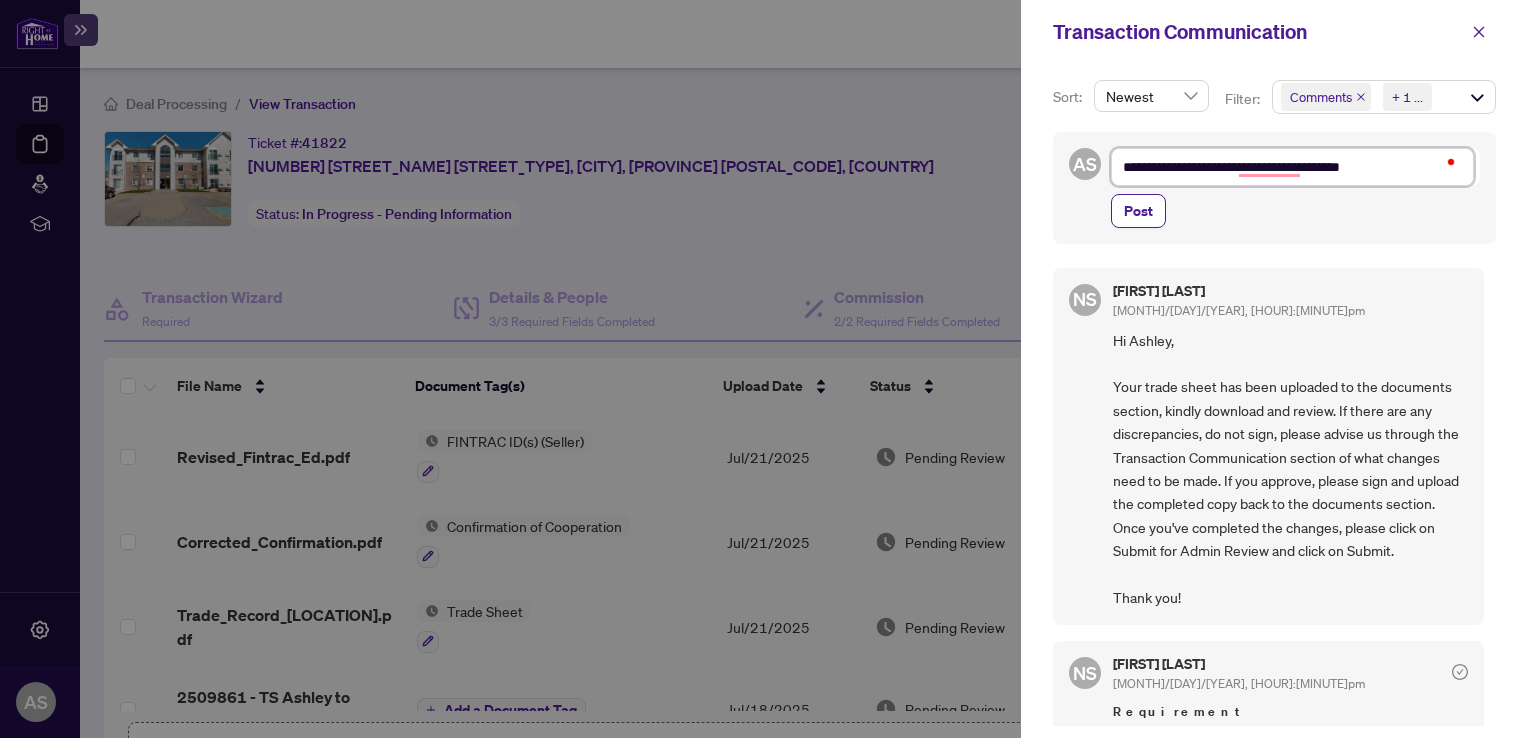 type on "**********" 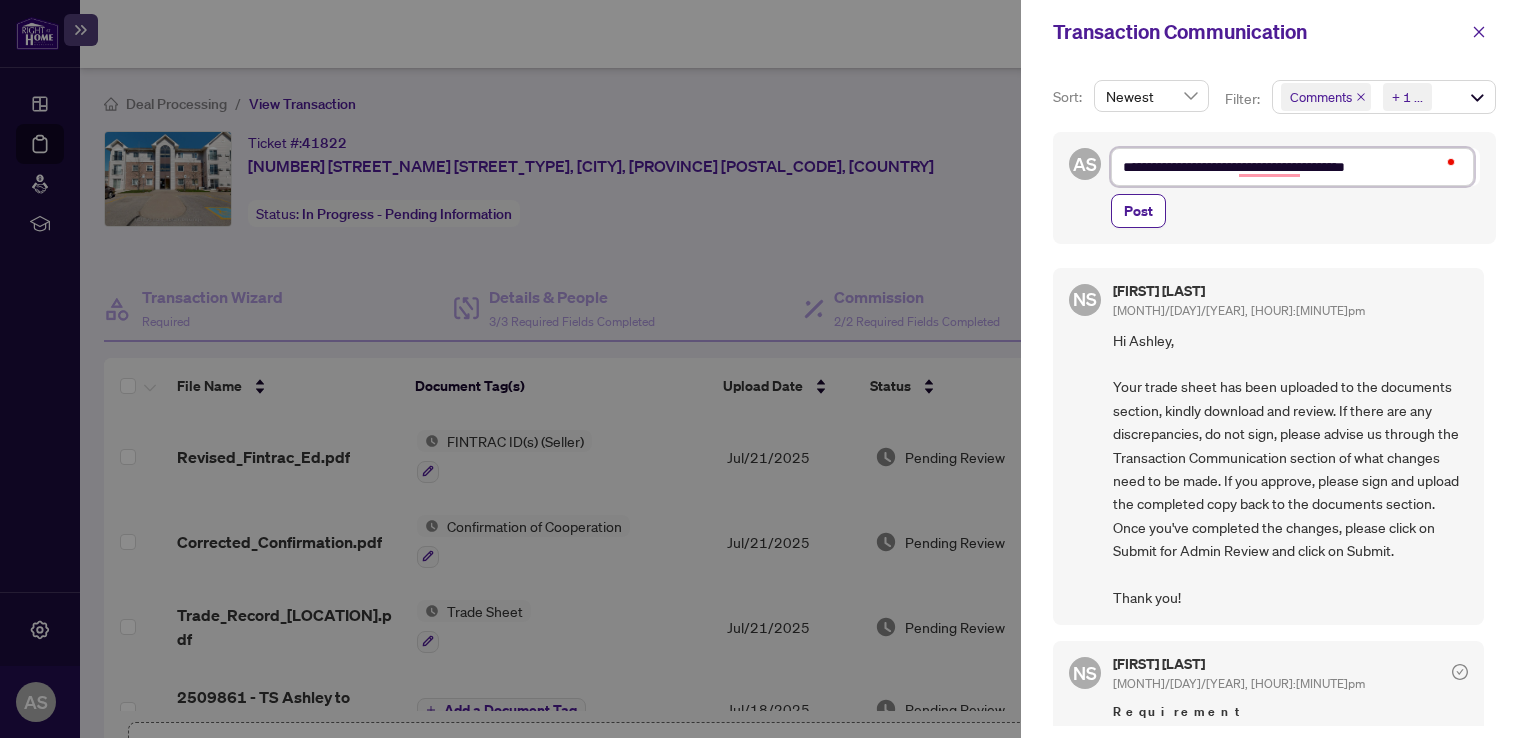 type on "**********" 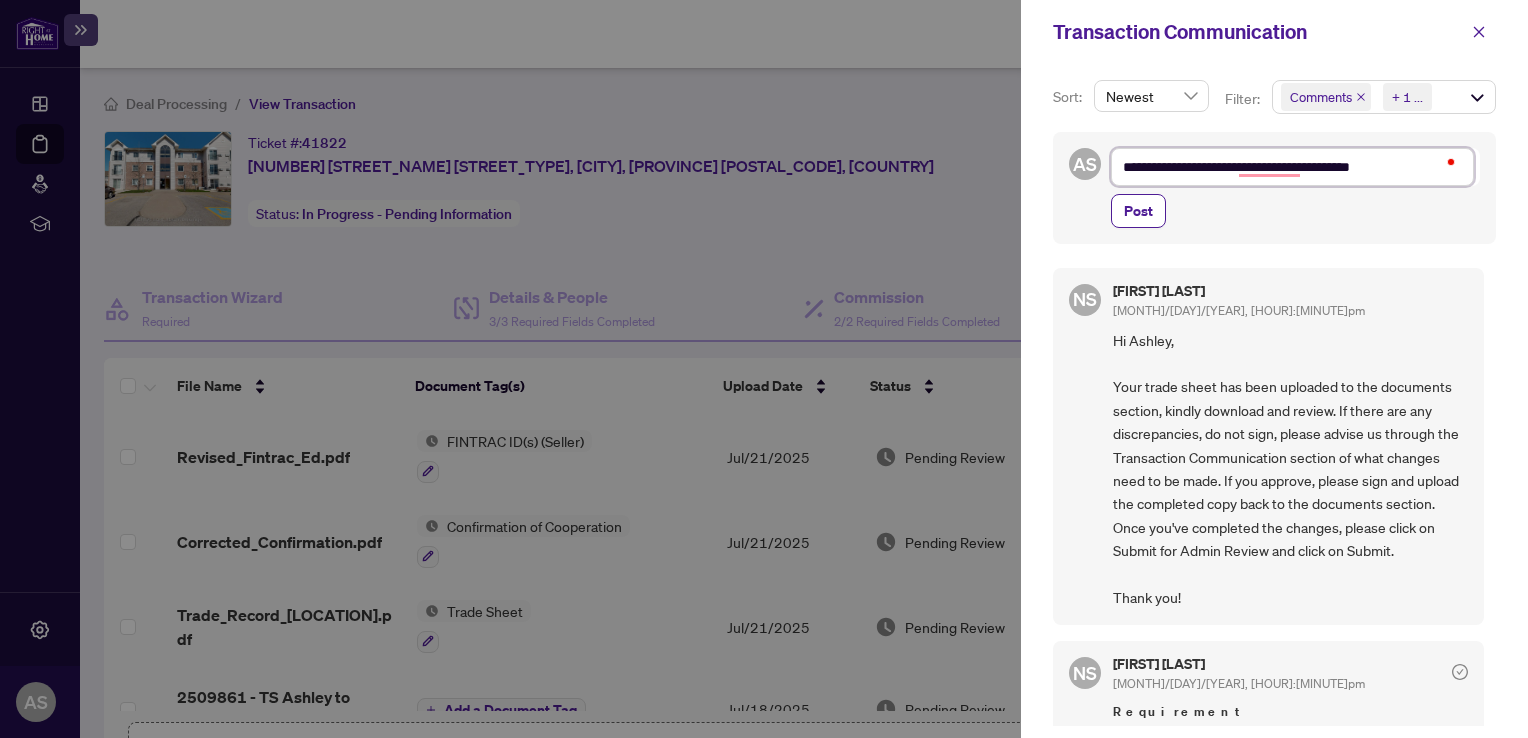 type on "**********" 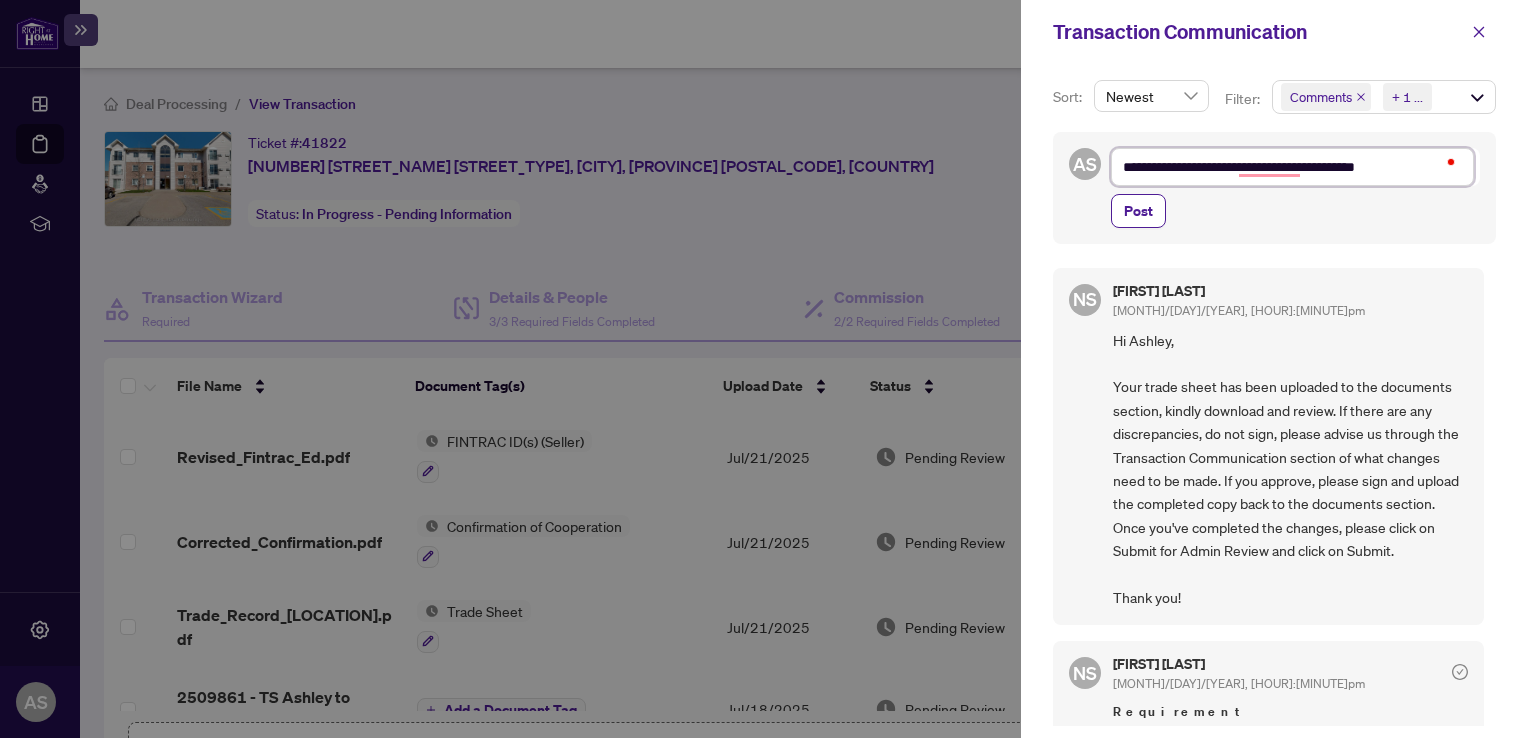 type on "**********" 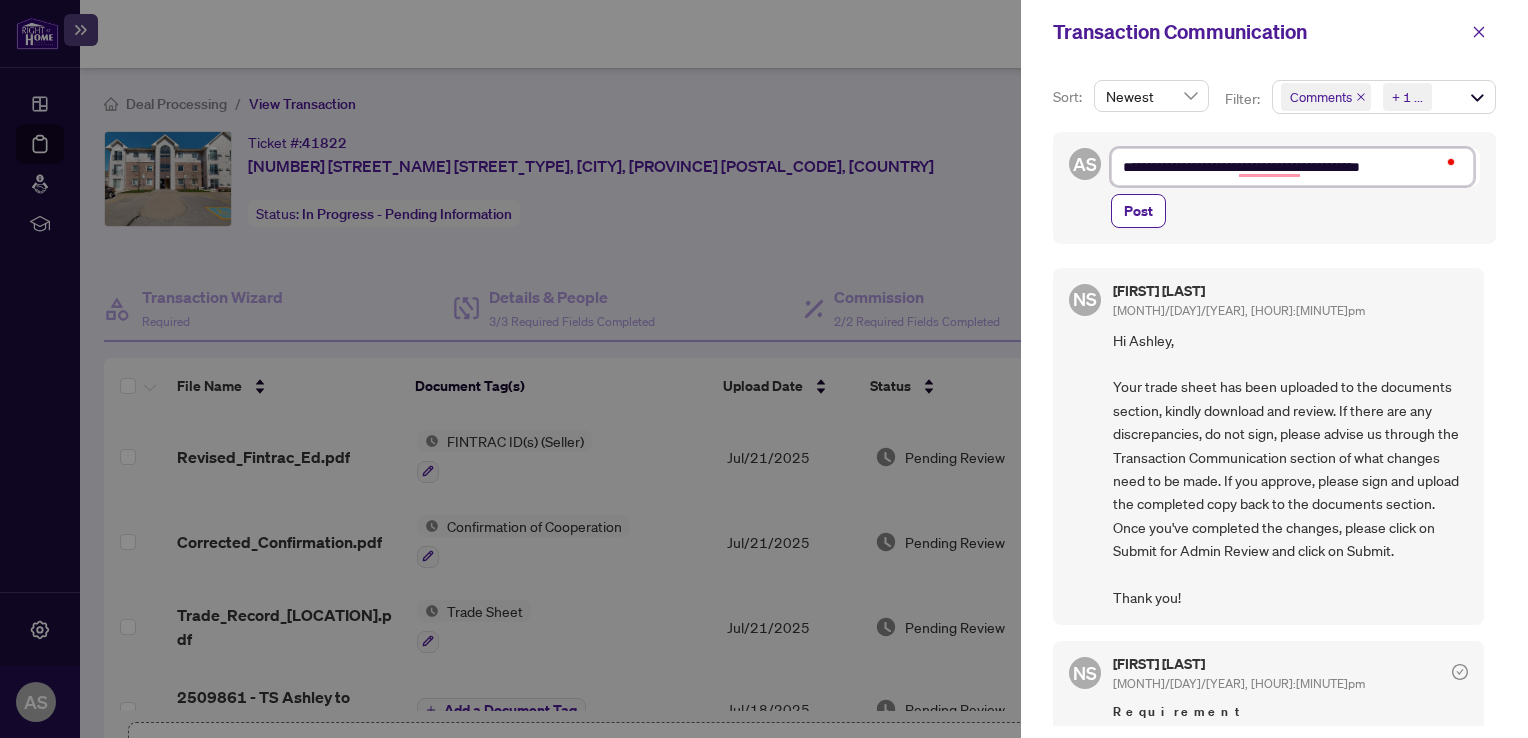 type on "**********" 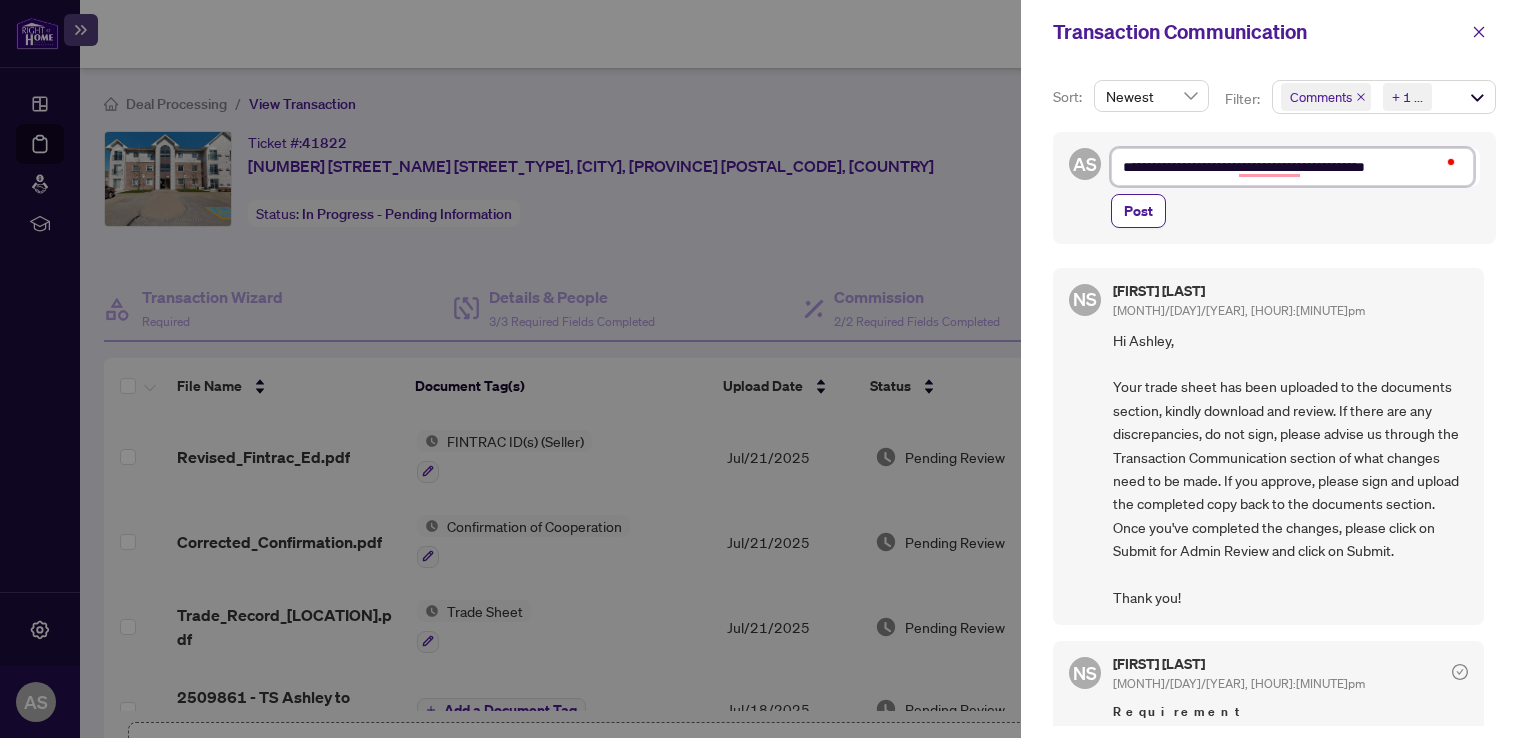 type on "**********" 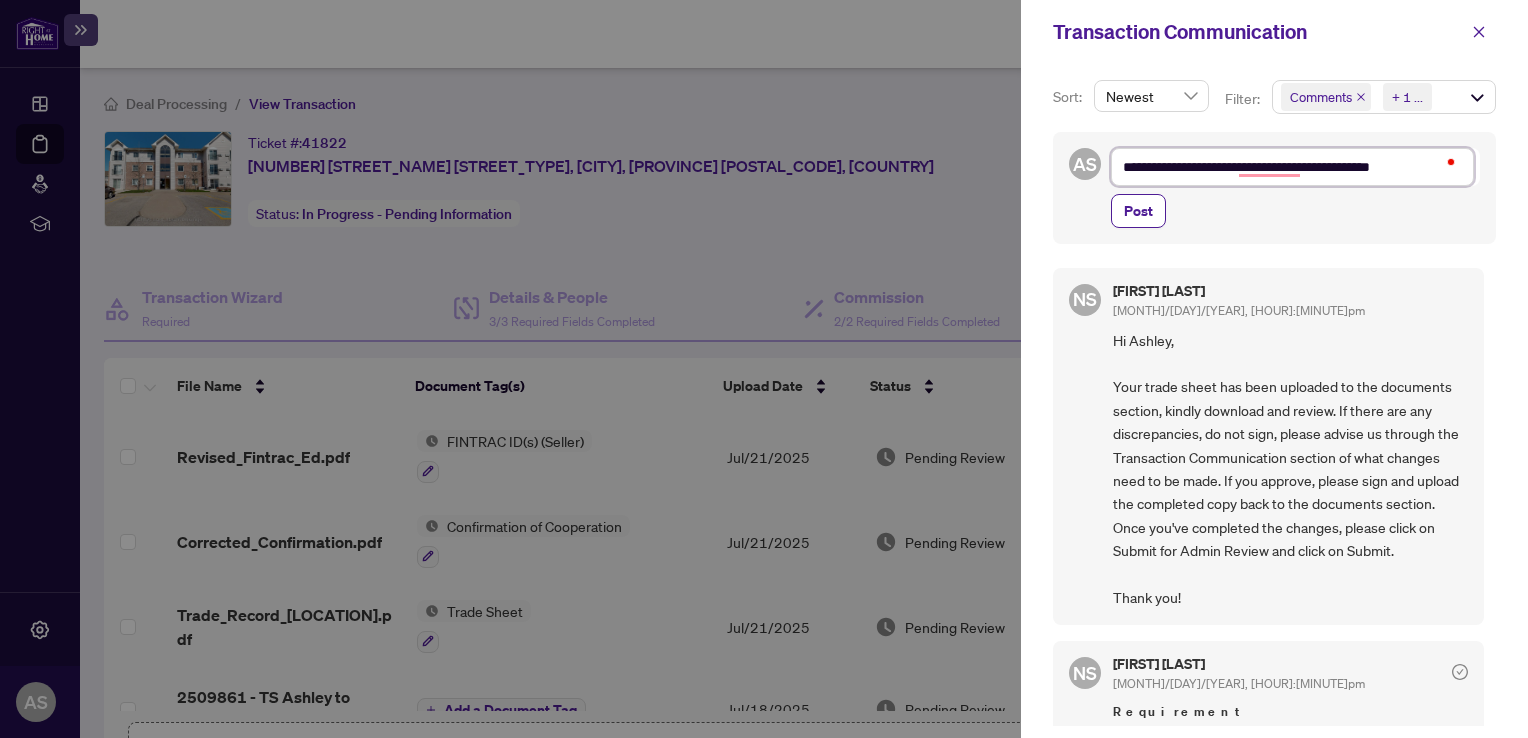 type on "**********" 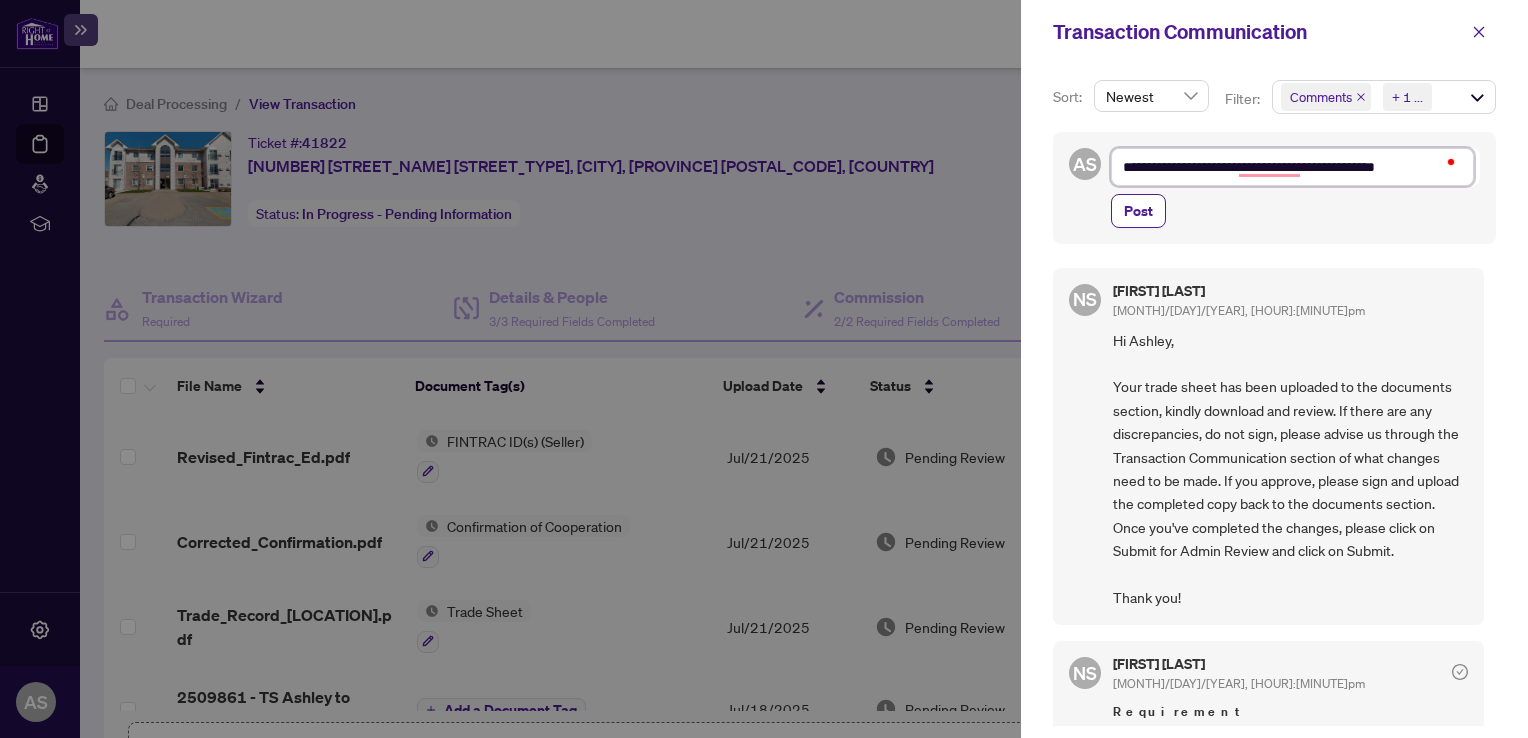 type on "**********" 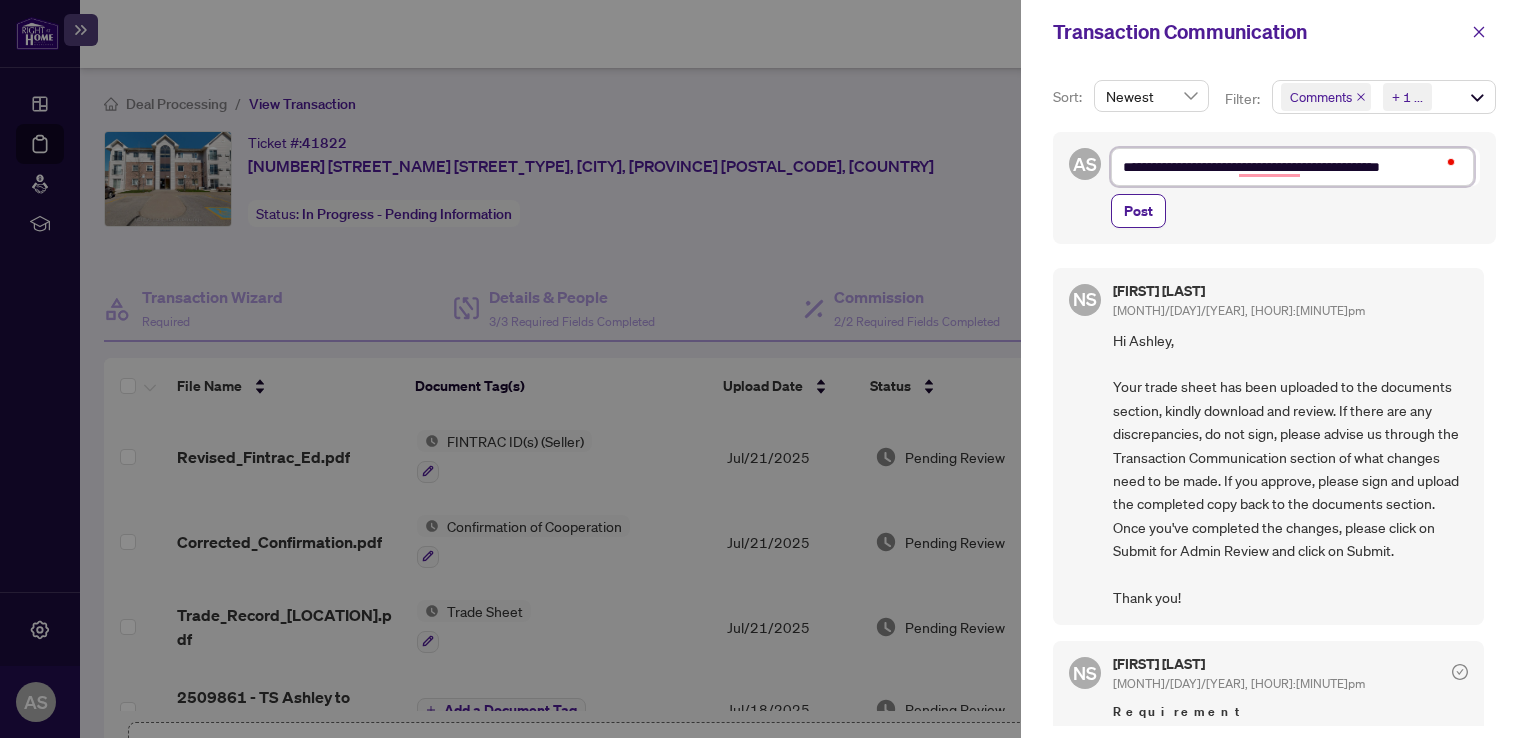 type on "**********" 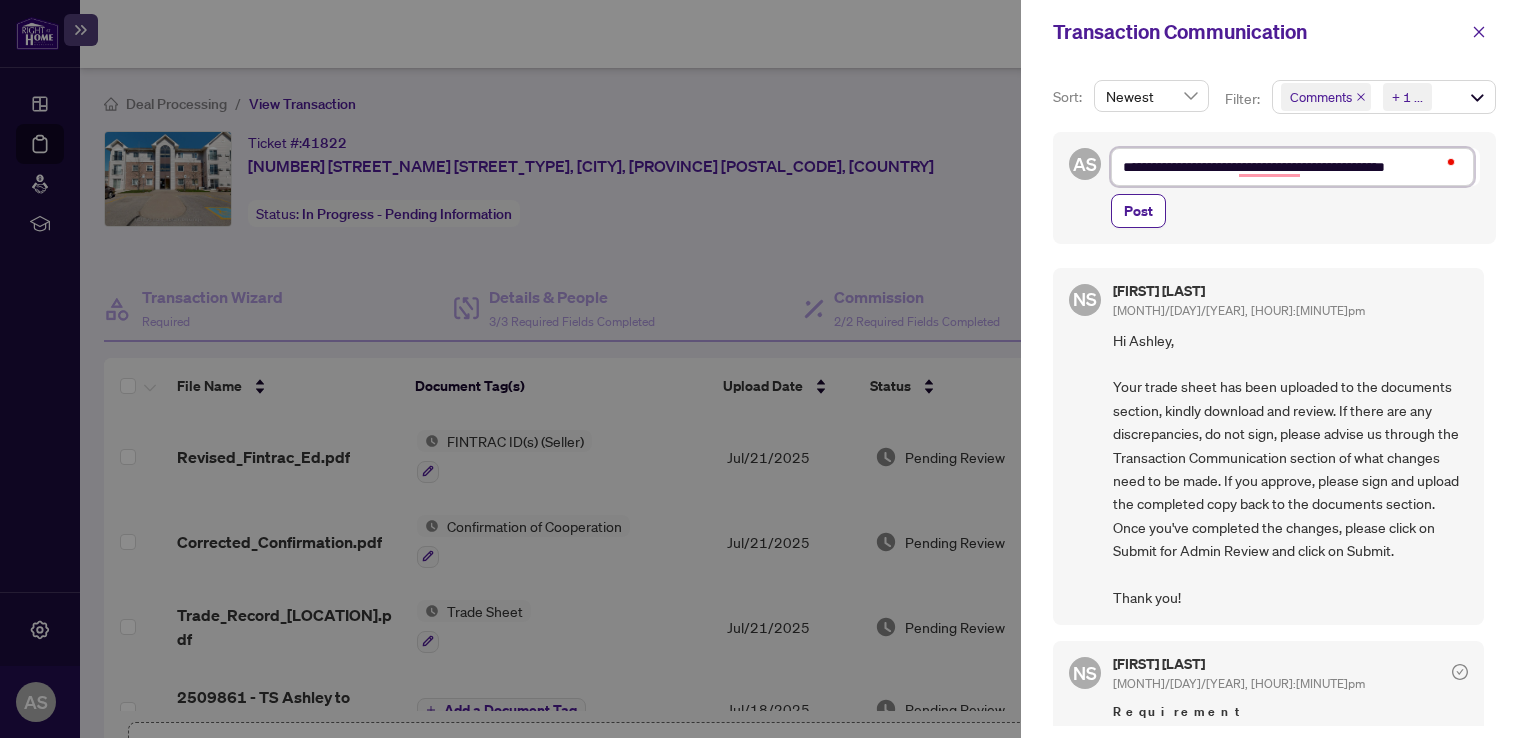 type on "**********" 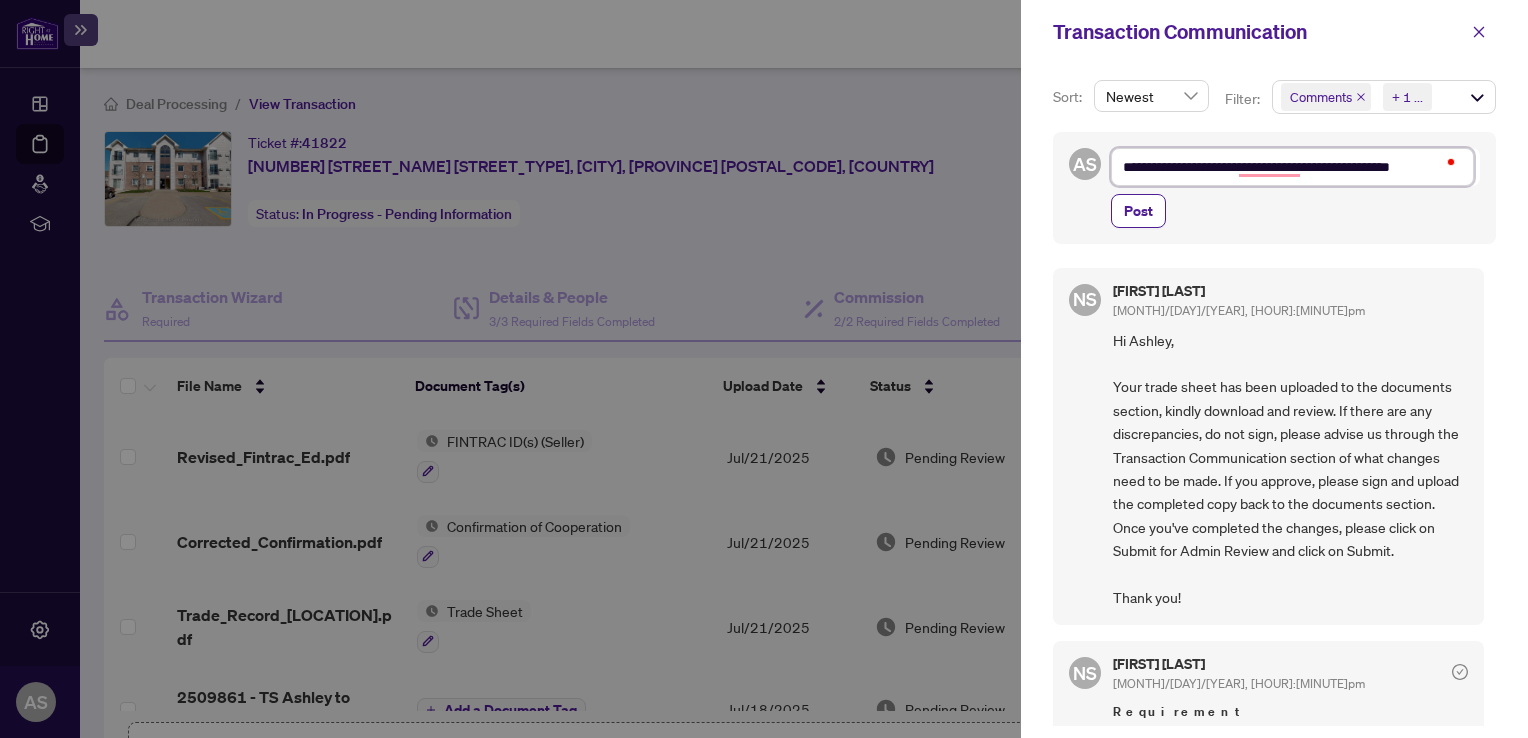 type on "**********" 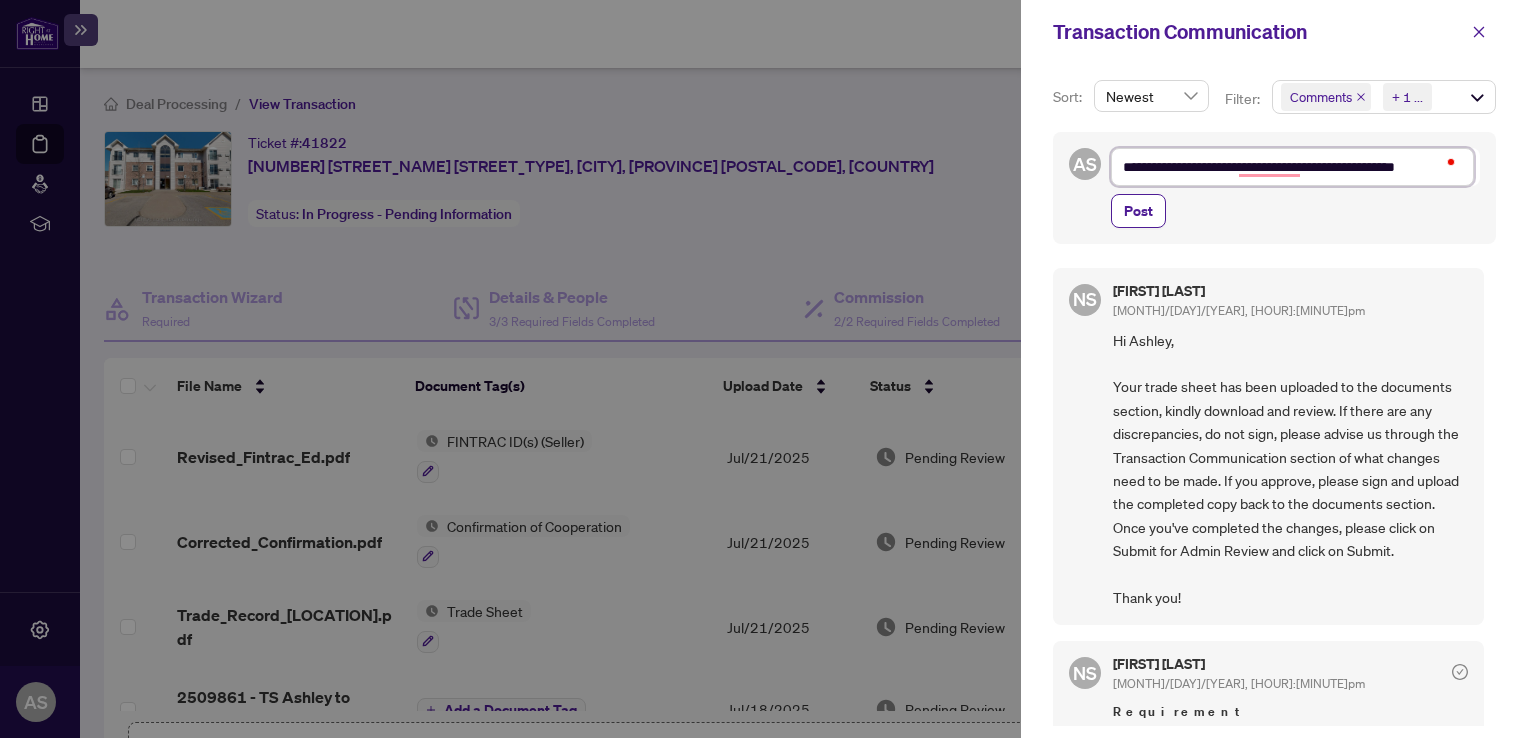 type on "**********" 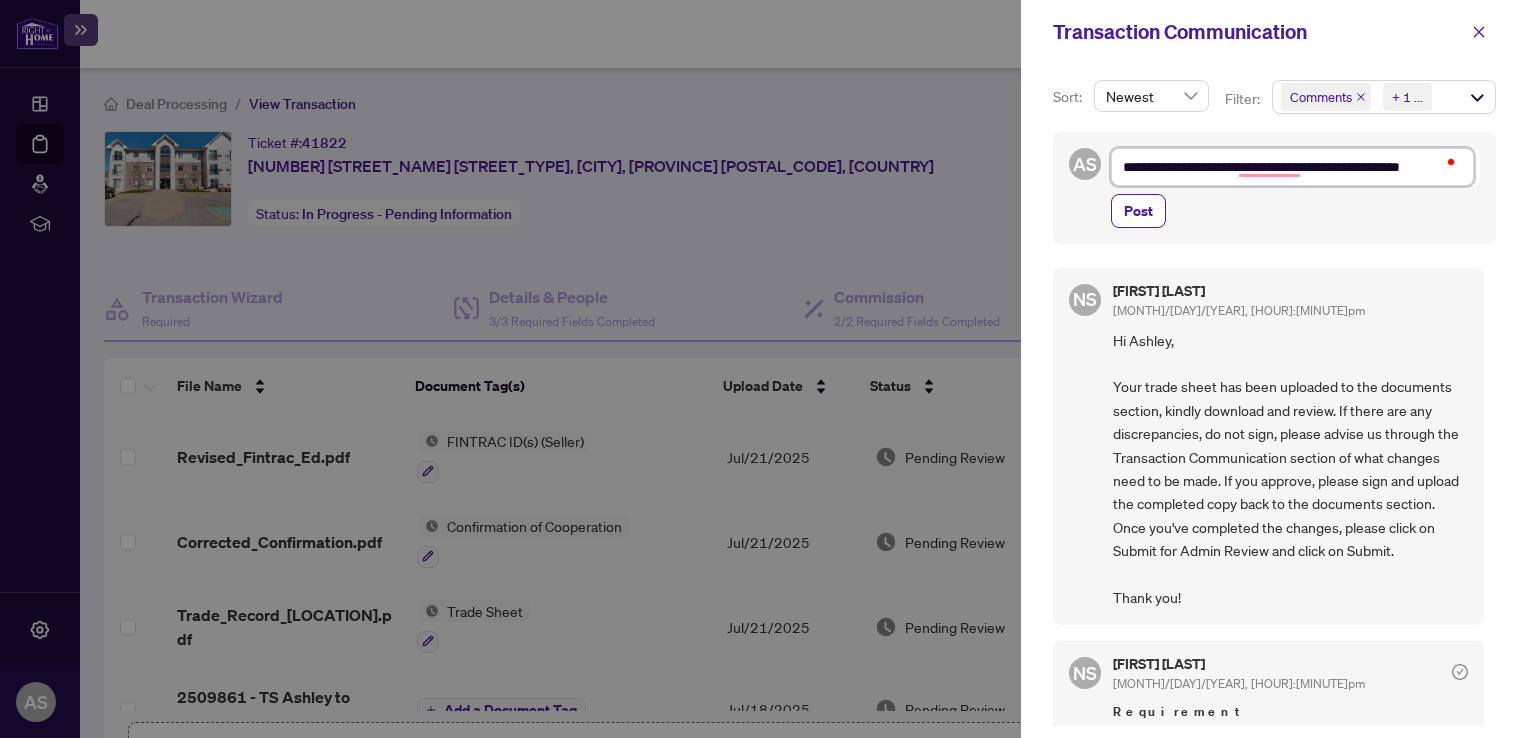 type on "**********" 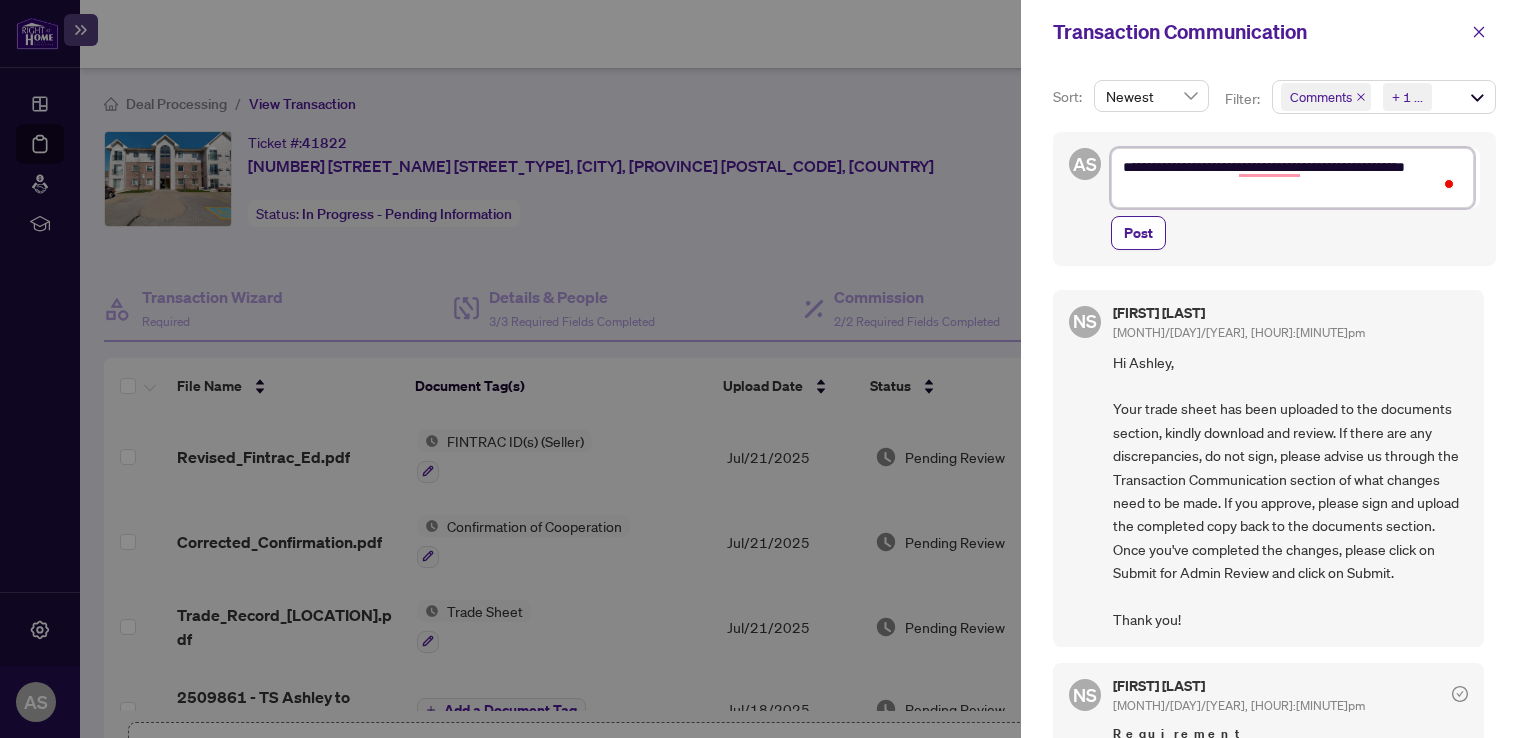 type on "**********" 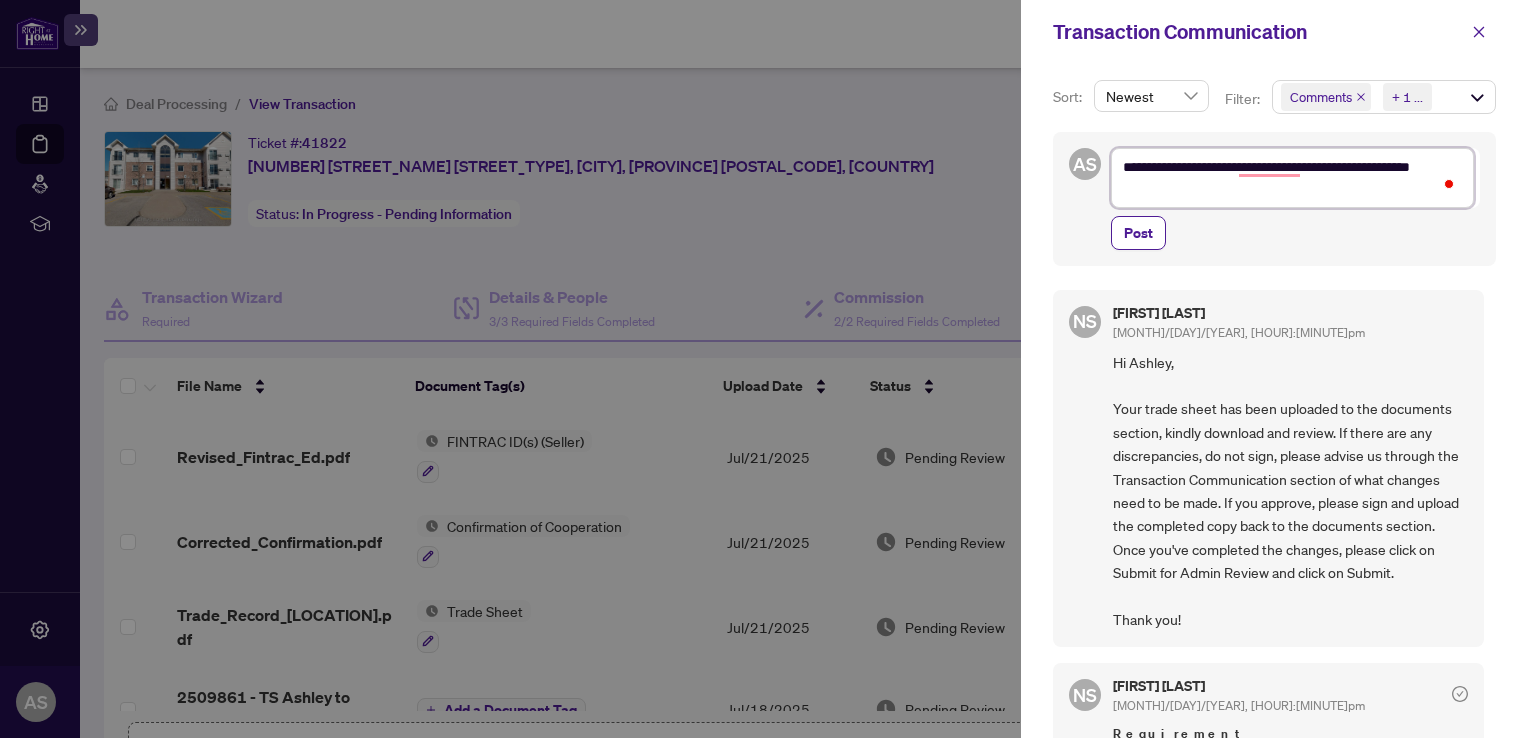 type on "**********" 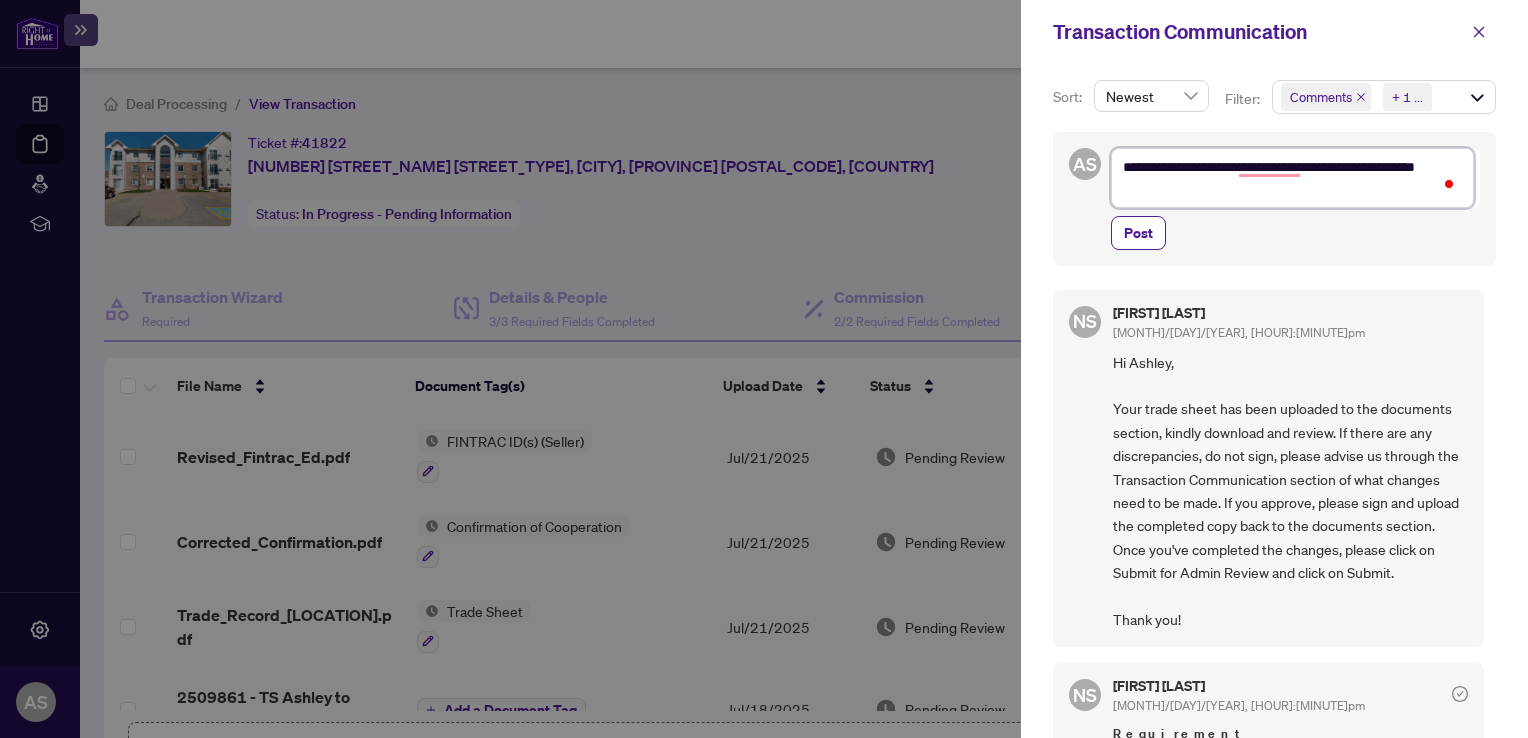 type on "**********" 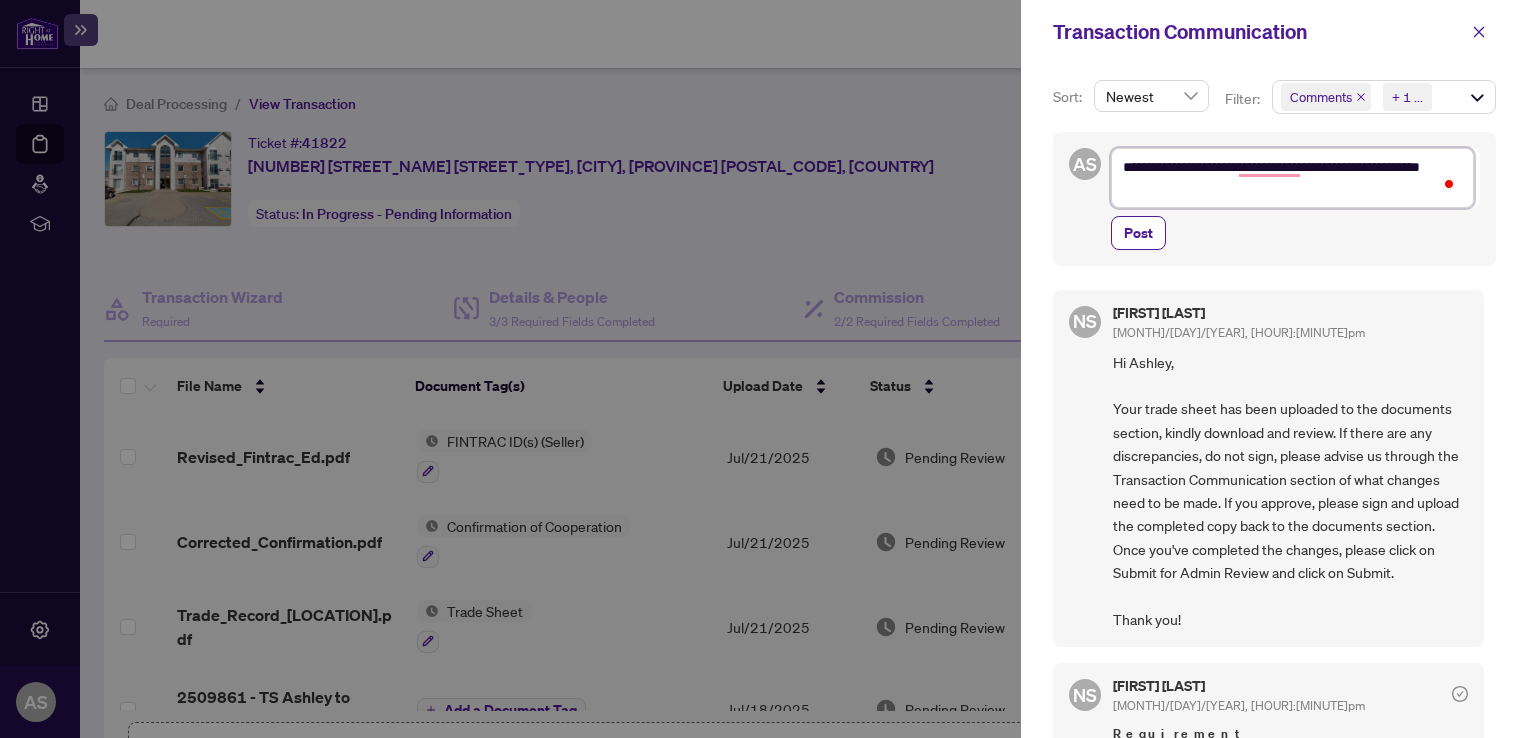 type on "**********" 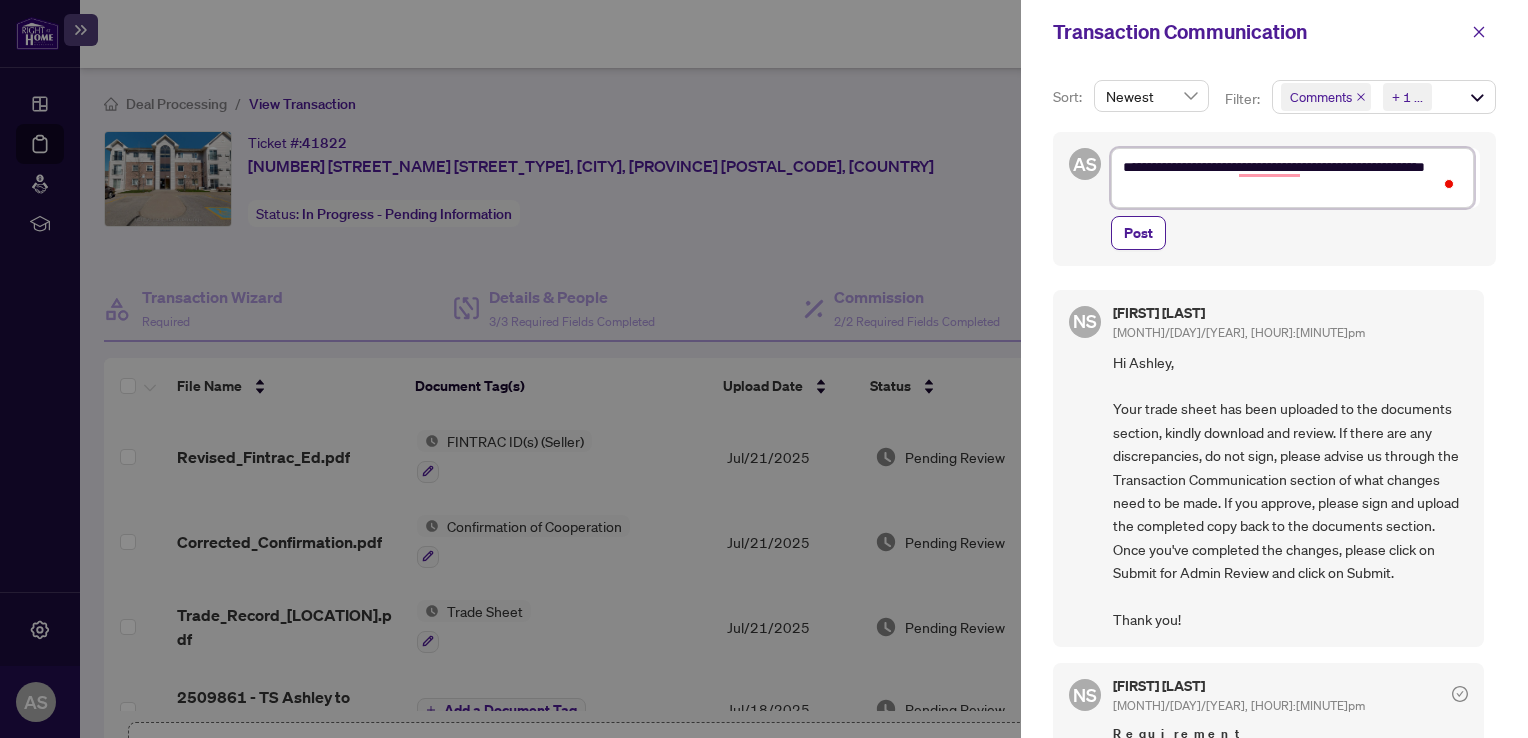 type on "**********" 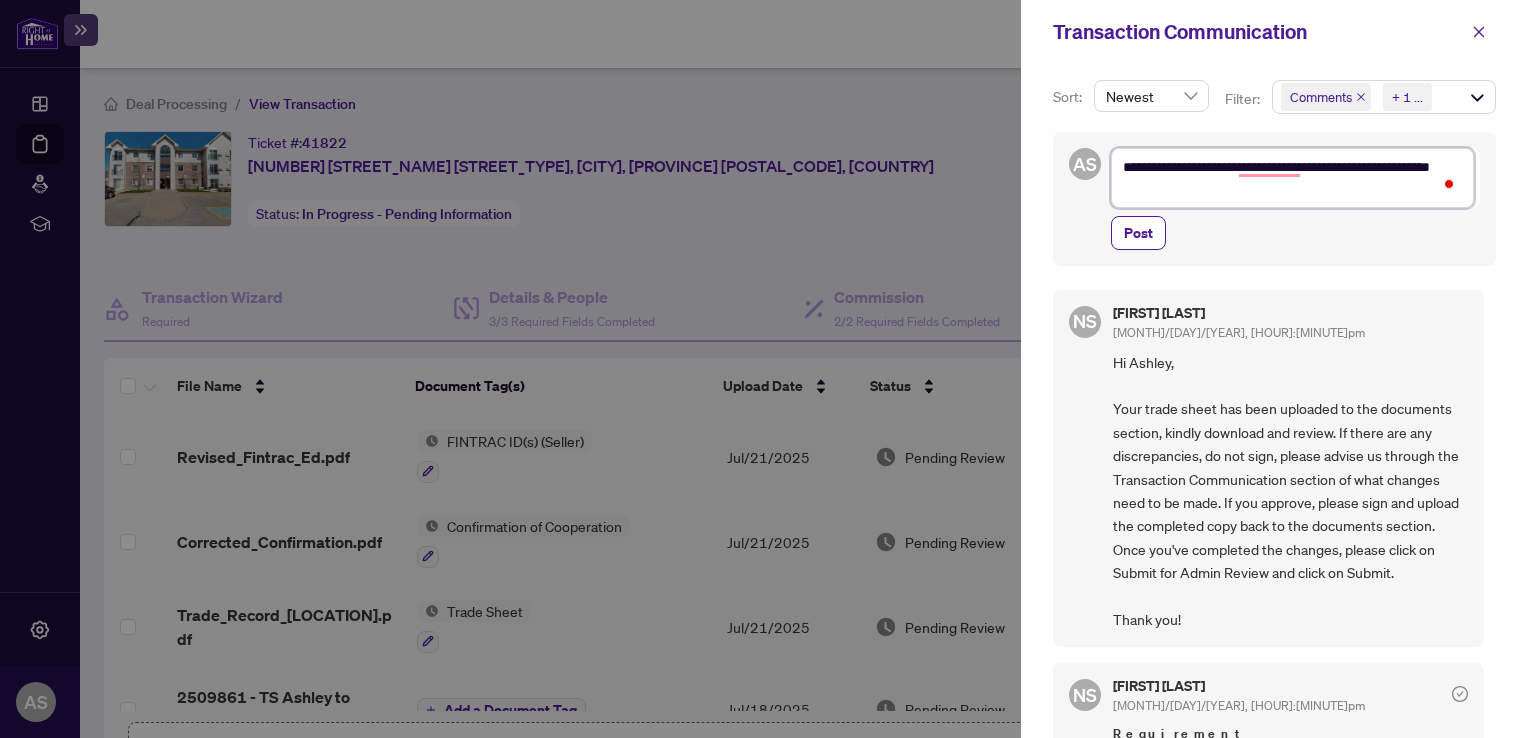 type on "**********" 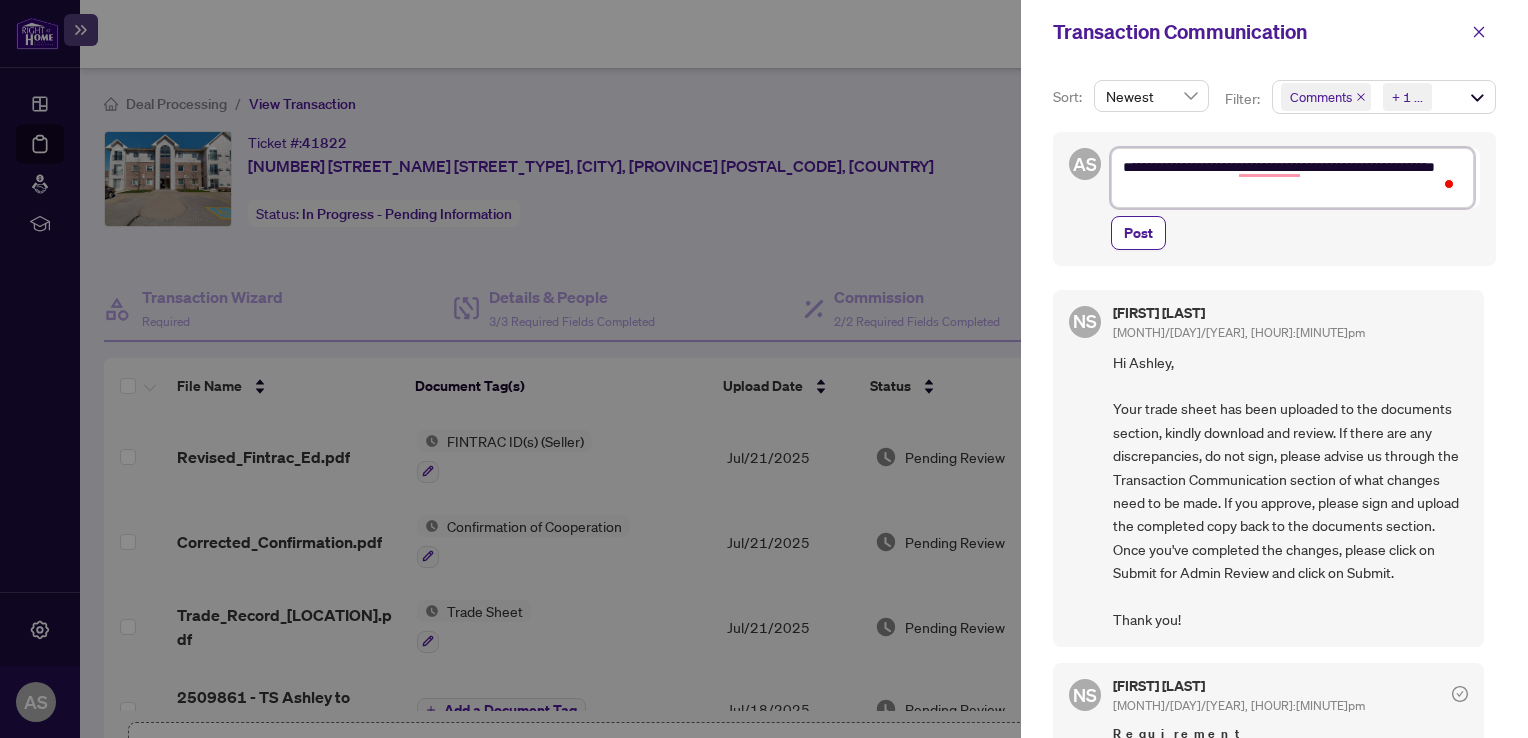type on "**********" 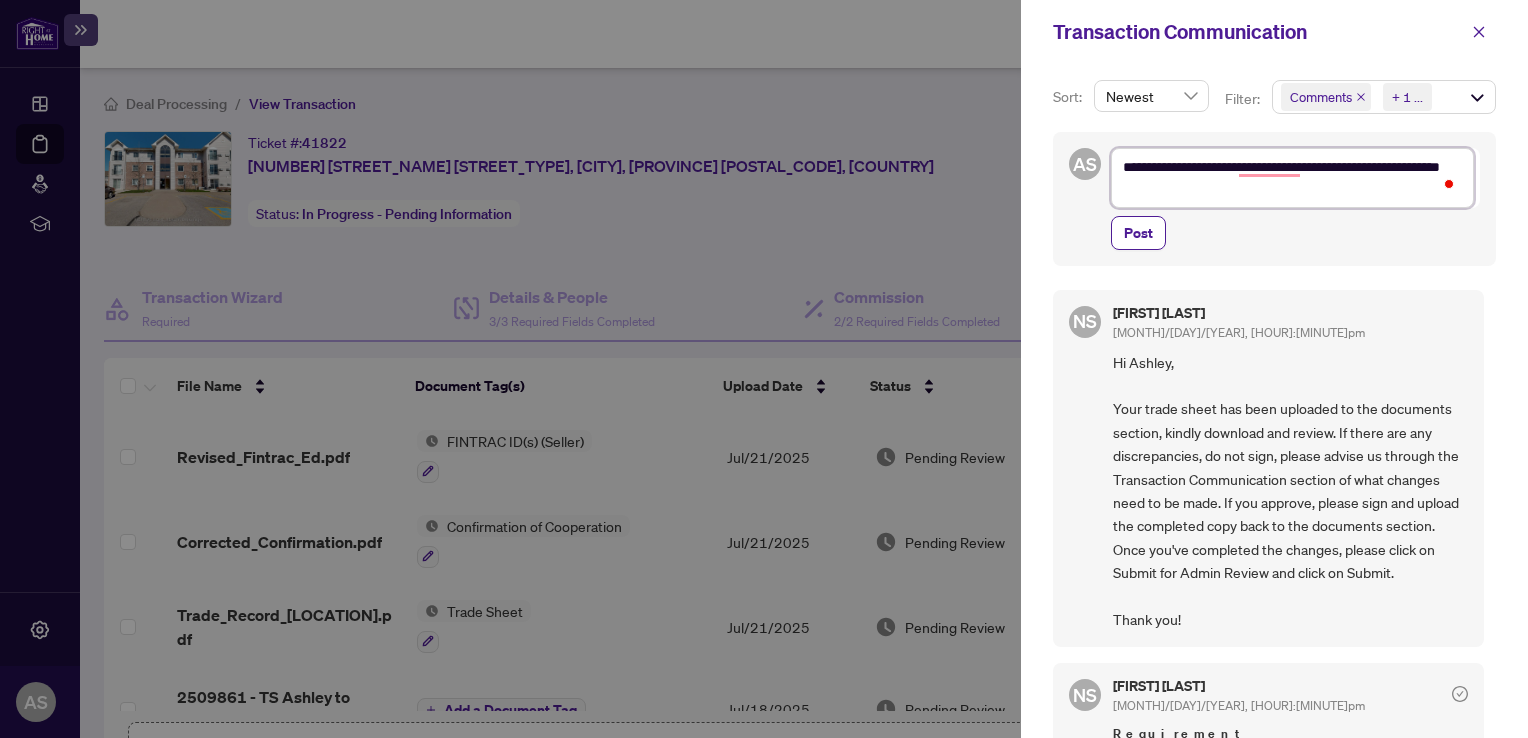 type on "**********" 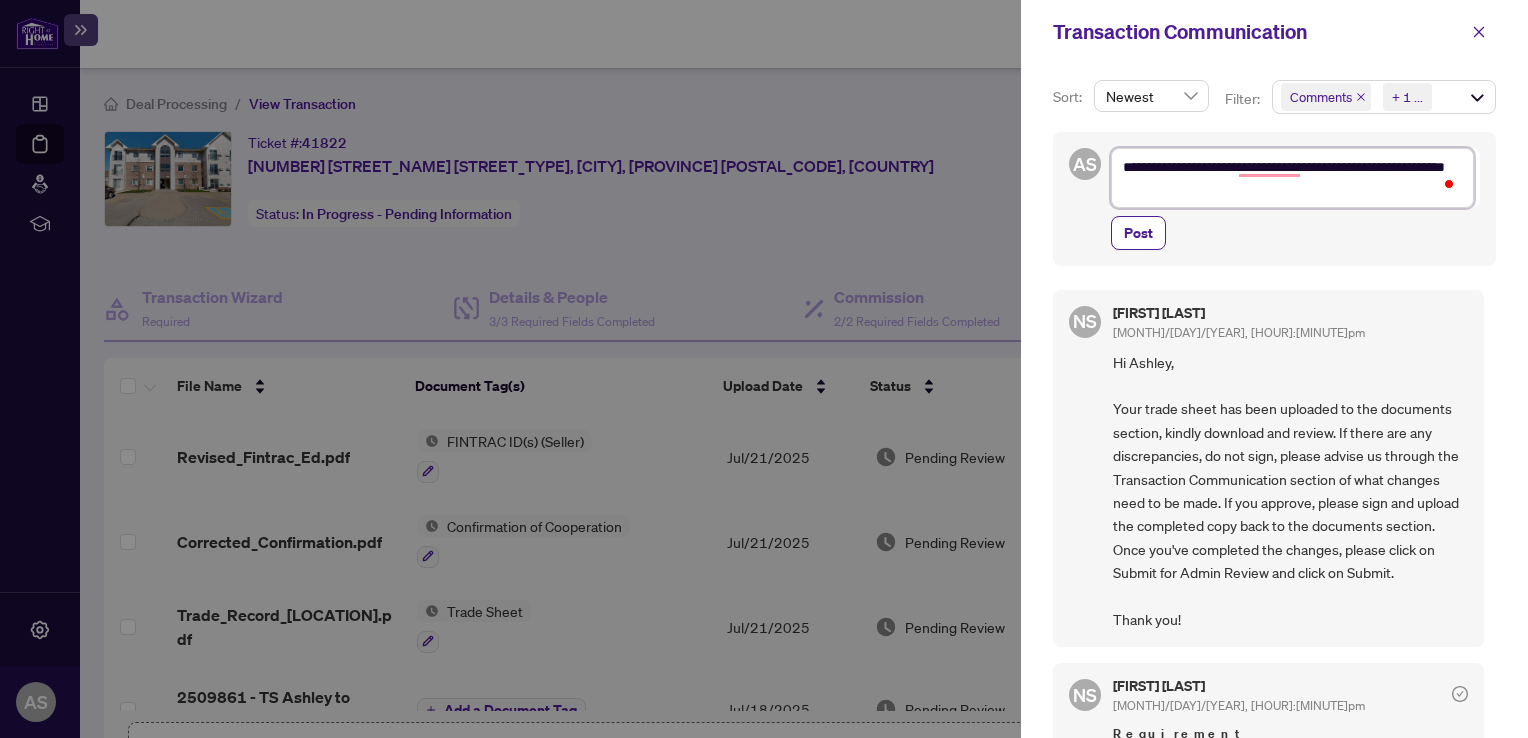 type on "**********" 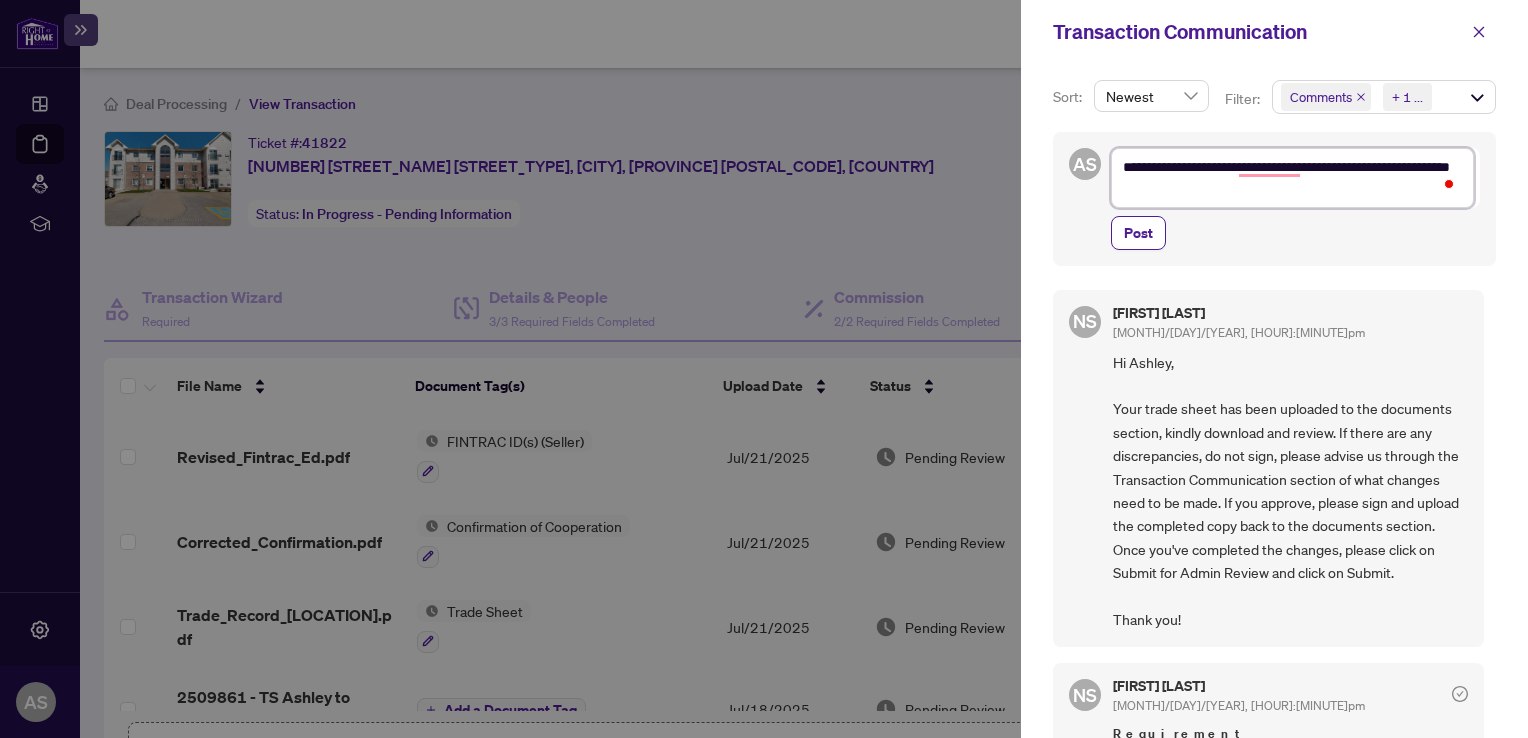 type on "**********" 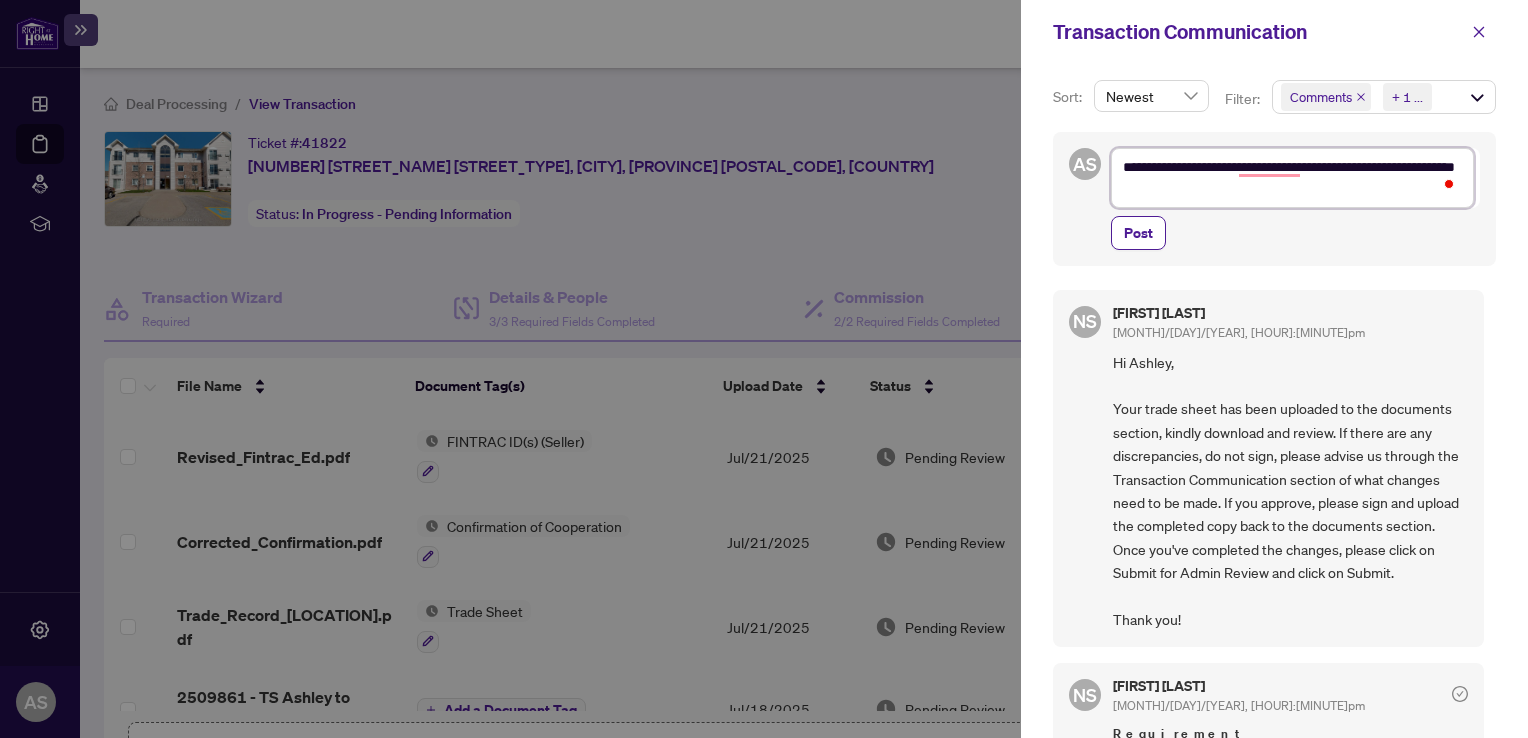 type on "**********" 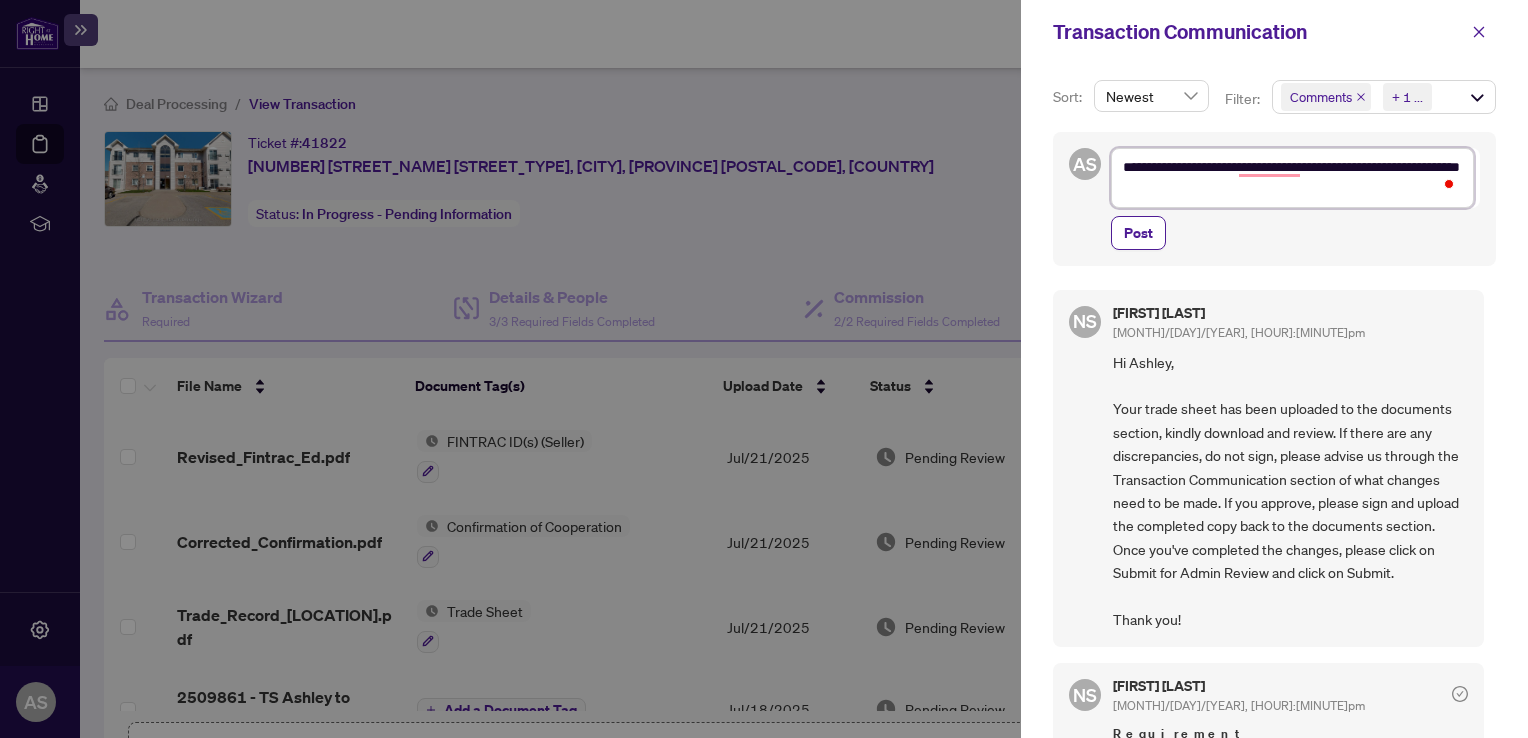 type on "**********" 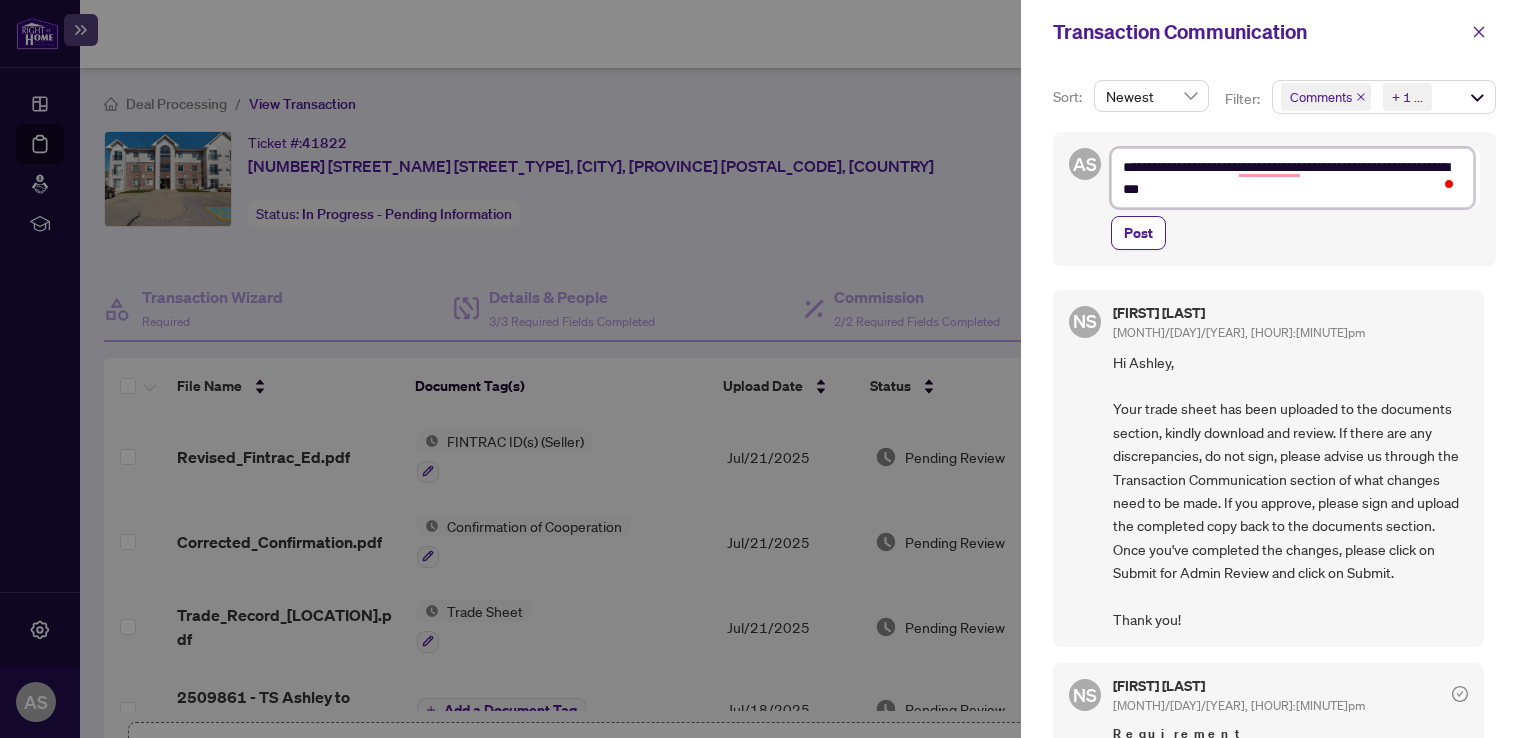 type on "**********" 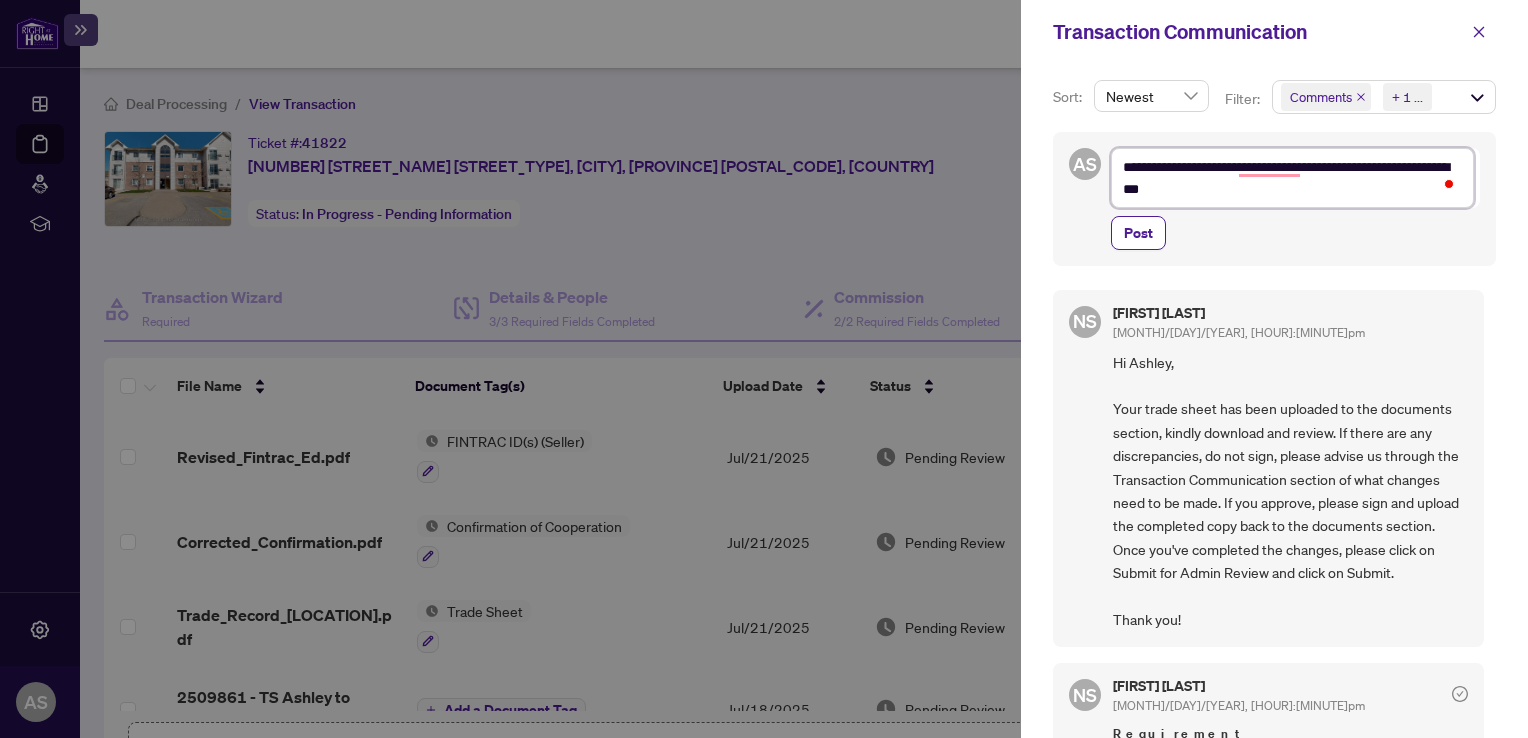type on "**********" 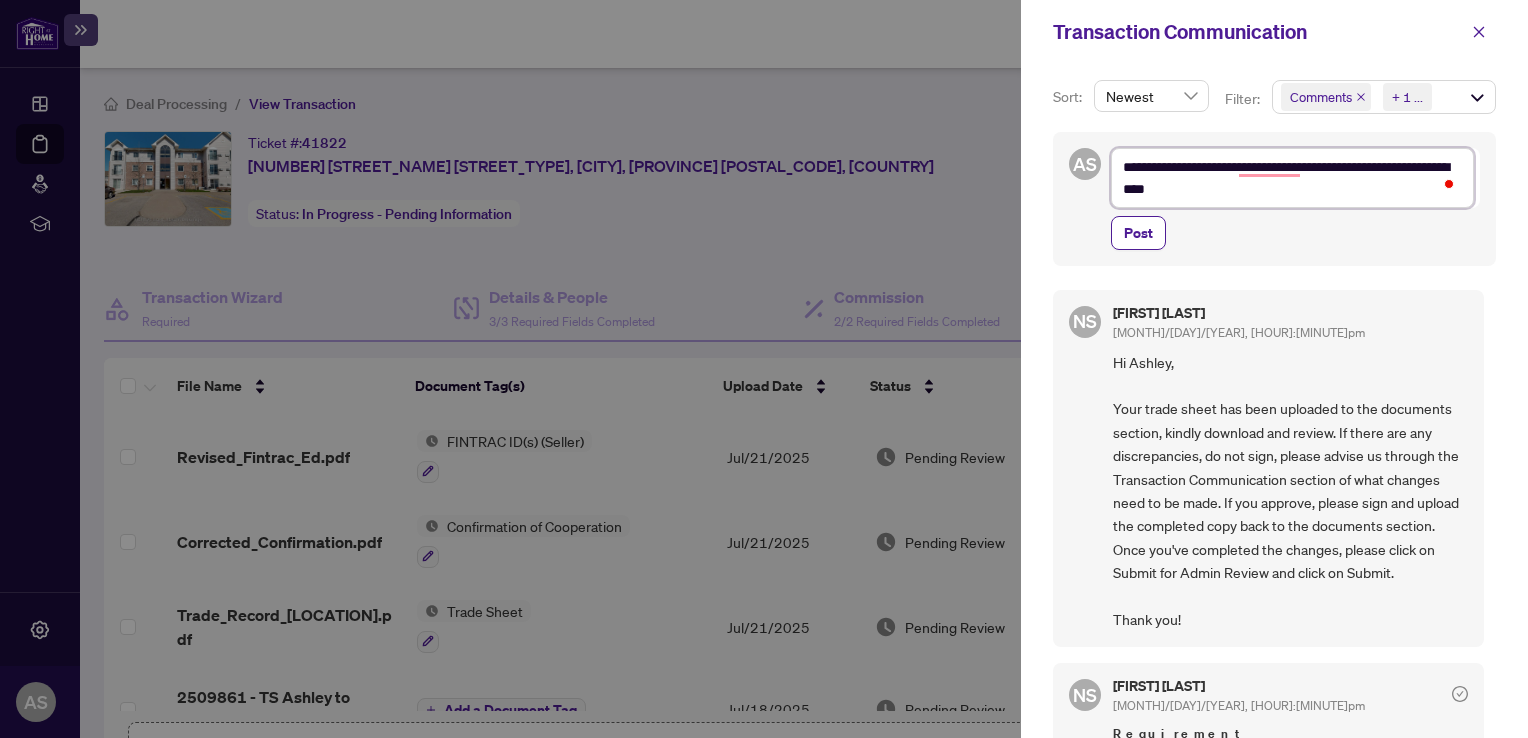 type on "**********" 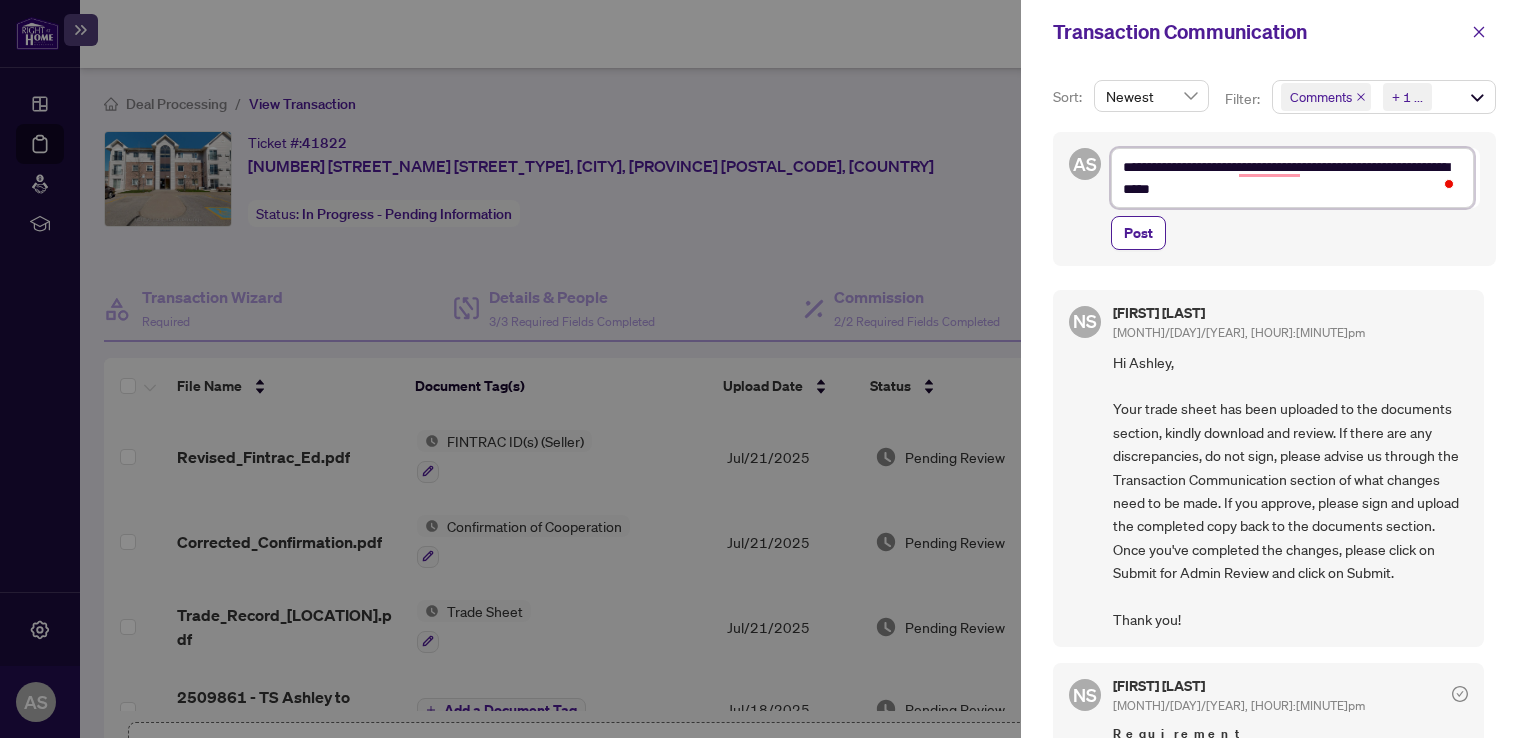 type on "**********" 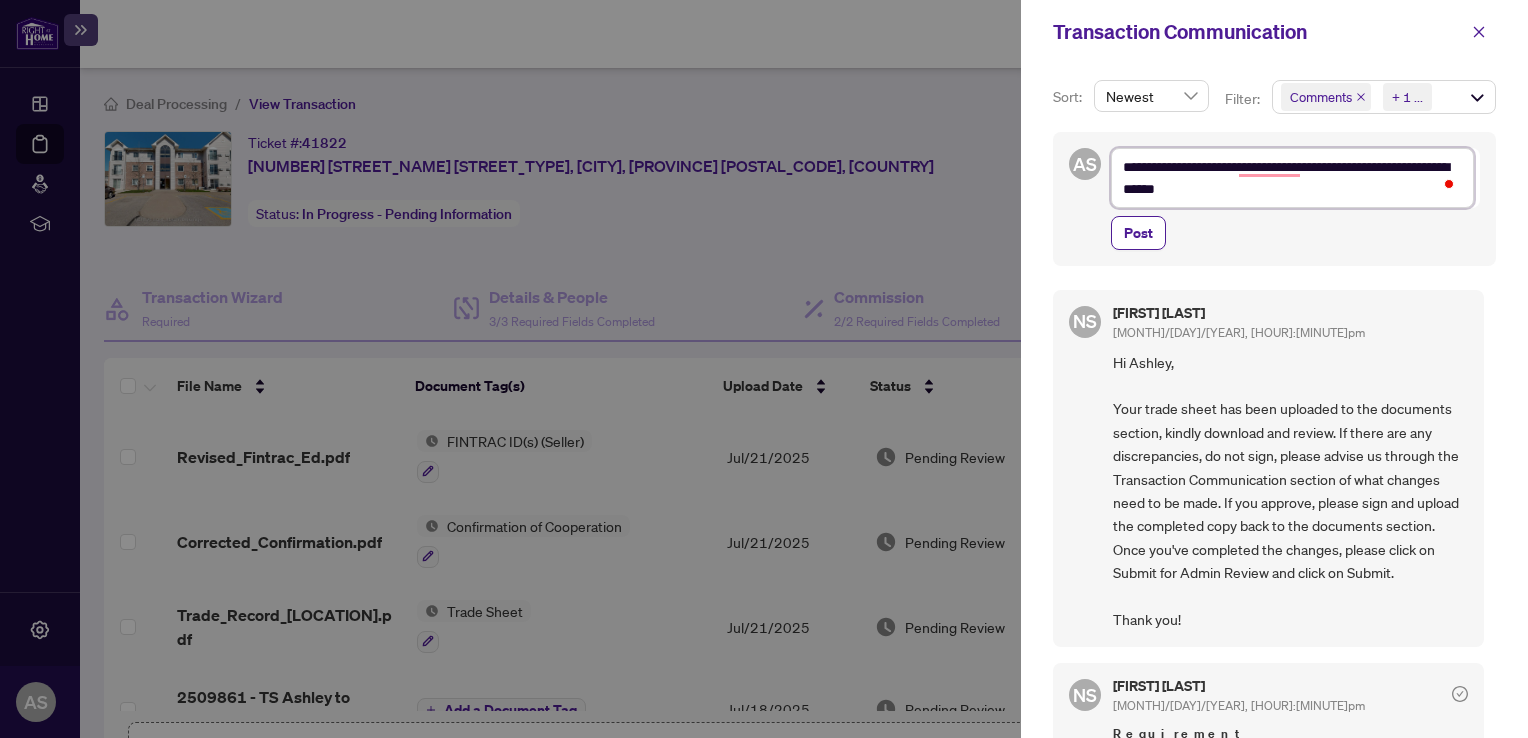 type on "**********" 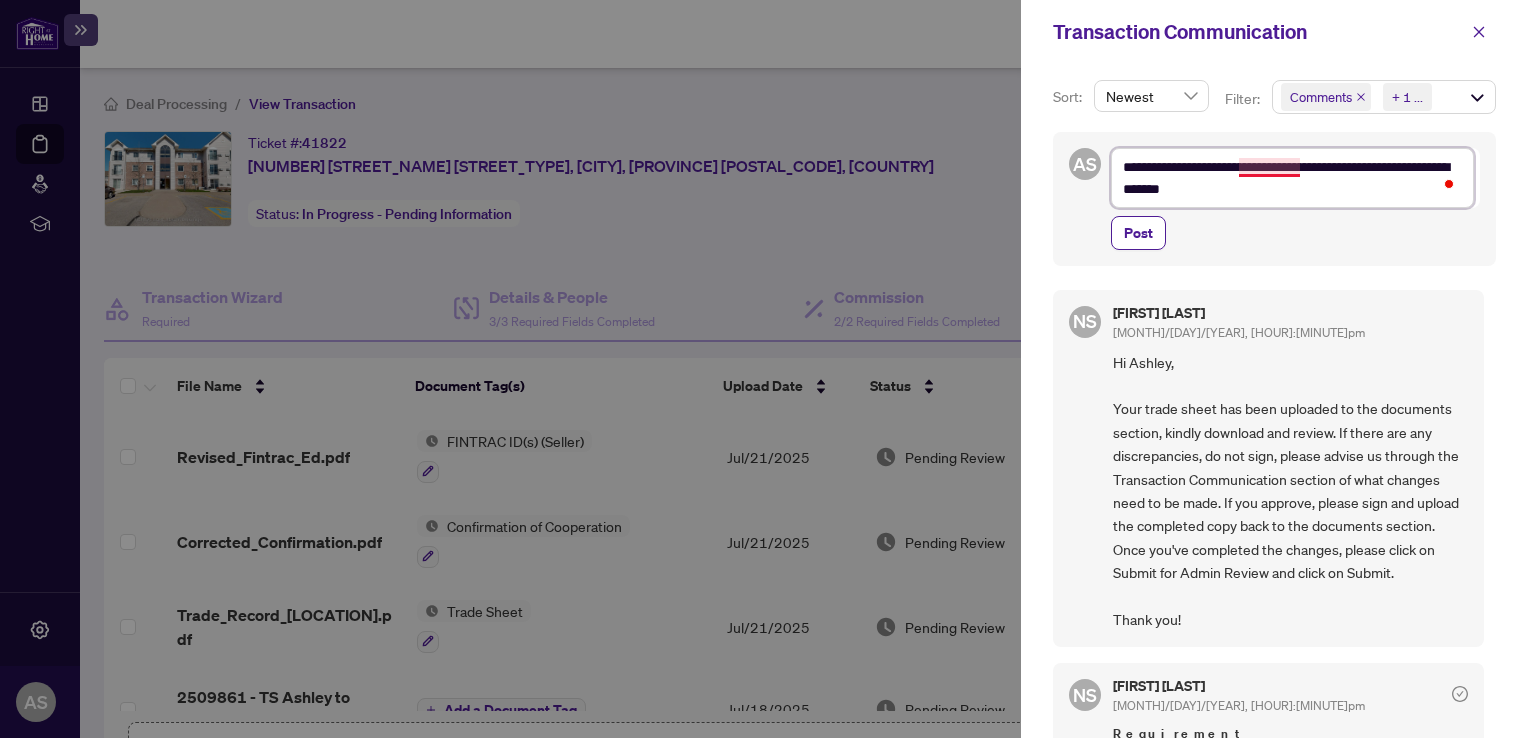 click on "**********" at bounding box center (1292, 178) 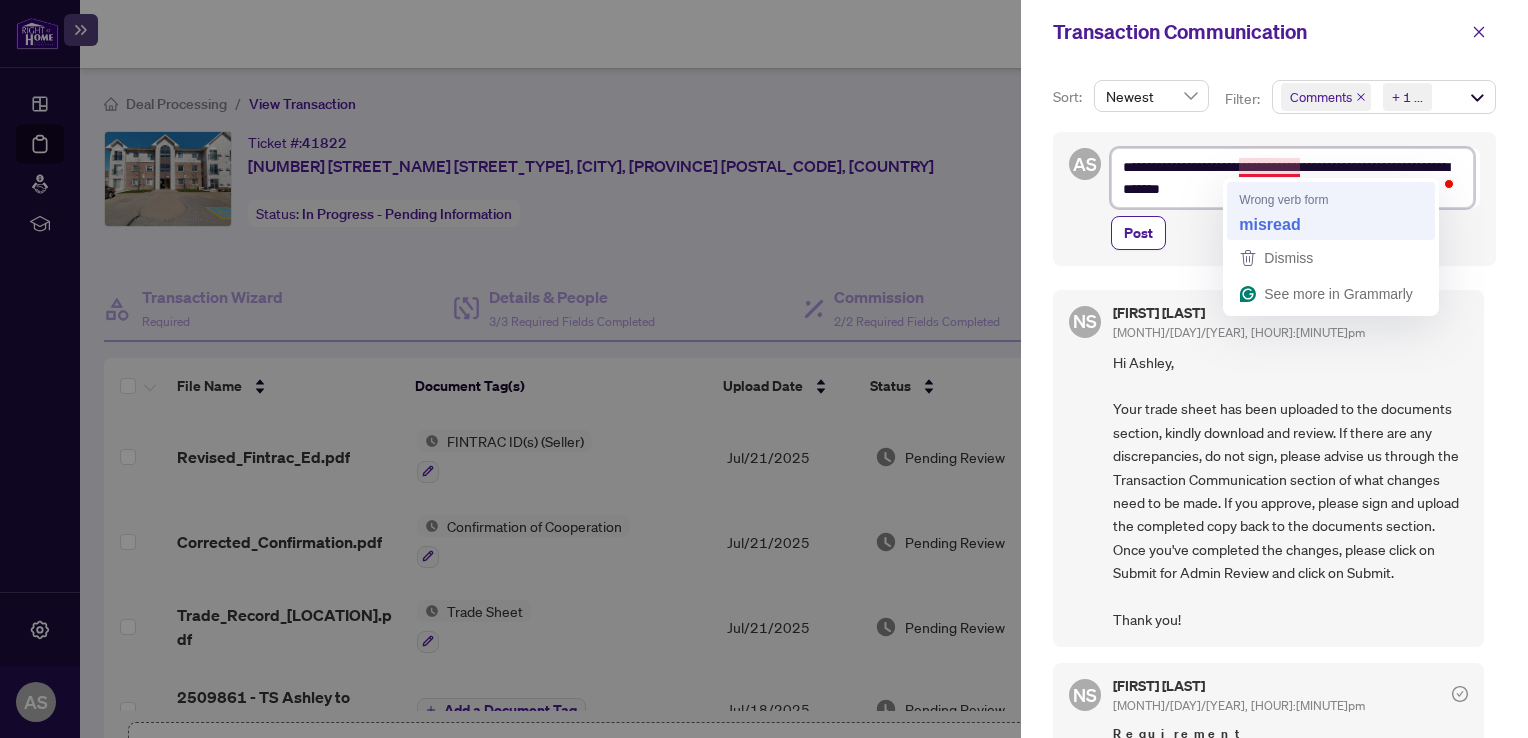 type on "**********" 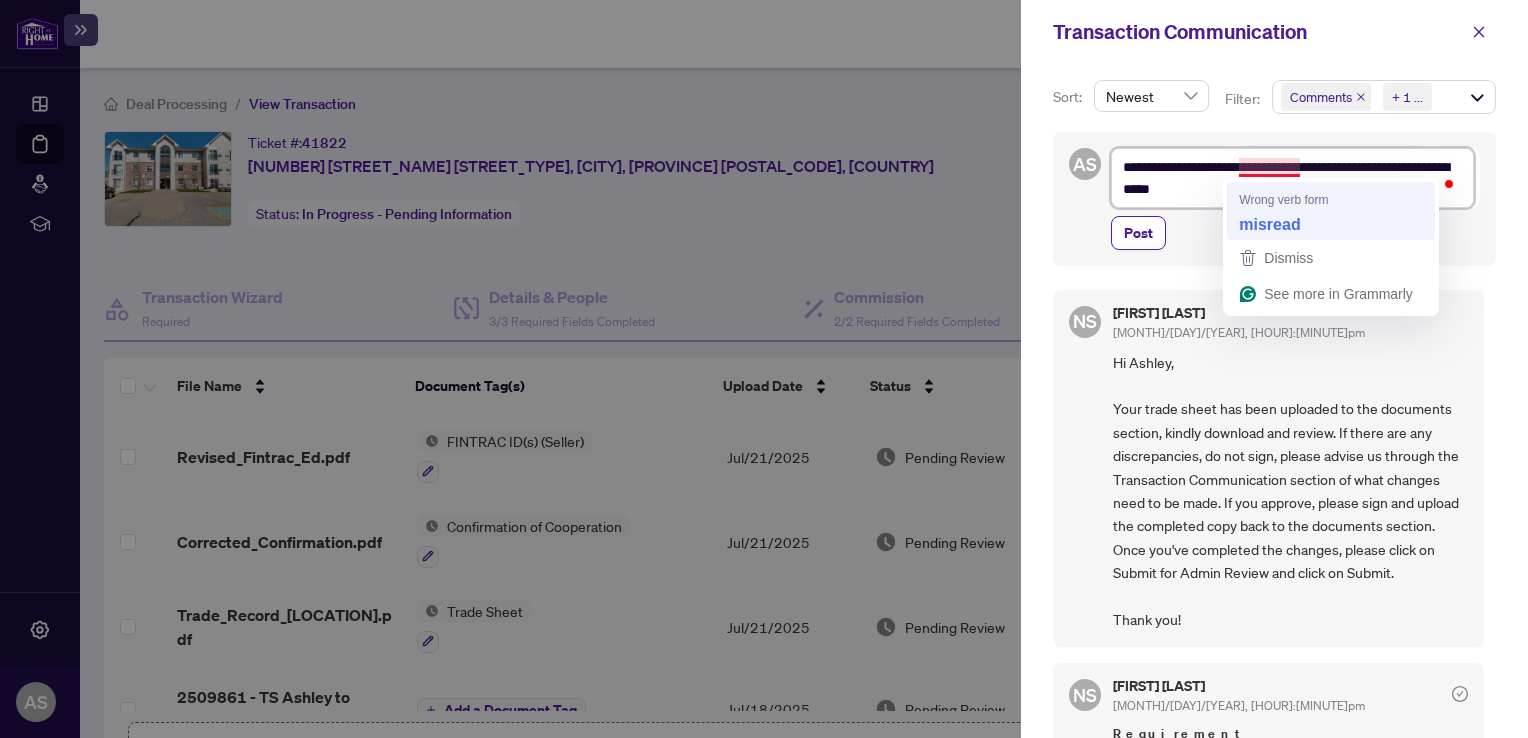 type on "**********" 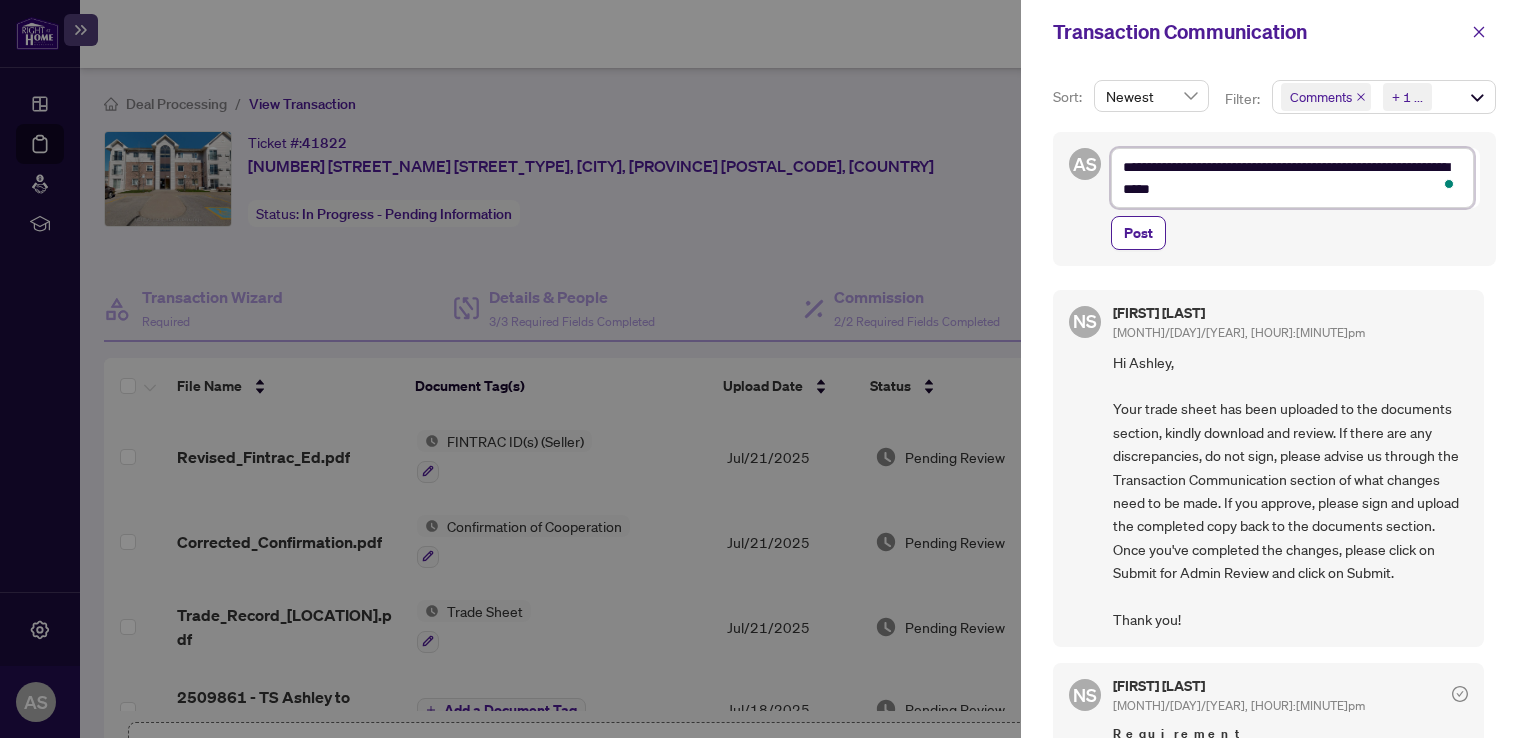 click on "**********" at bounding box center (1292, 178) 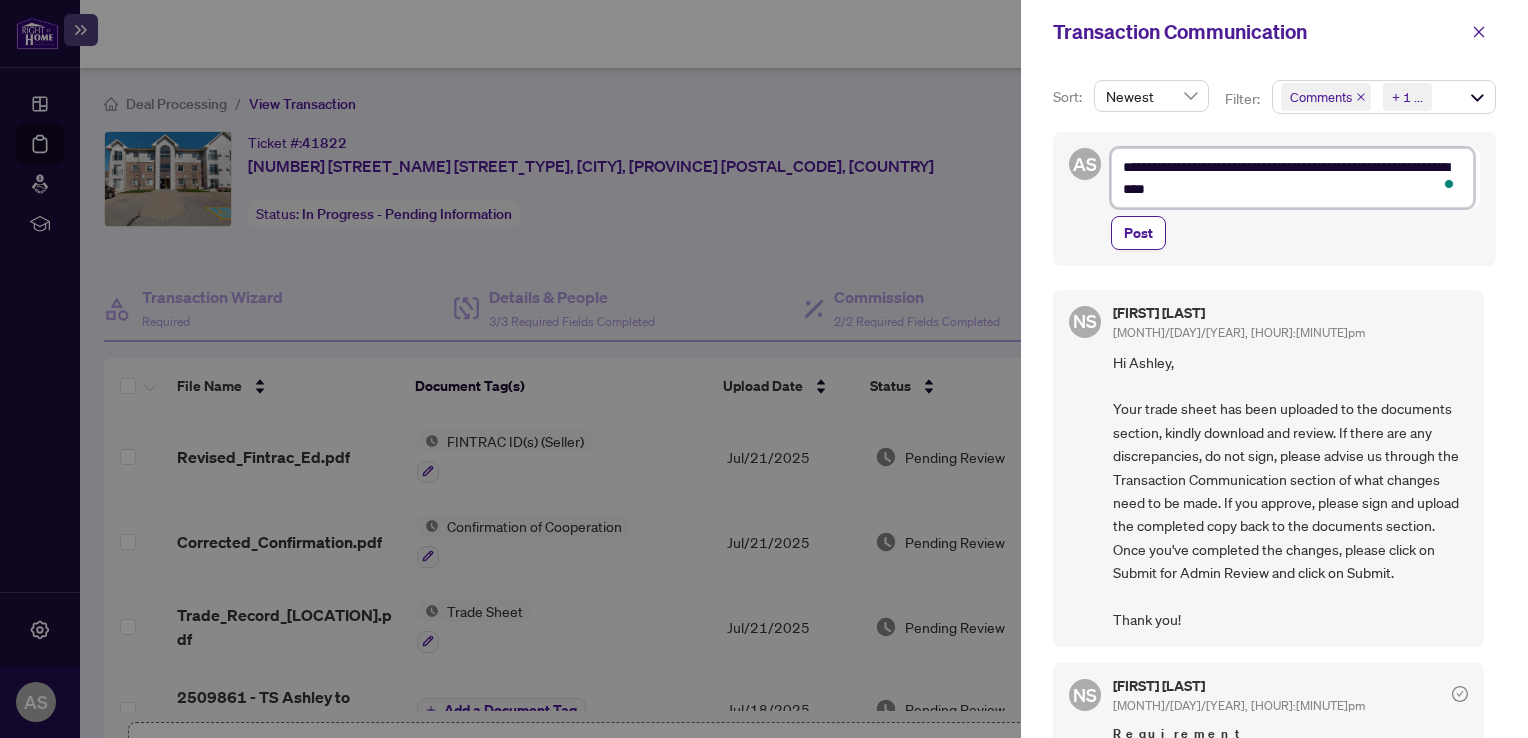 type on "**********" 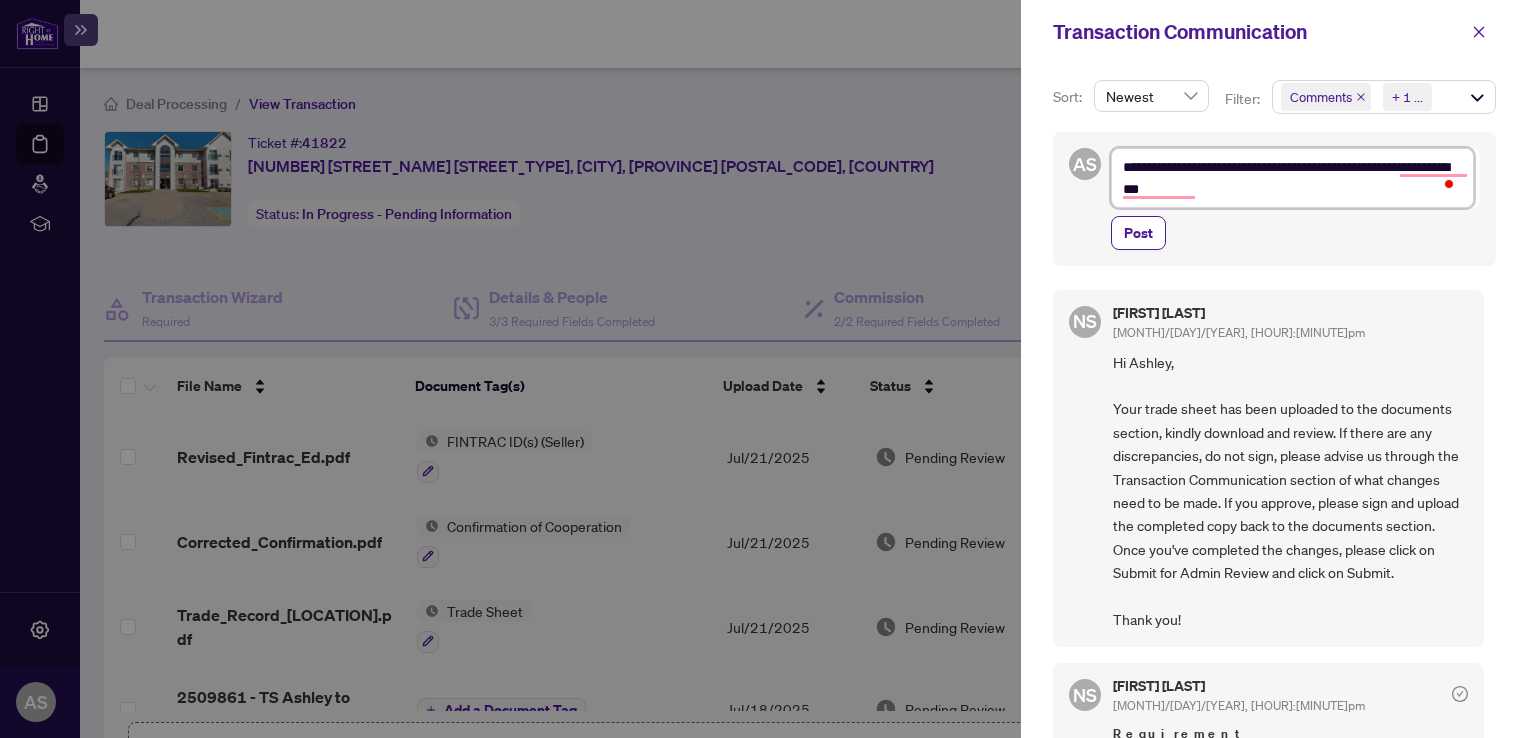 type on "**********" 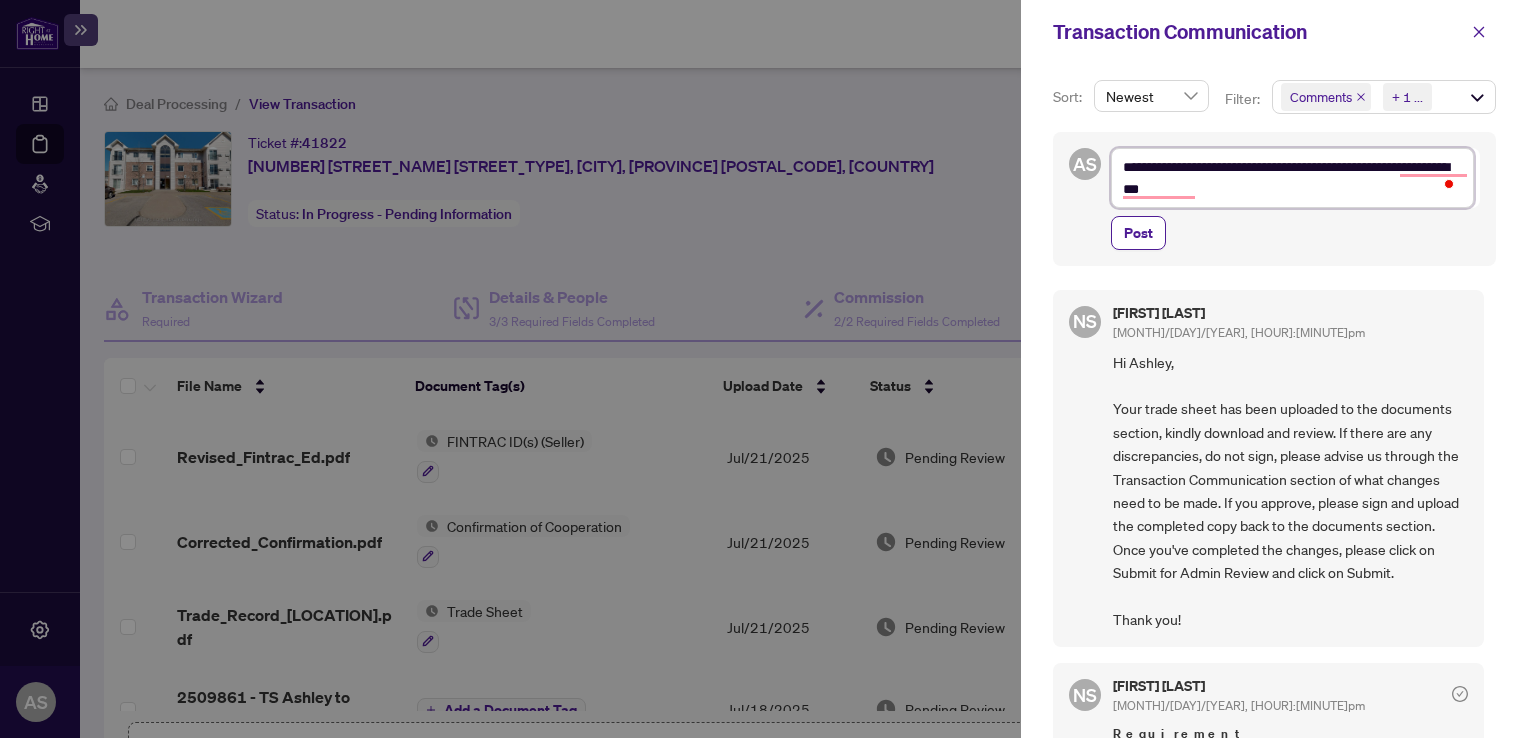 type on "**********" 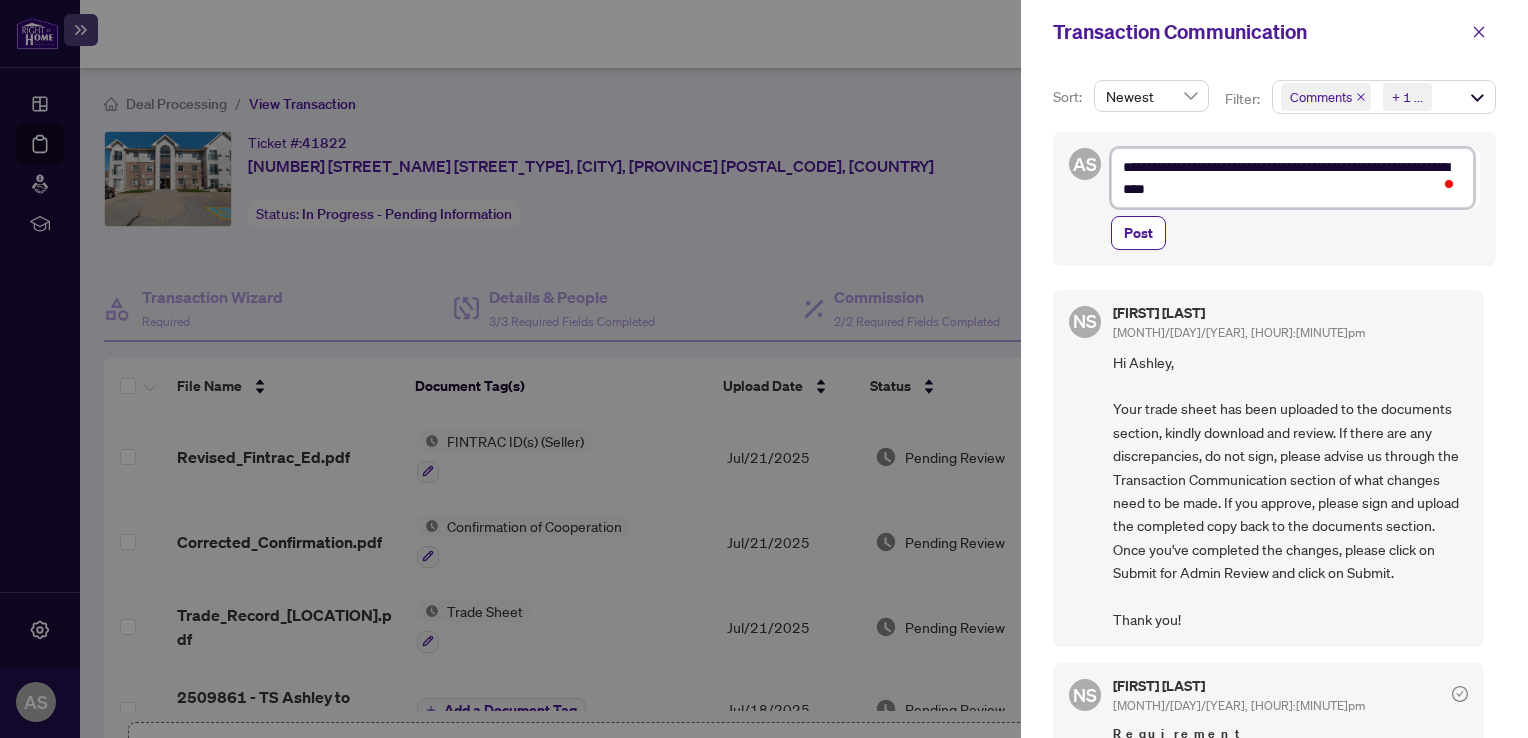 type on "**********" 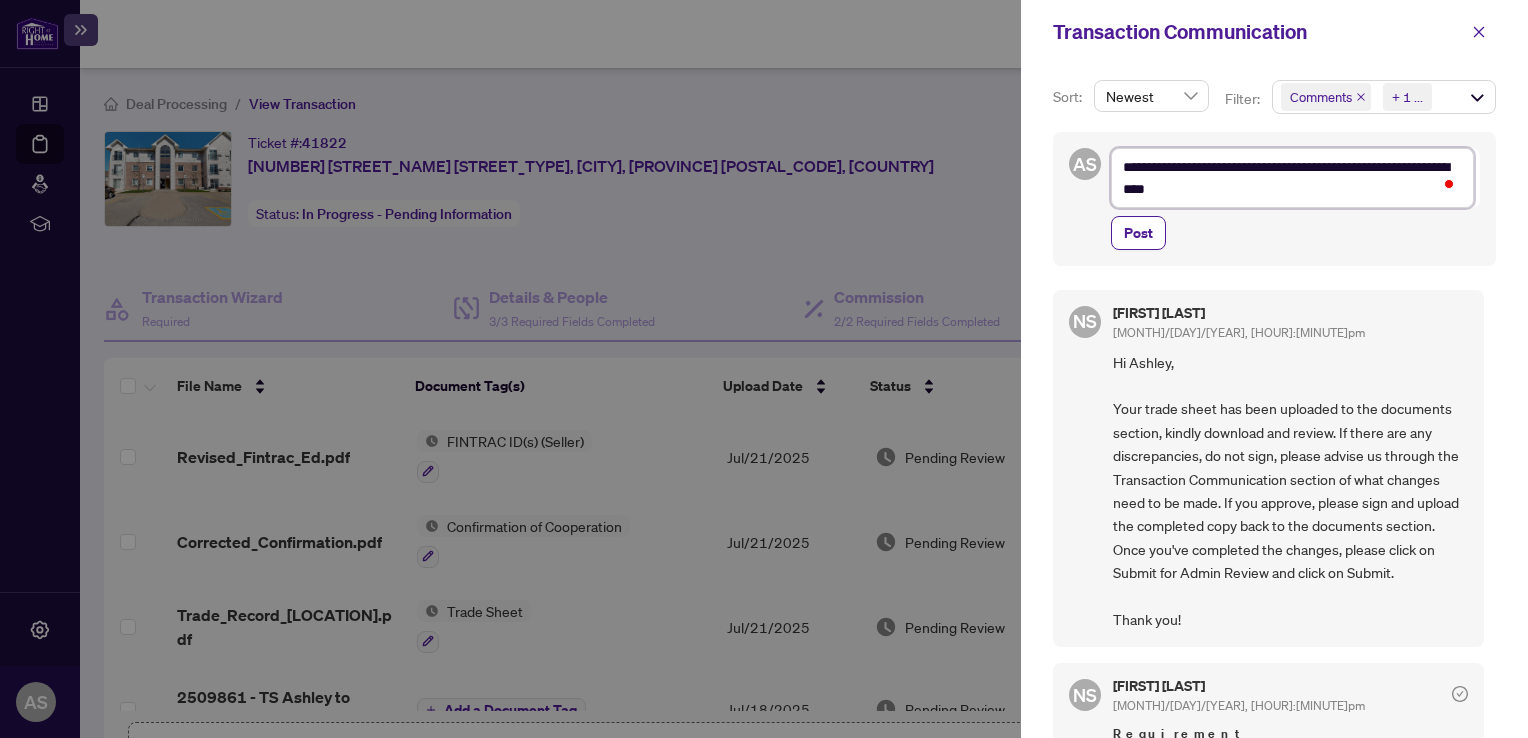 type on "**********" 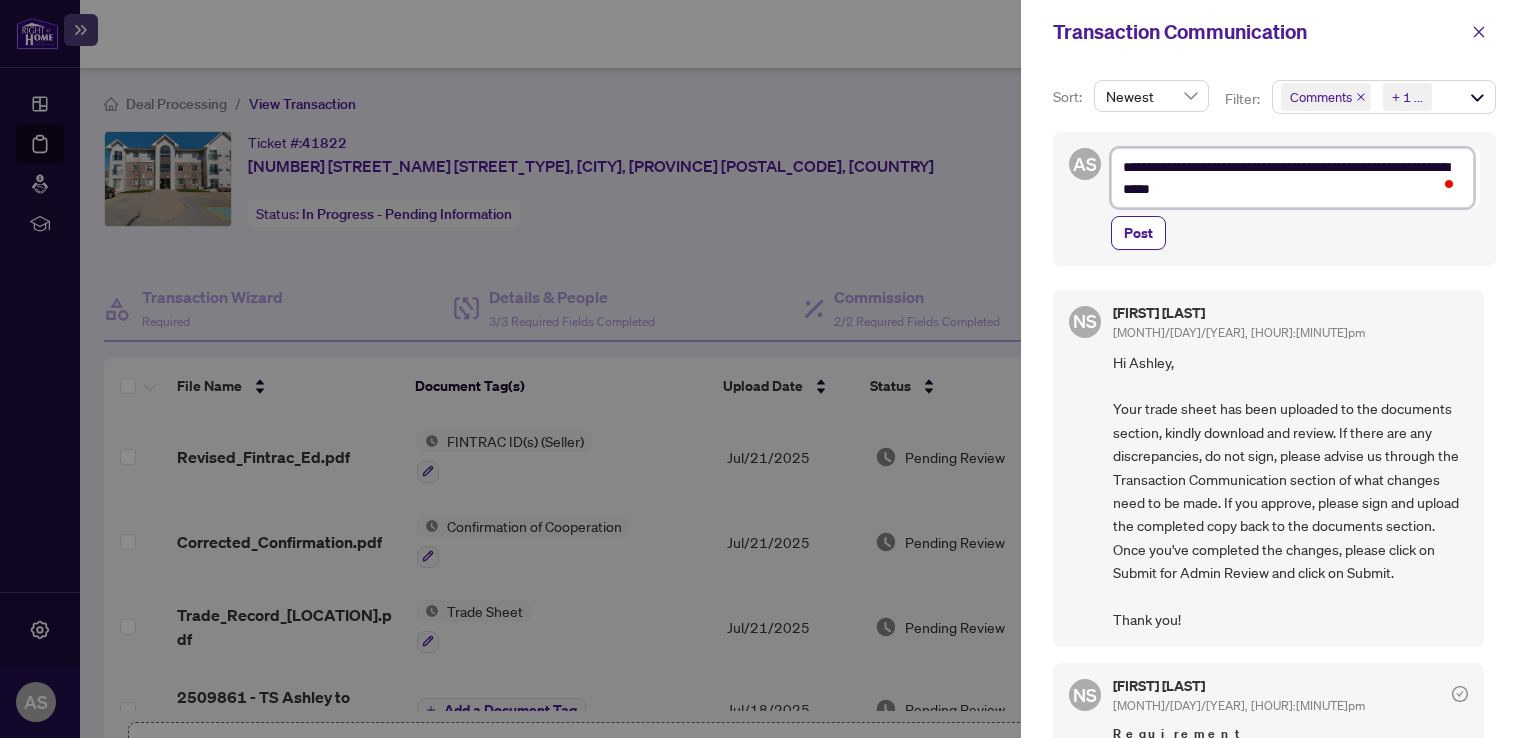 type on "**********" 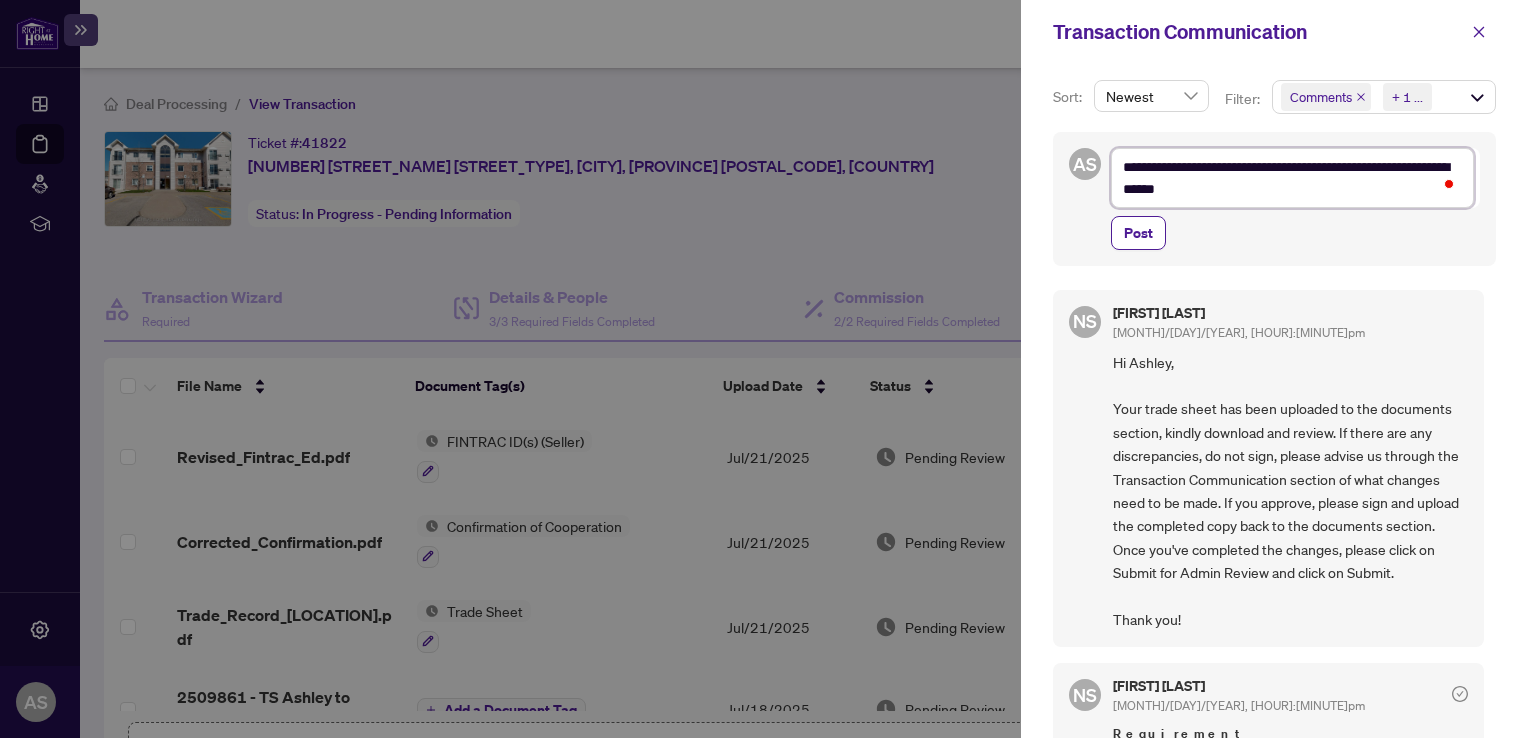 type on "**********" 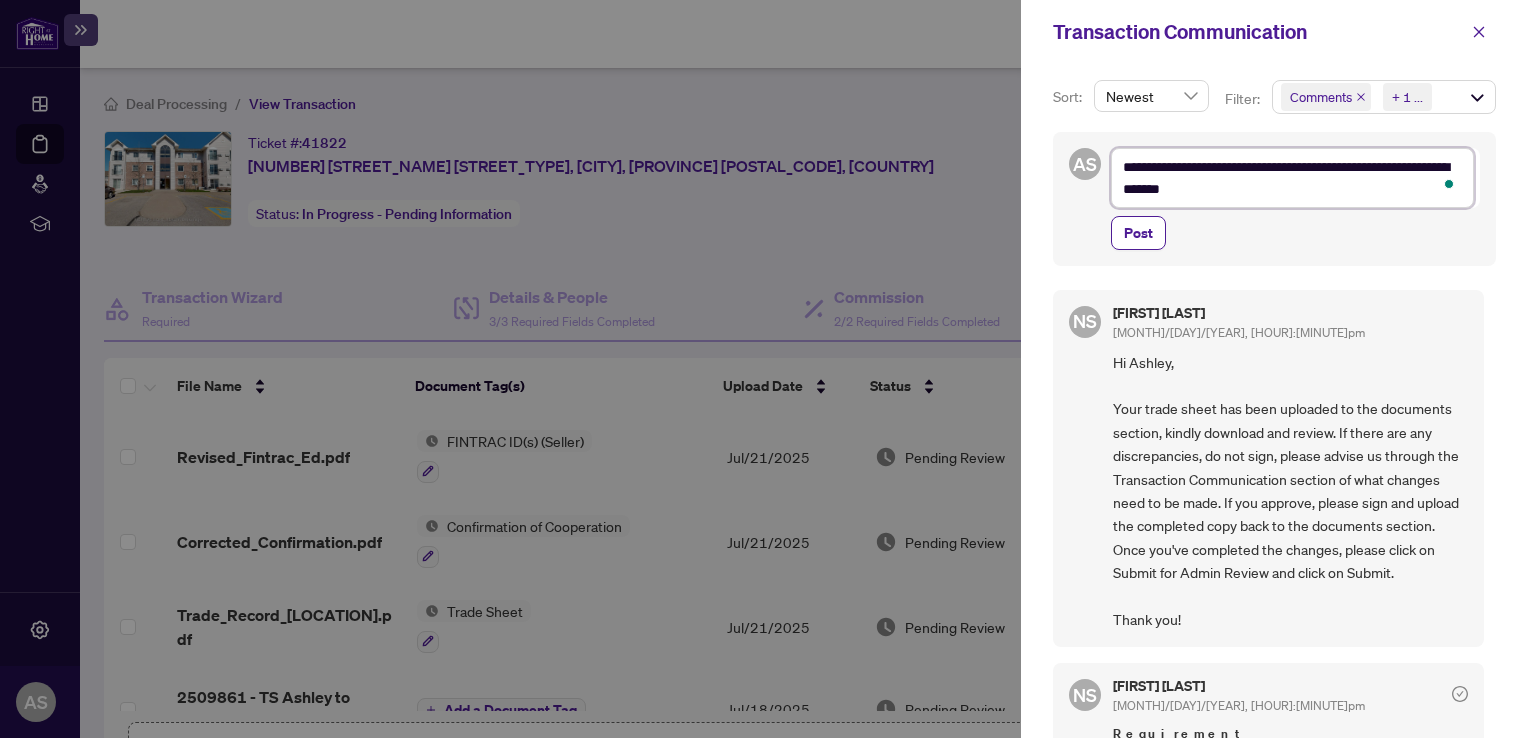 type on "**********" 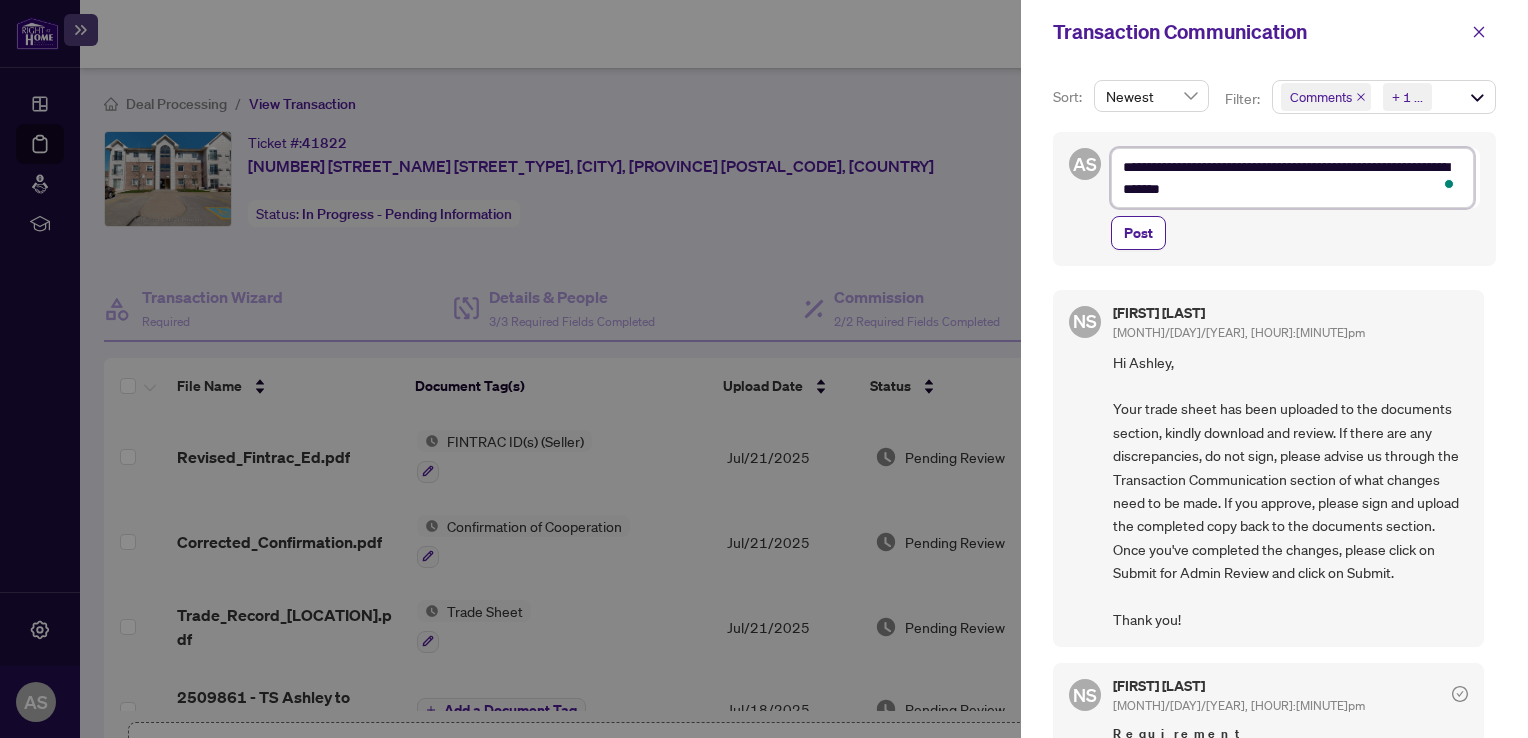 type on "**********" 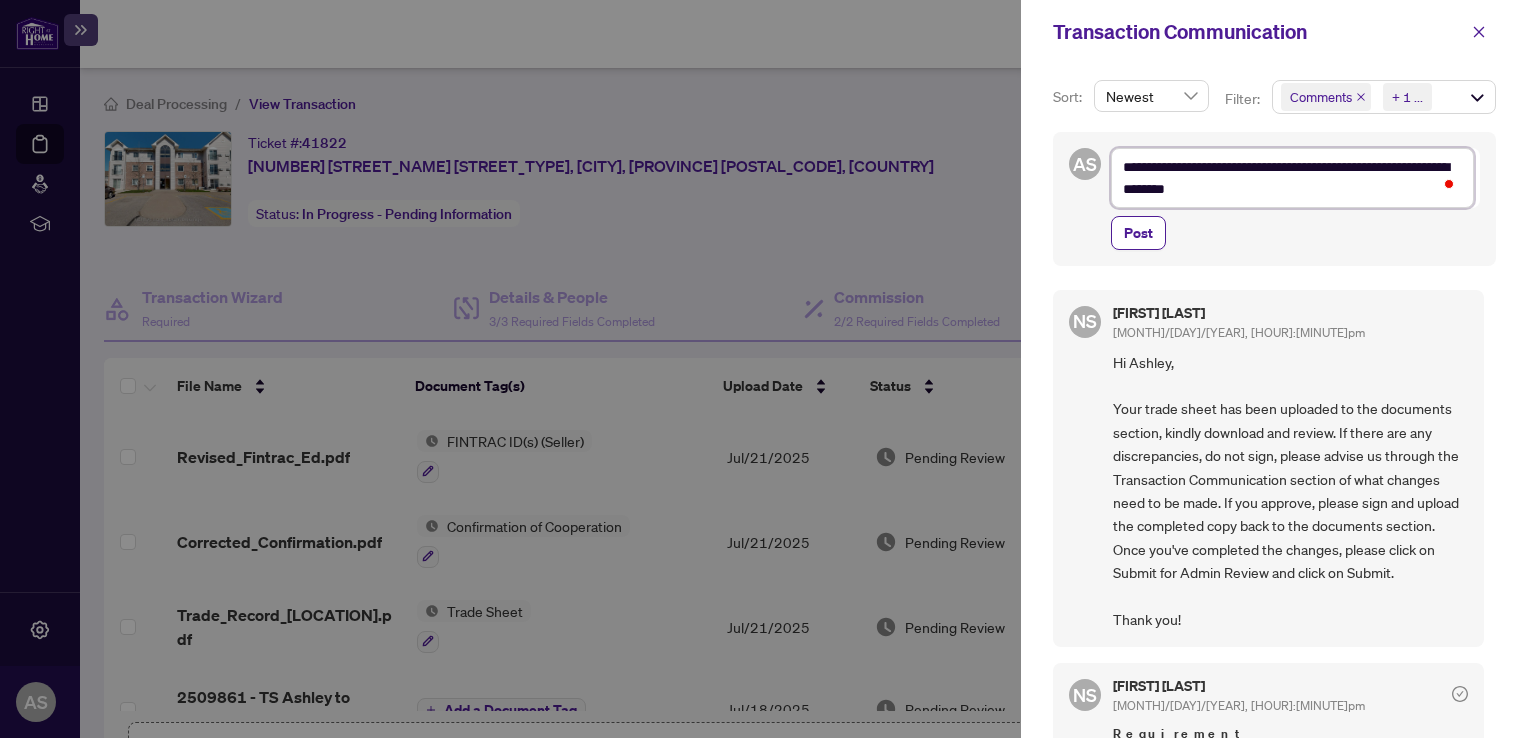 type on "**********" 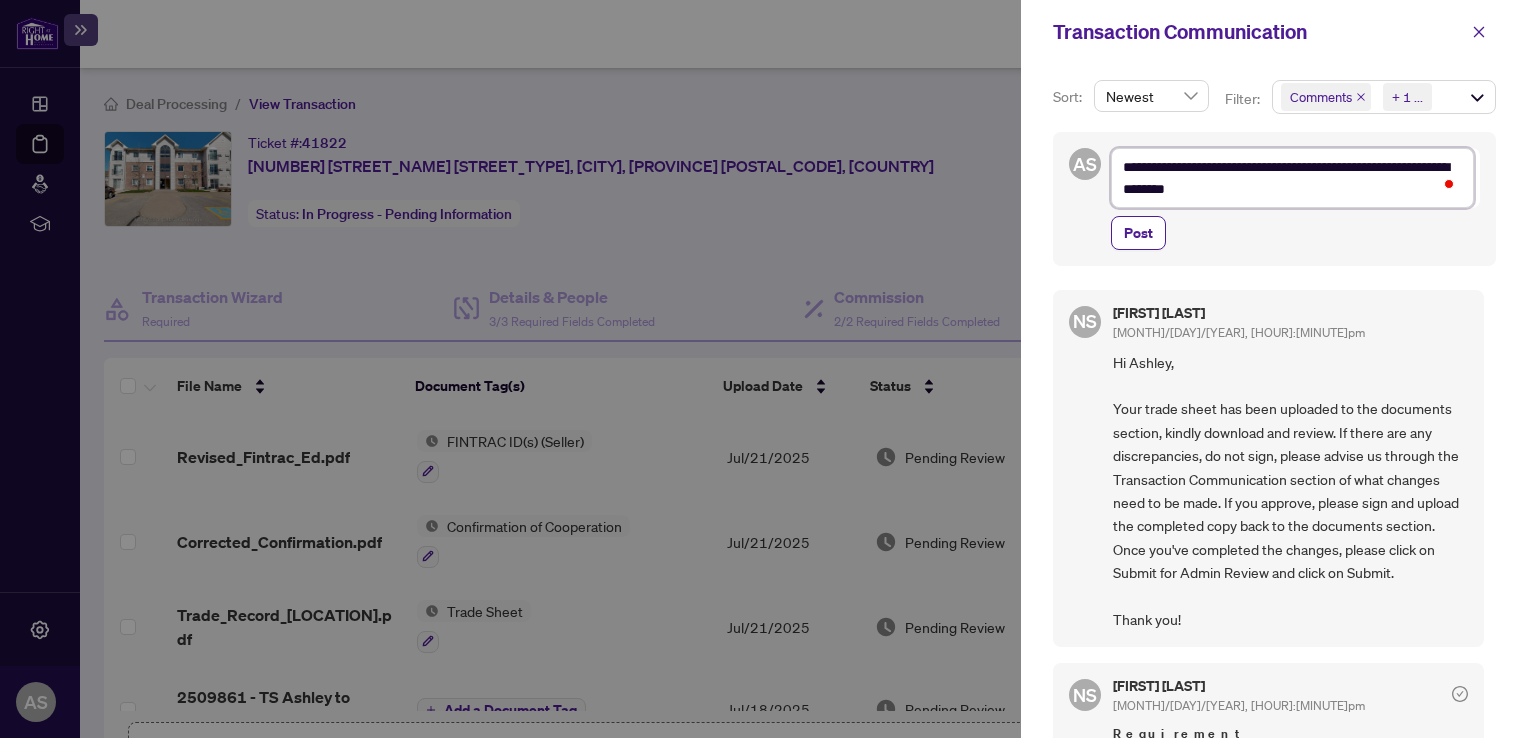 type on "**********" 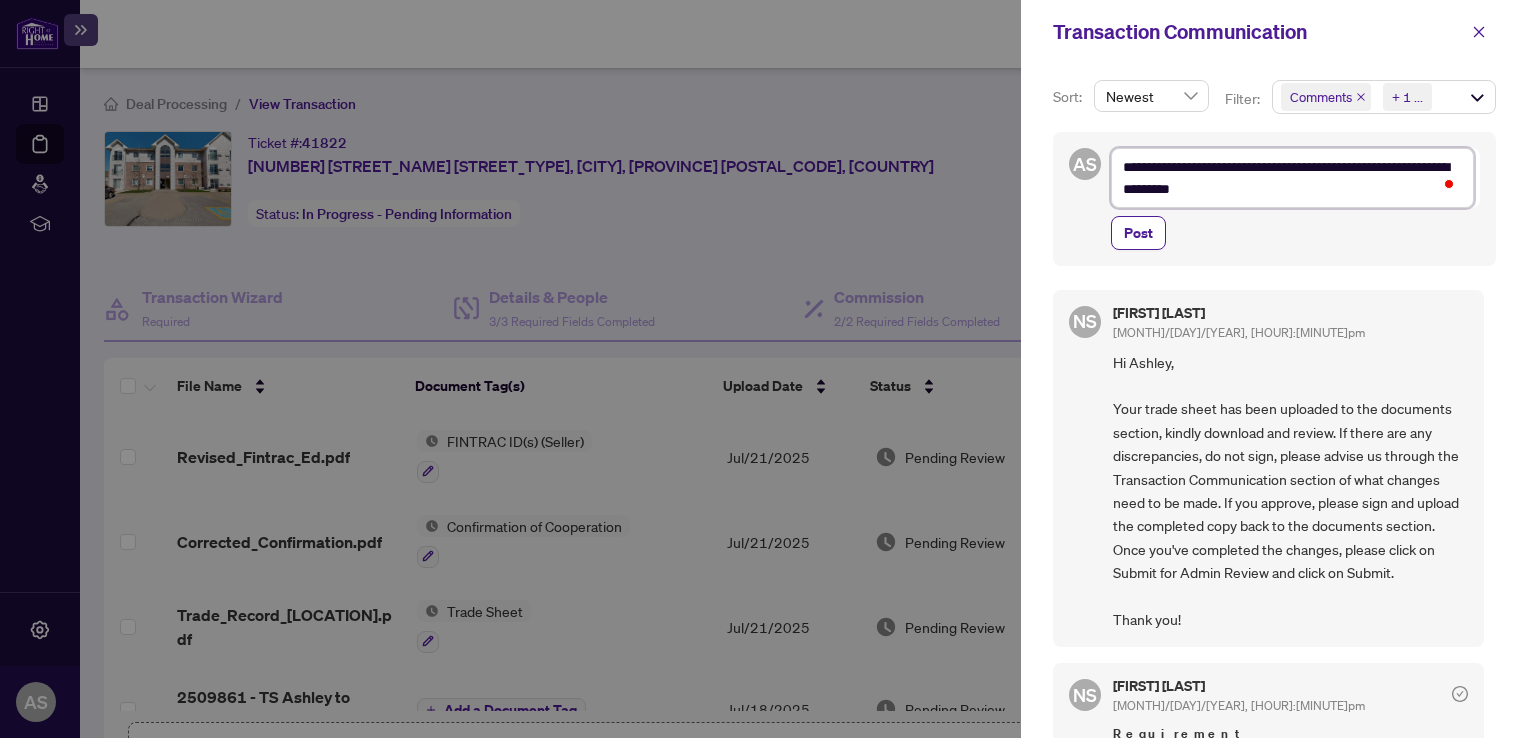 type on "**********" 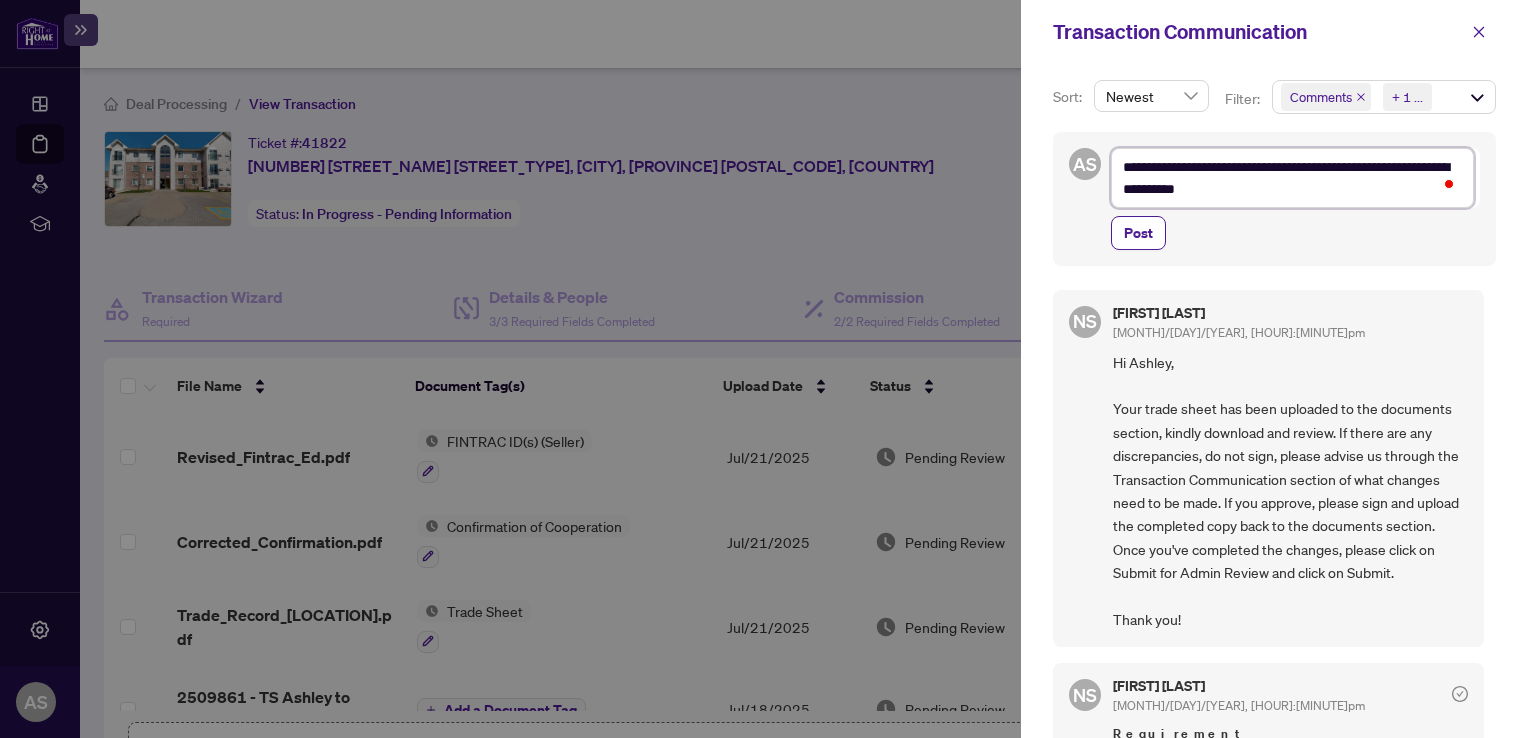 type on "**********" 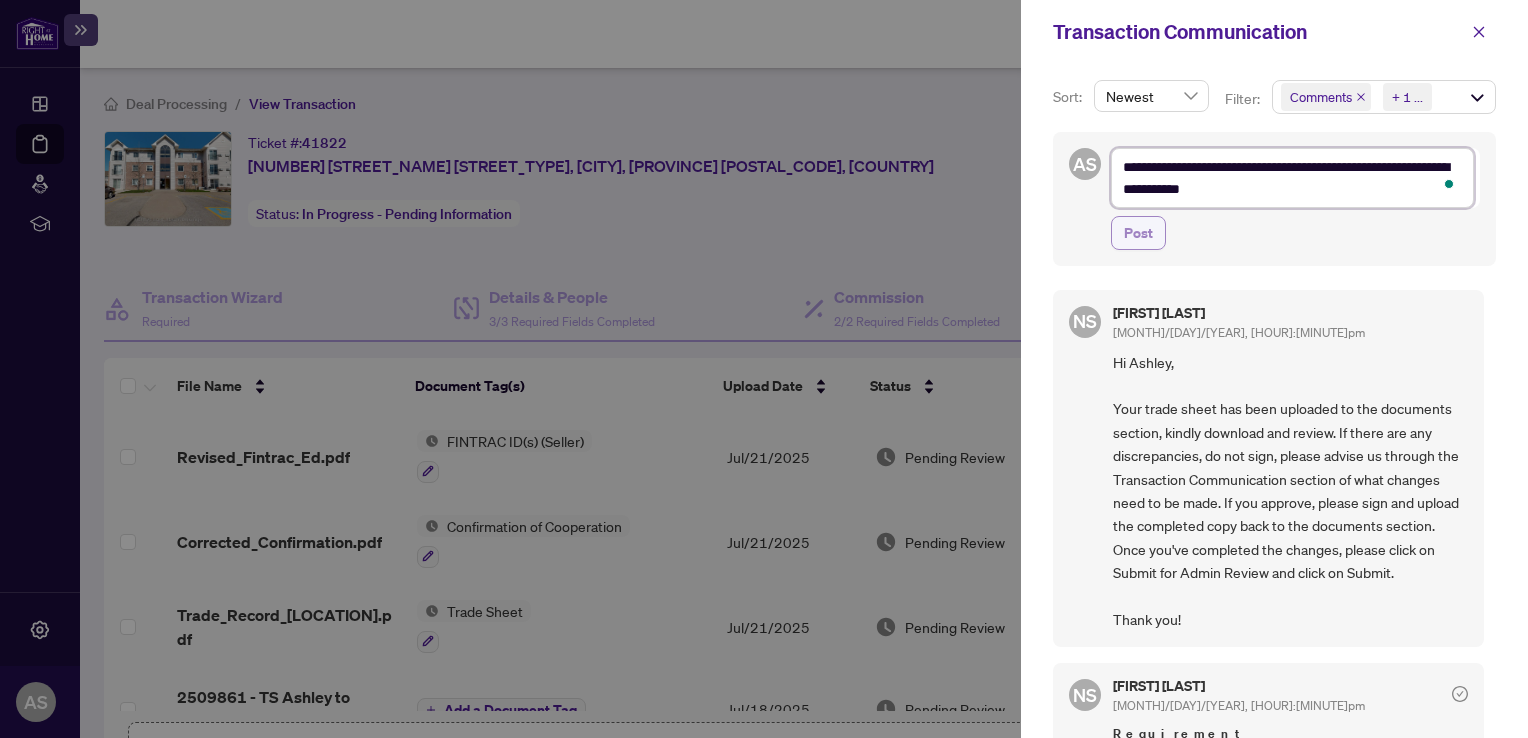 type on "**********" 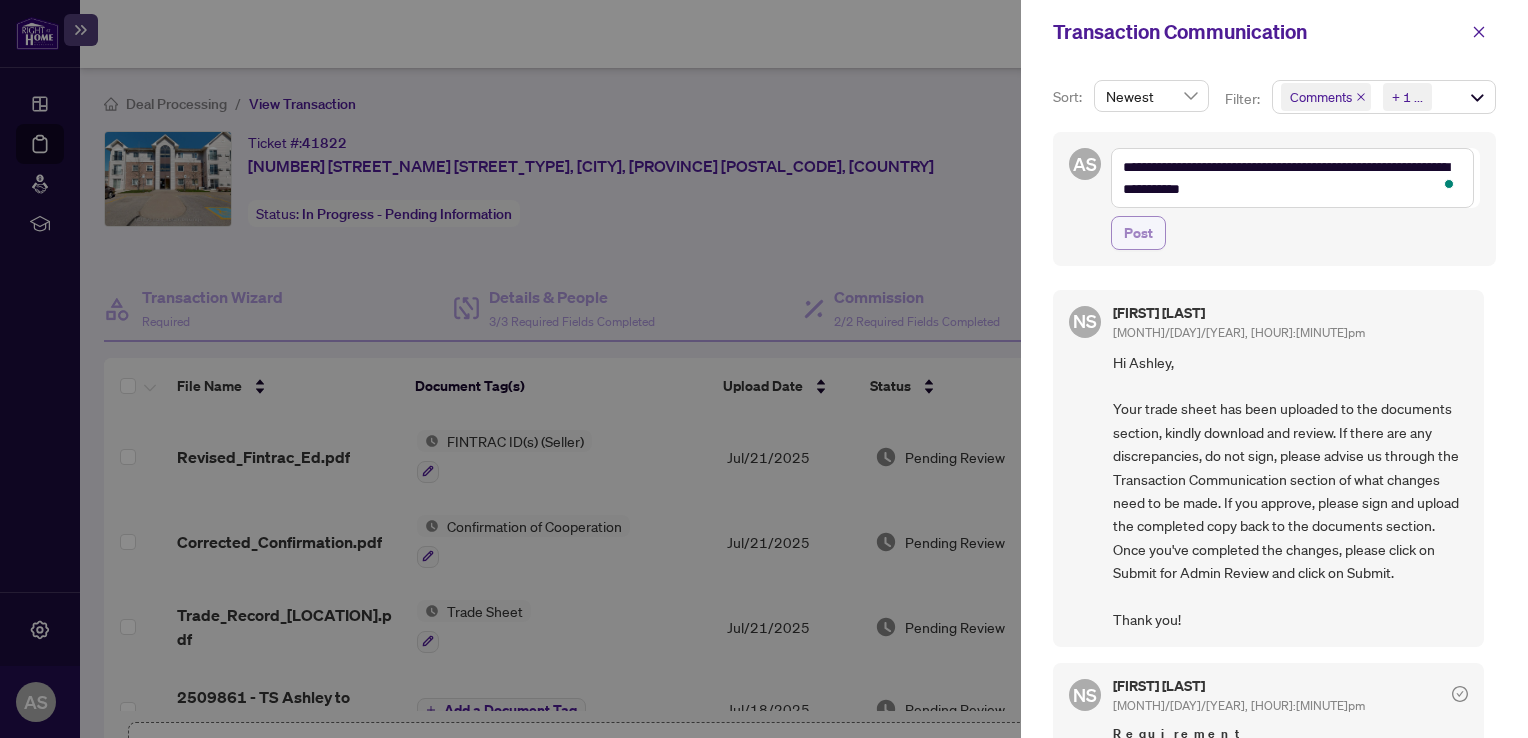 click on "Post" at bounding box center (1138, 233) 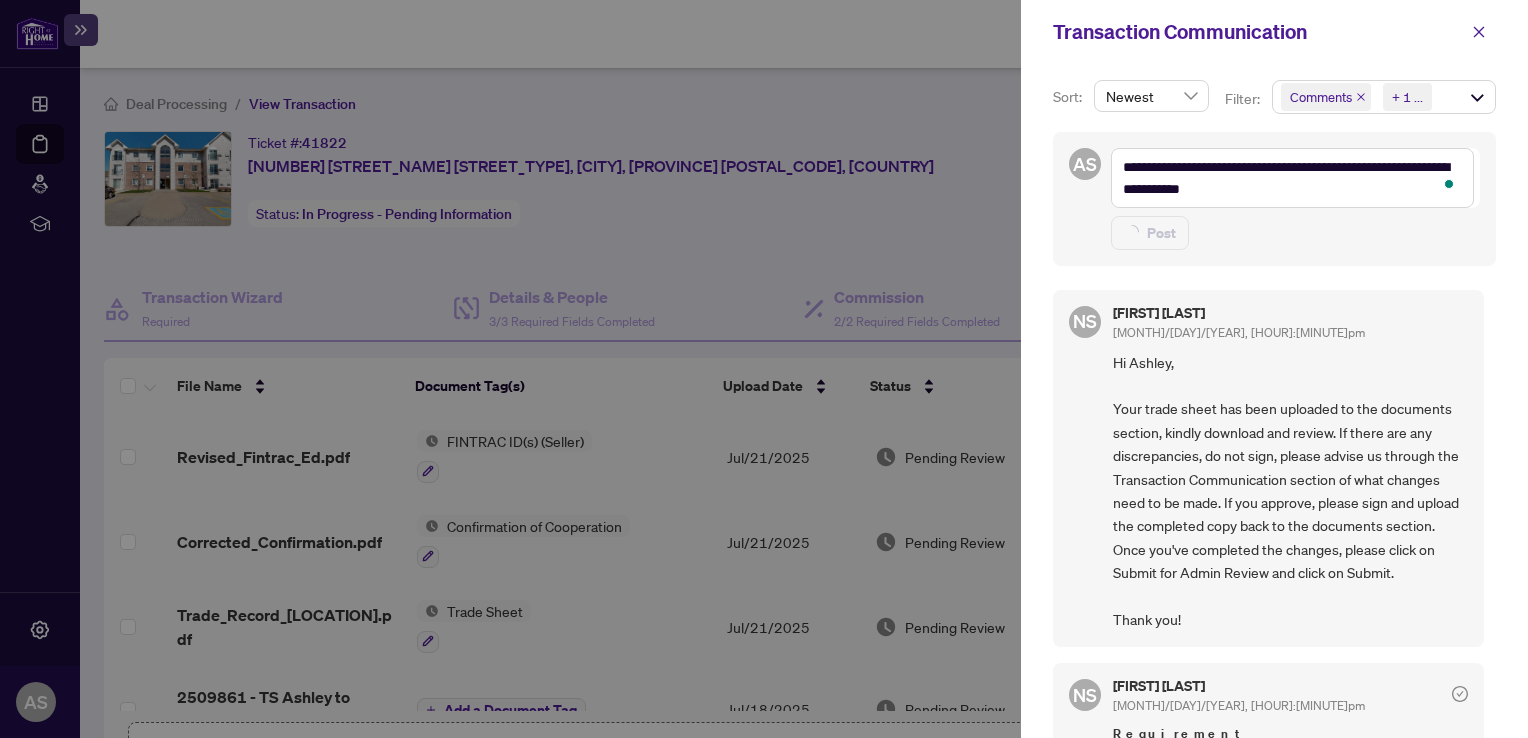 type 